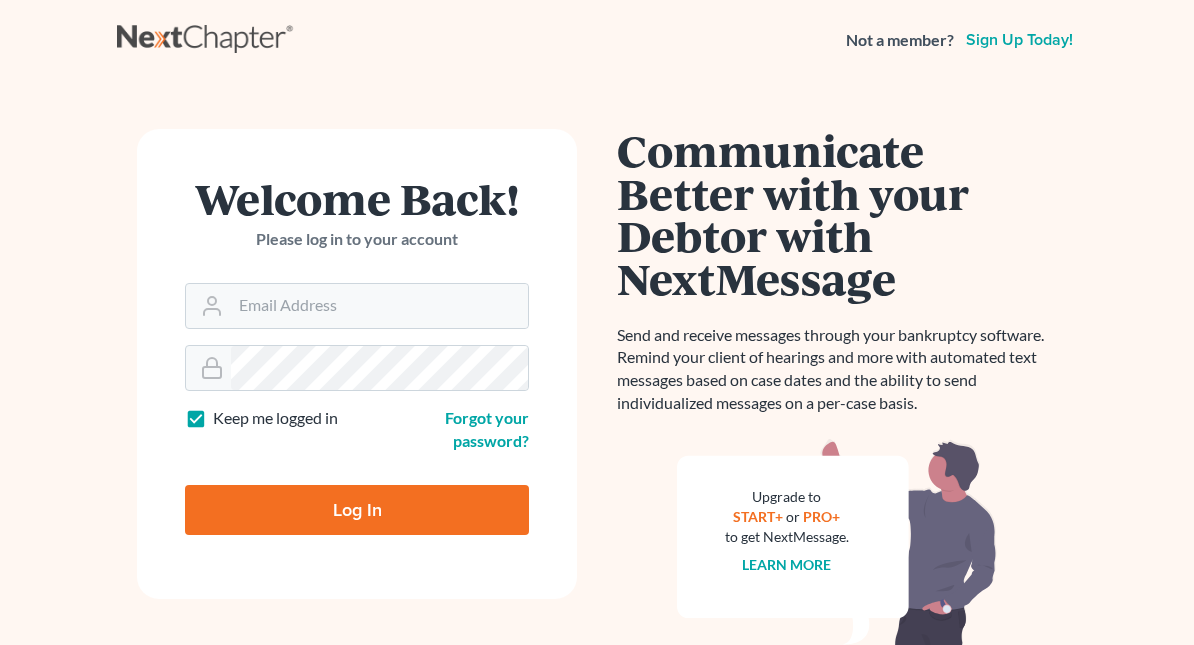 scroll, scrollTop: 0, scrollLeft: 0, axis: both 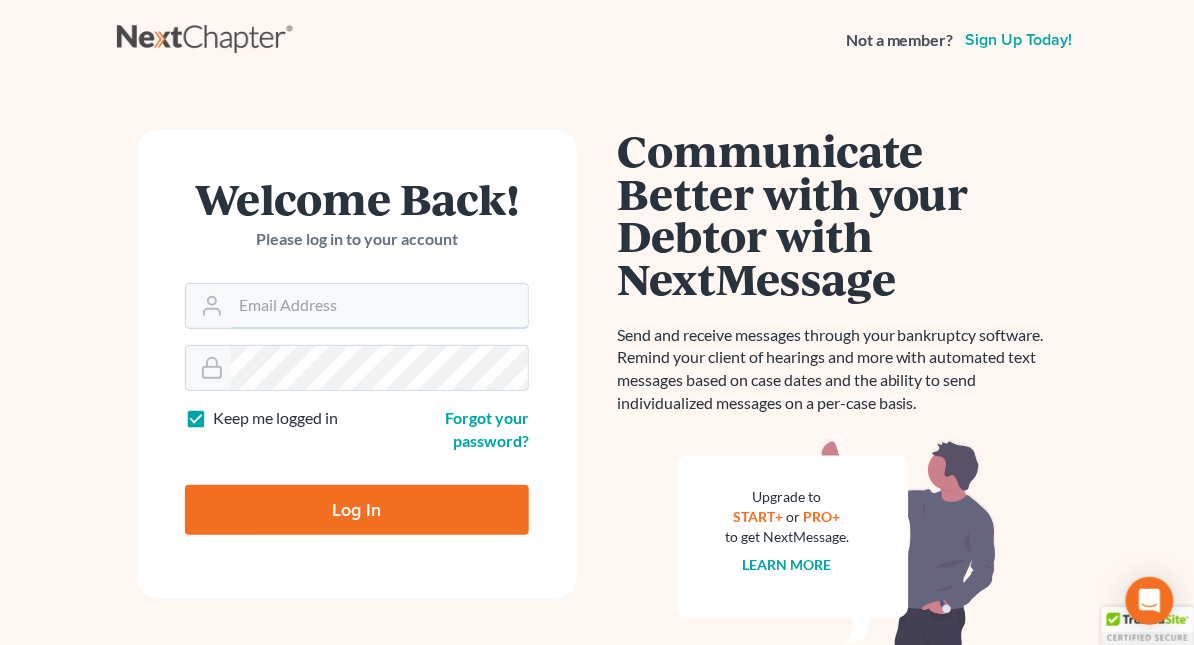 type on "frank@sacramonelaw.com" 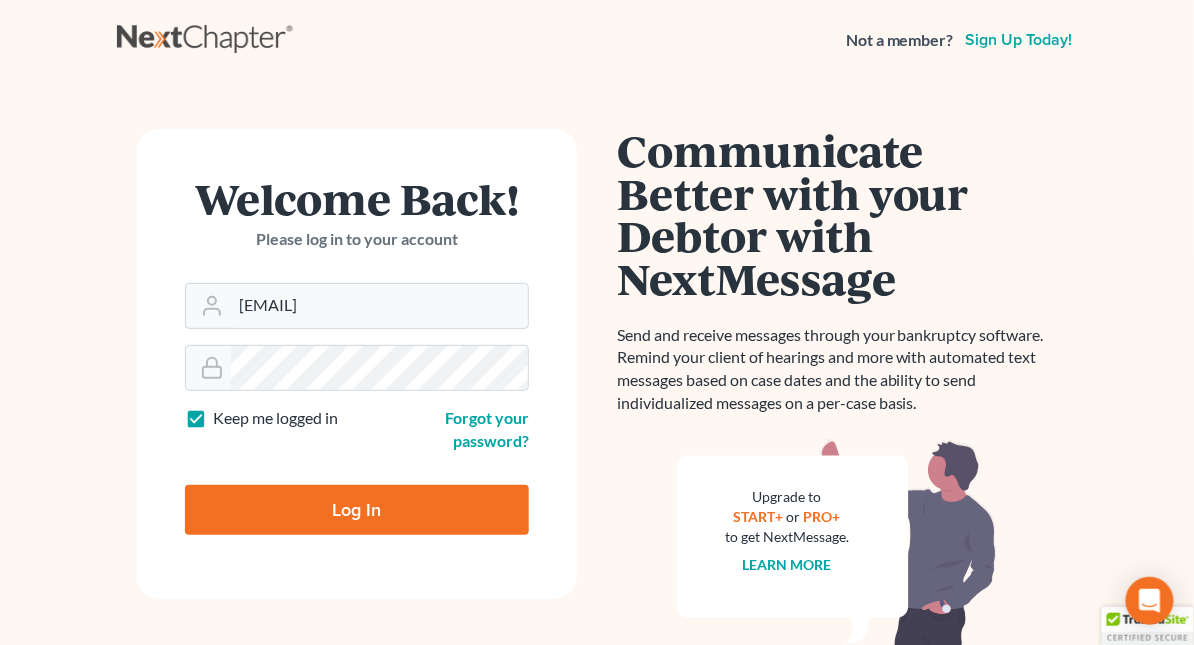 click on "Log In" at bounding box center [357, 510] 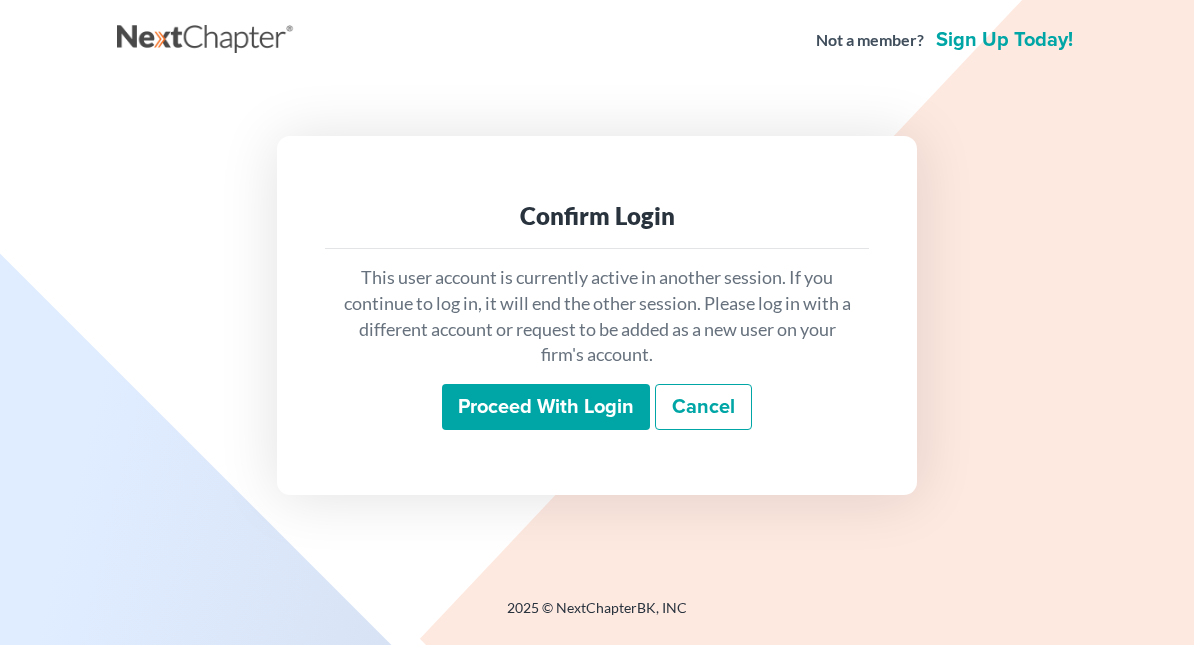 scroll, scrollTop: 0, scrollLeft: 0, axis: both 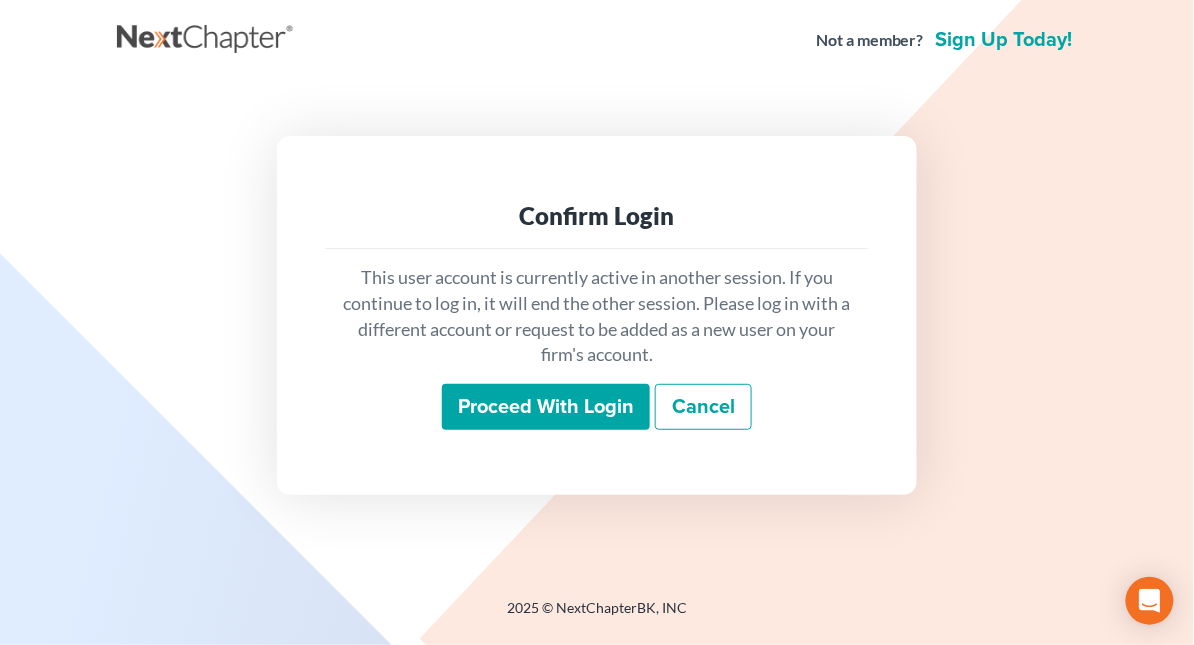 click on "Proceed with login" at bounding box center (546, 407) 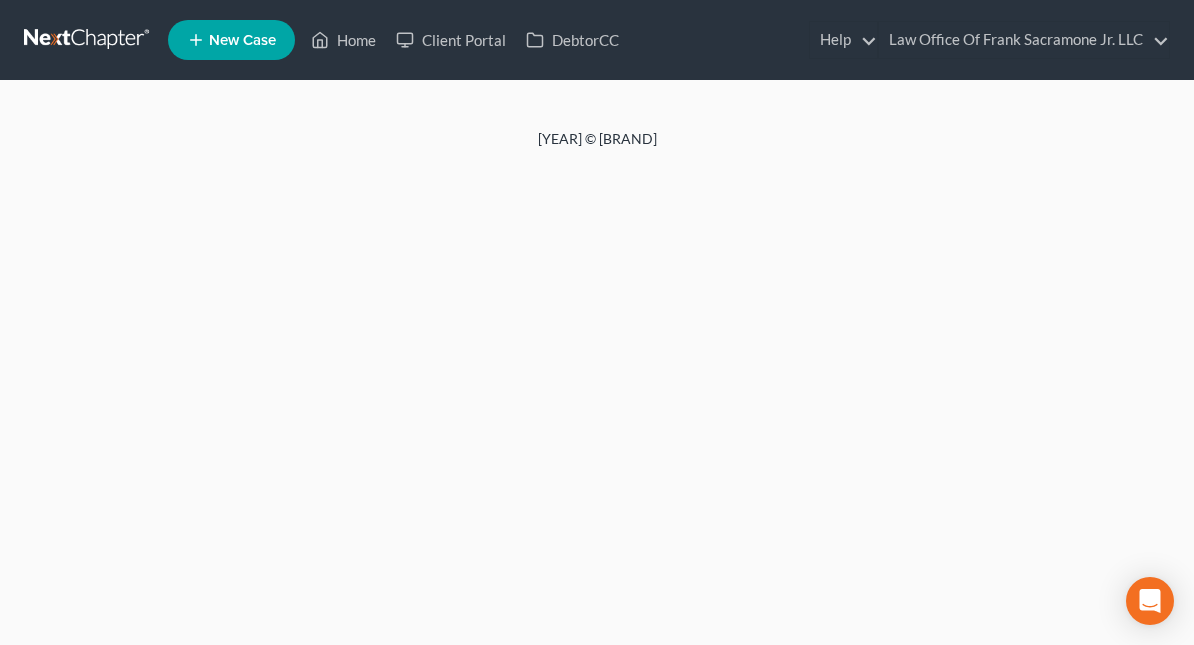scroll, scrollTop: 0, scrollLeft: 0, axis: both 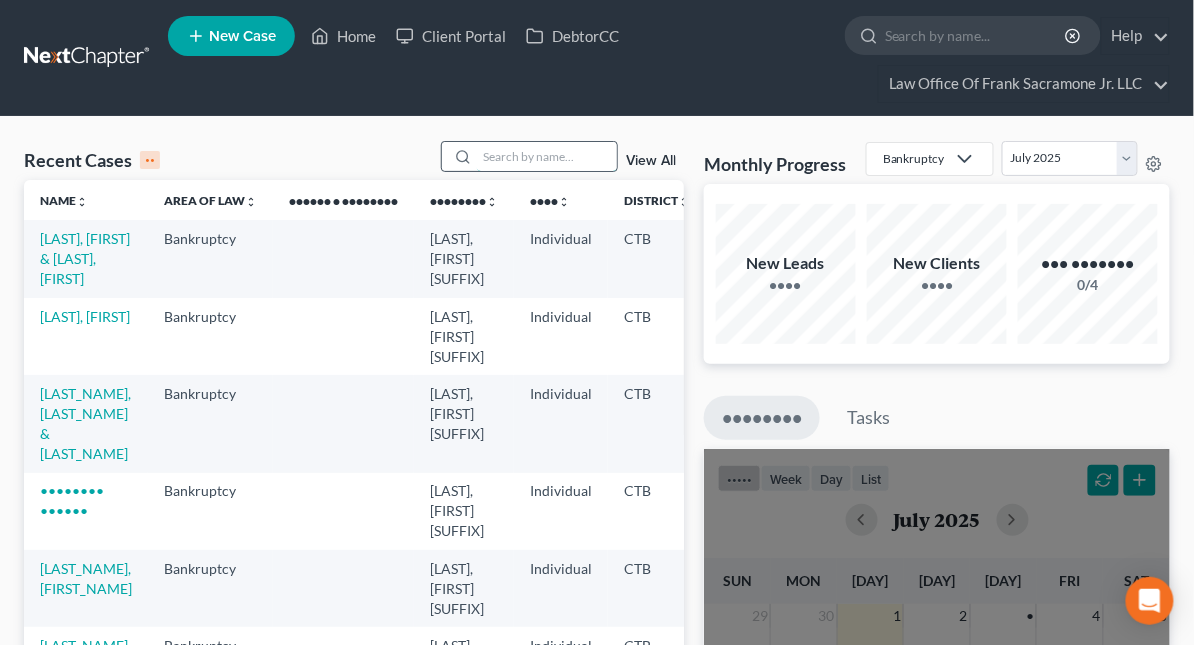click at bounding box center (547, 156) 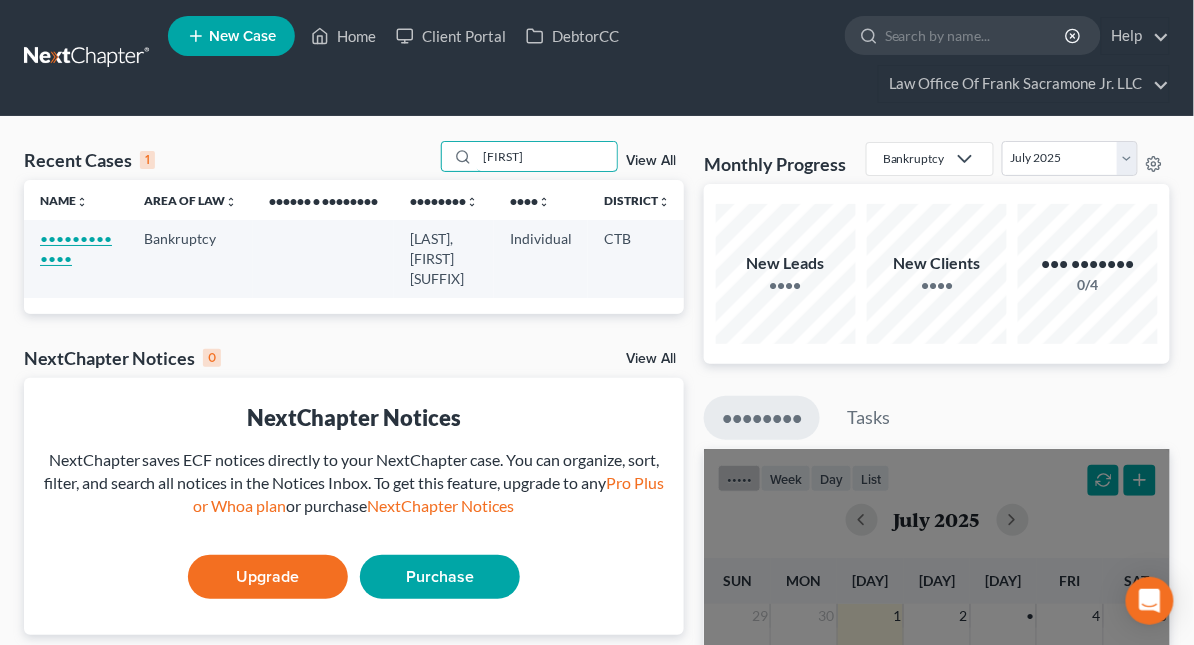 type on "[FIRST]" 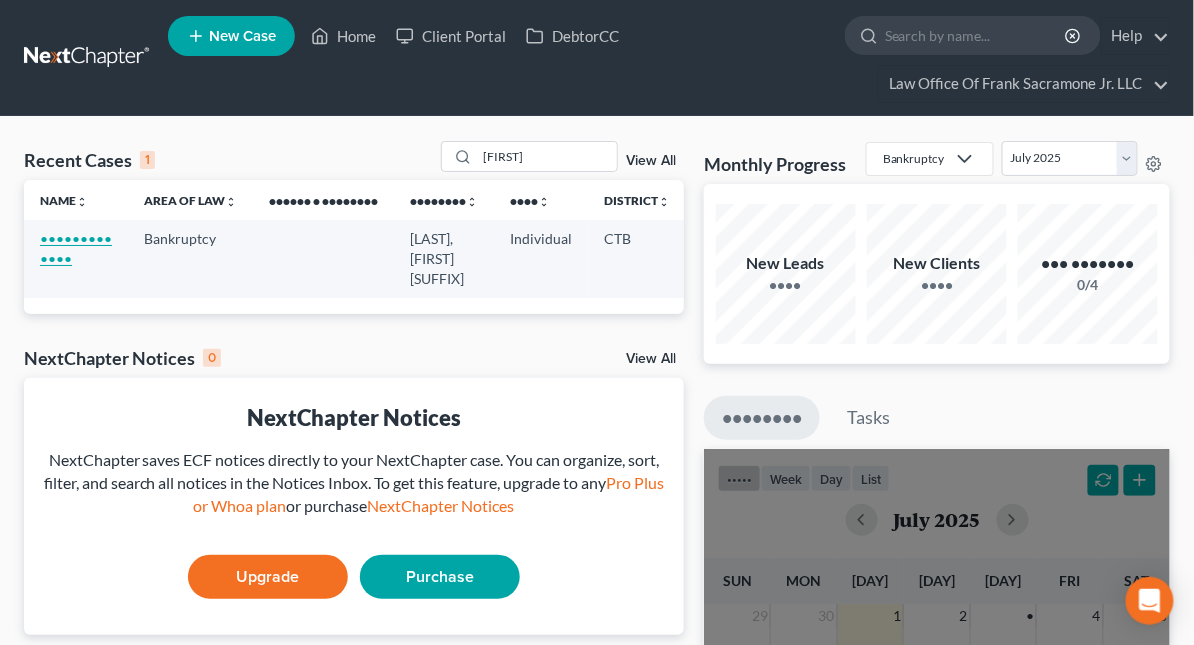 click on "••••••••• ••••" at bounding box center [76, 248] 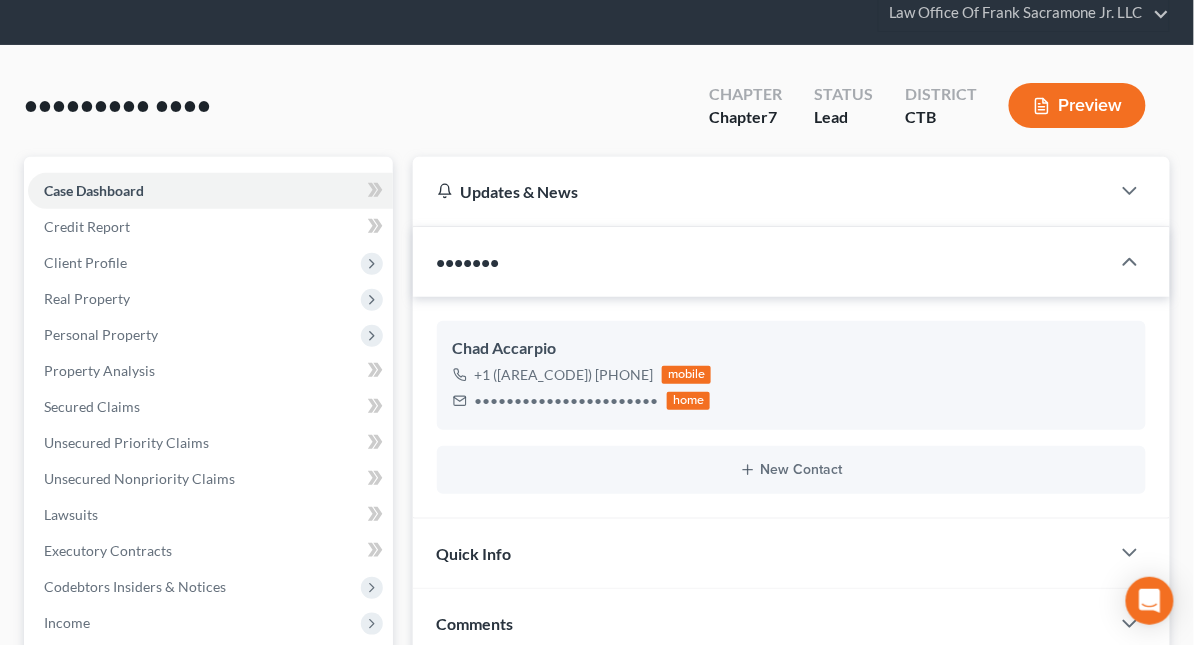 scroll, scrollTop: 0, scrollLeft: 0, axis: both 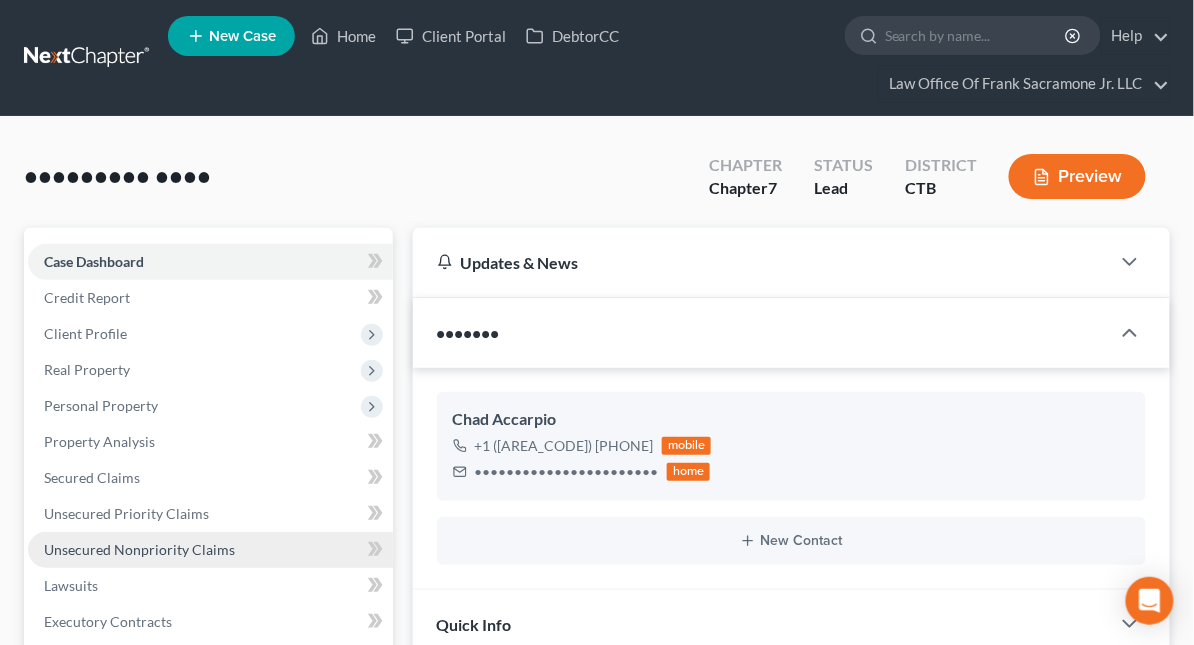click on "Unsecured Nonpriority Claims" at bounding box center [139, 549] 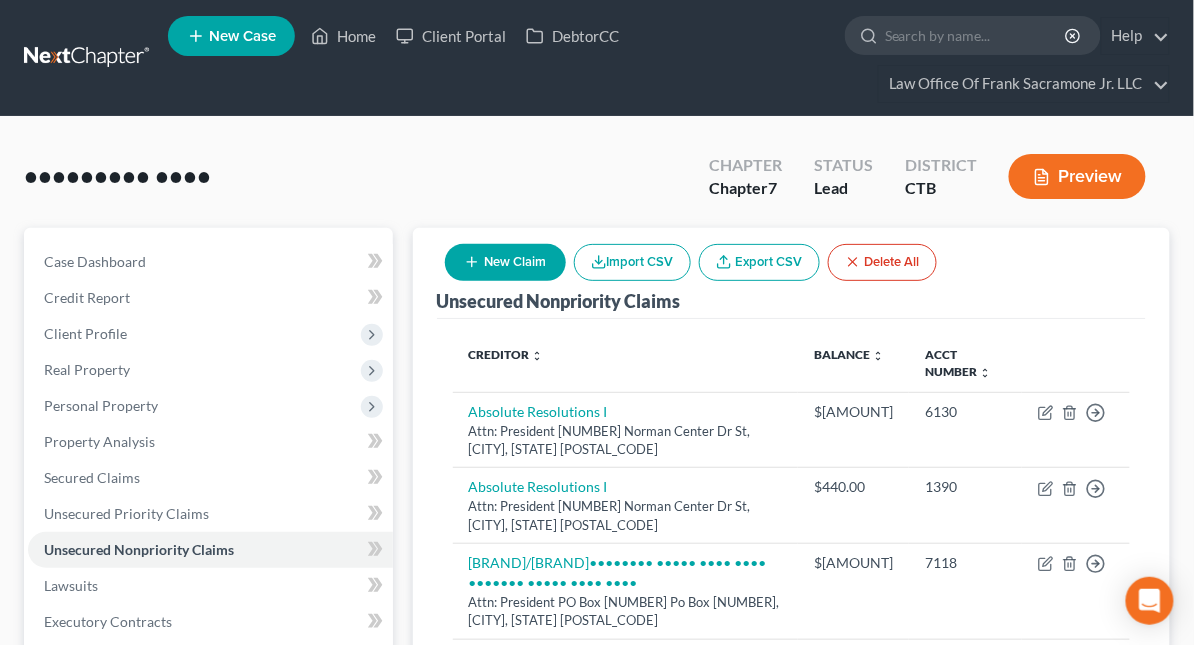 scroll, scrollTop: 0, scrollLeft: 0, axis: both 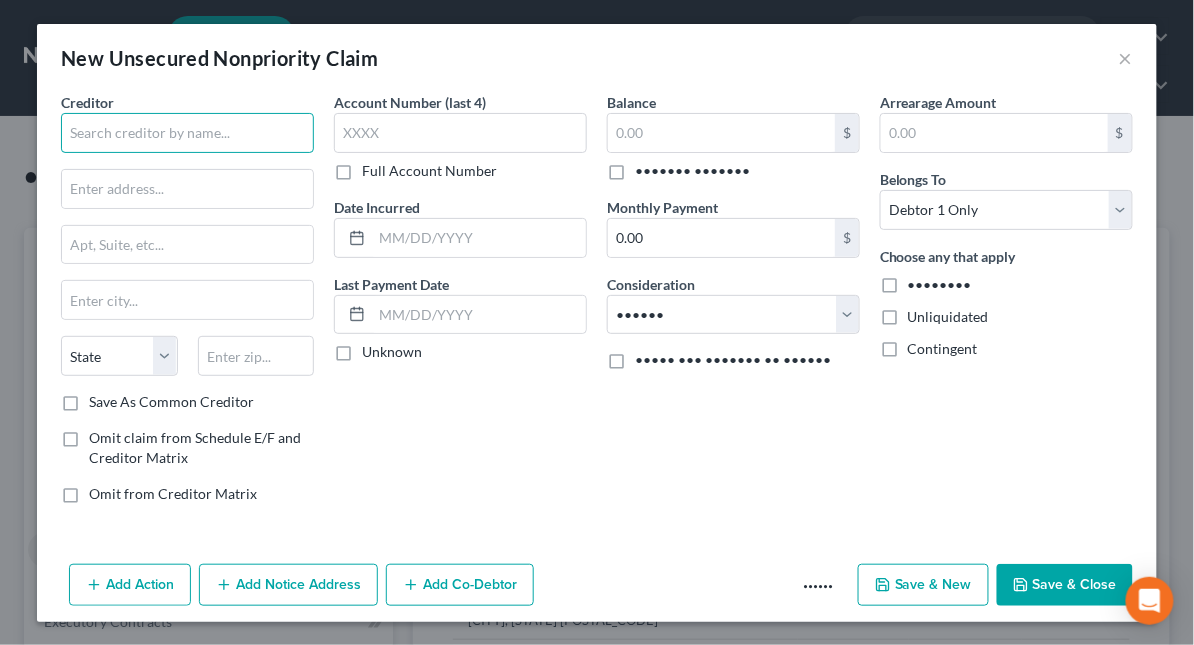 click at bounding box center (187, 133) 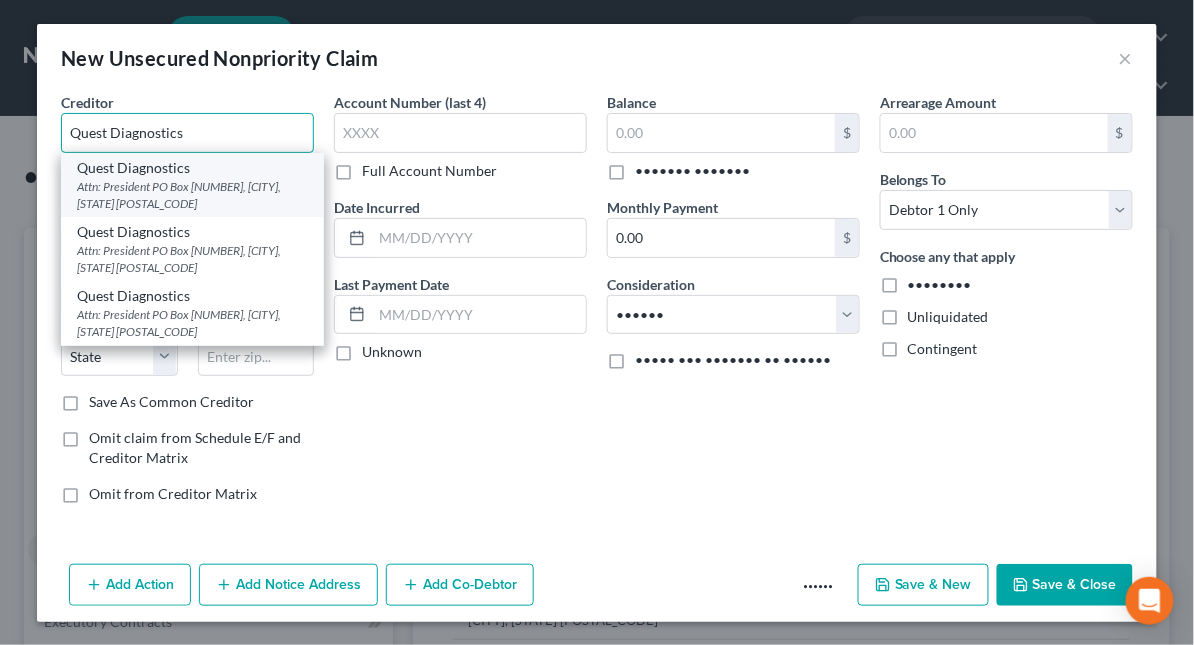 type on "Quest Diagnostics" 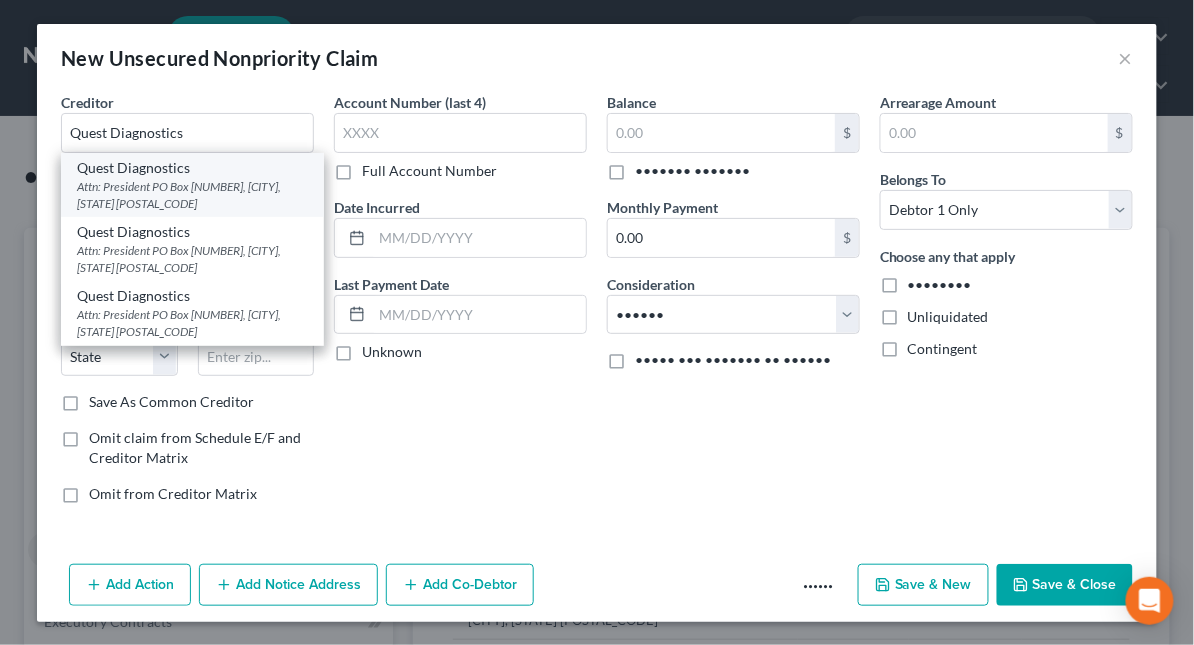 click on "Attn: President PO Box [NUMBER], [CITY], [STATE] [POSTAL_CODE]" at bounding box center [192, 195] 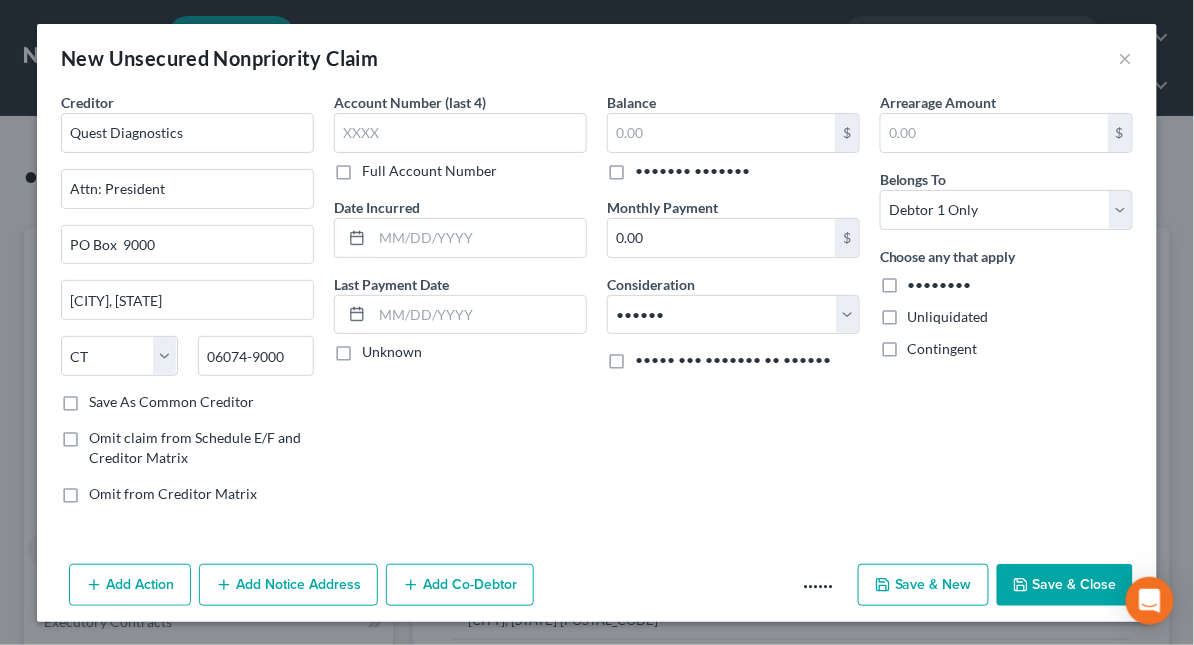 click on "Add Notice Address" at bounding box center (288, 585) 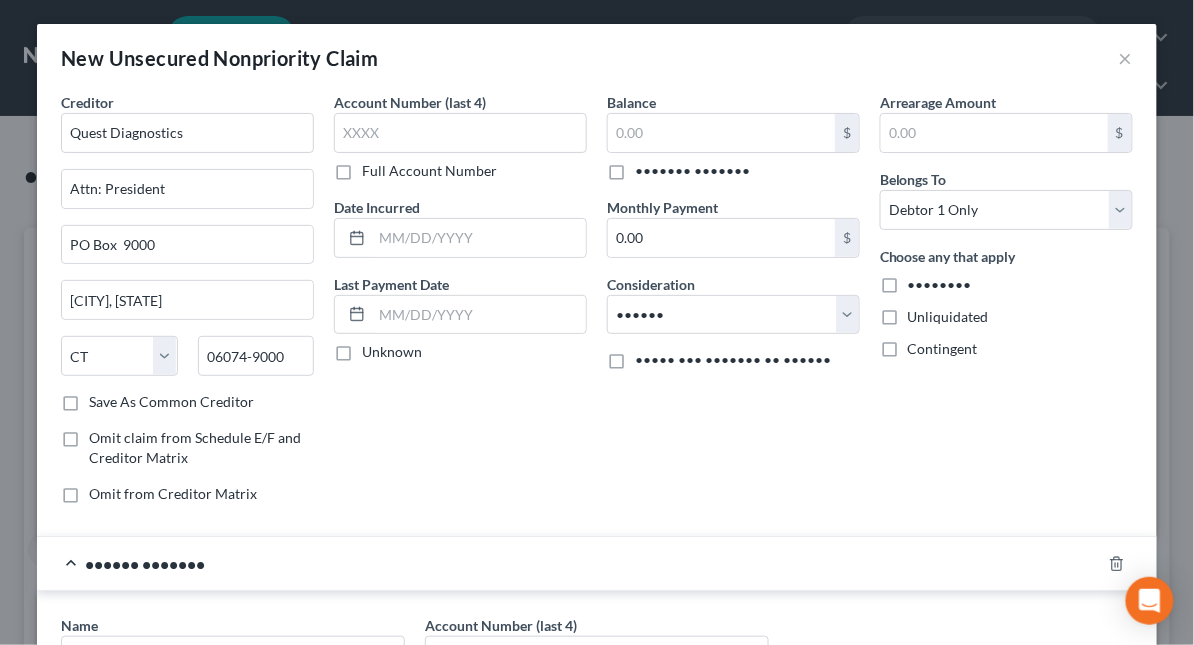 type 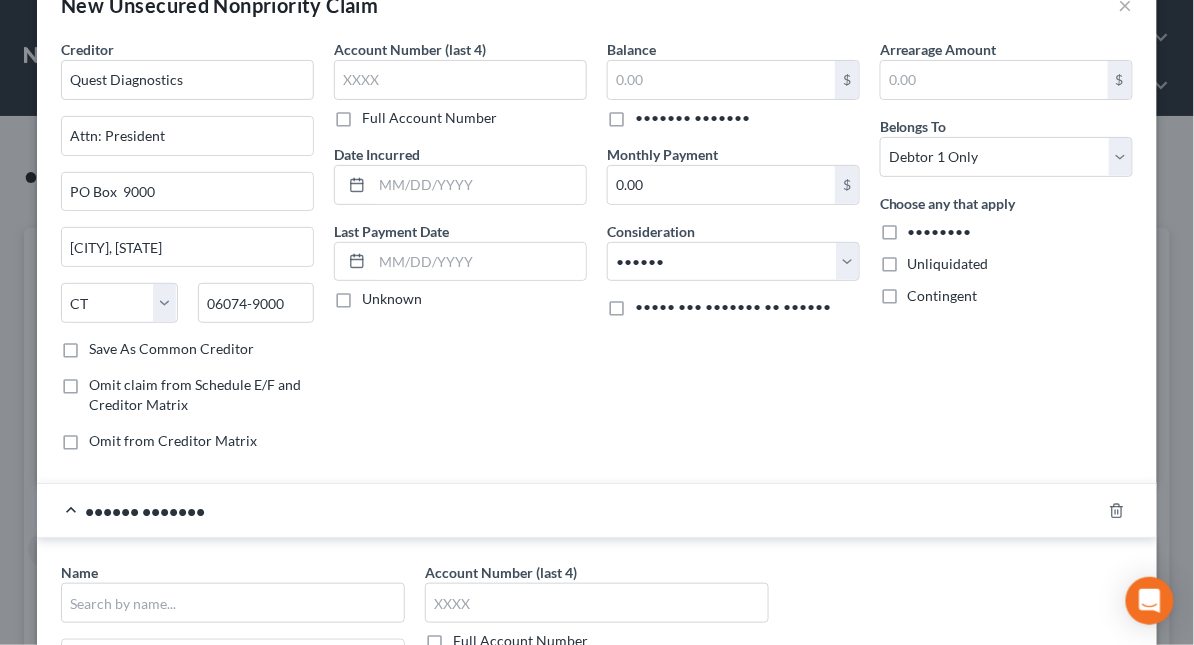 scroll, scrollTop: 80, scrollLeft: 0, axis: vertical 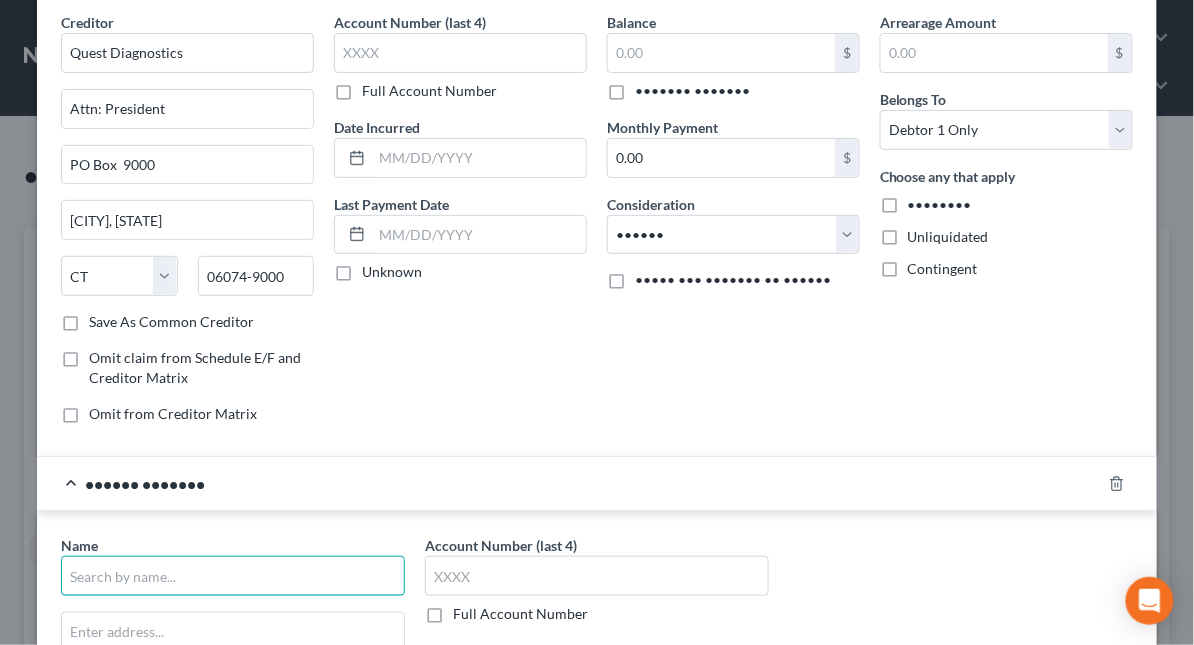 click at bounding box center (233, 576) 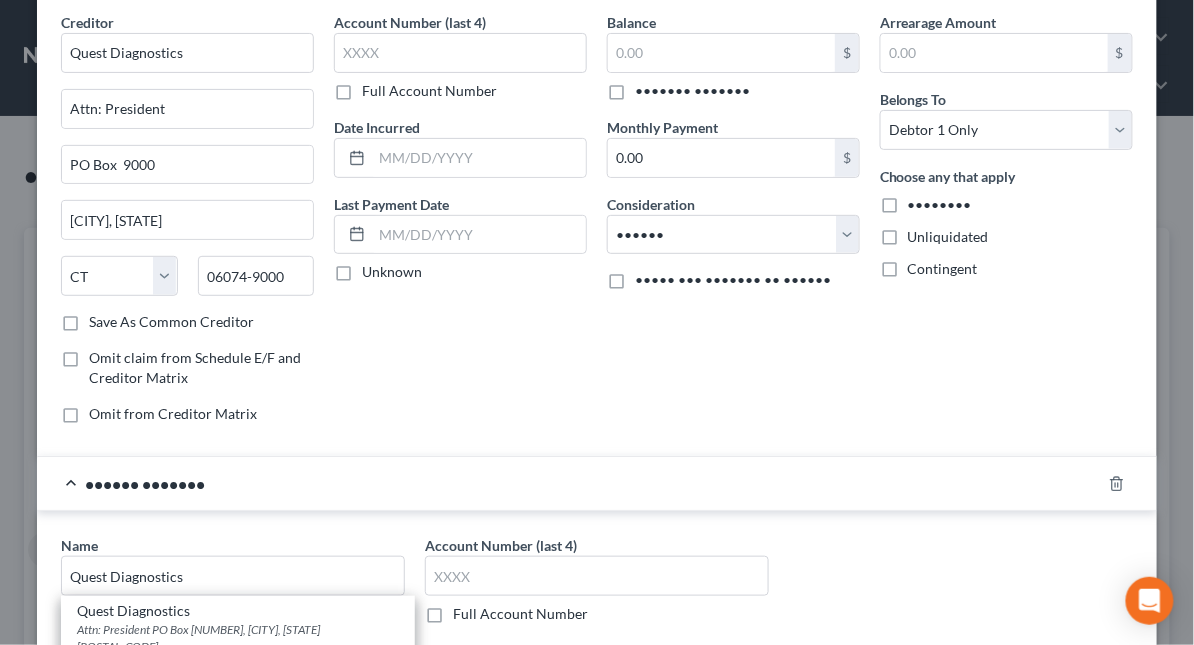 click on "Attn: President PO Box [NUMBER], [CITY], [STATE] [POSTAL_CODE] Attn: President PO Box [NUMBER], [CITY], [STATE] [POSTAL_CODE] Attn: President PO Box [NUMBER], [CITY], [STATE] [POSTAL_CODE] State [STATE] Save As Notice Address
Account Number (last 4)
Full Account Number" at bounding box center (597, 703) 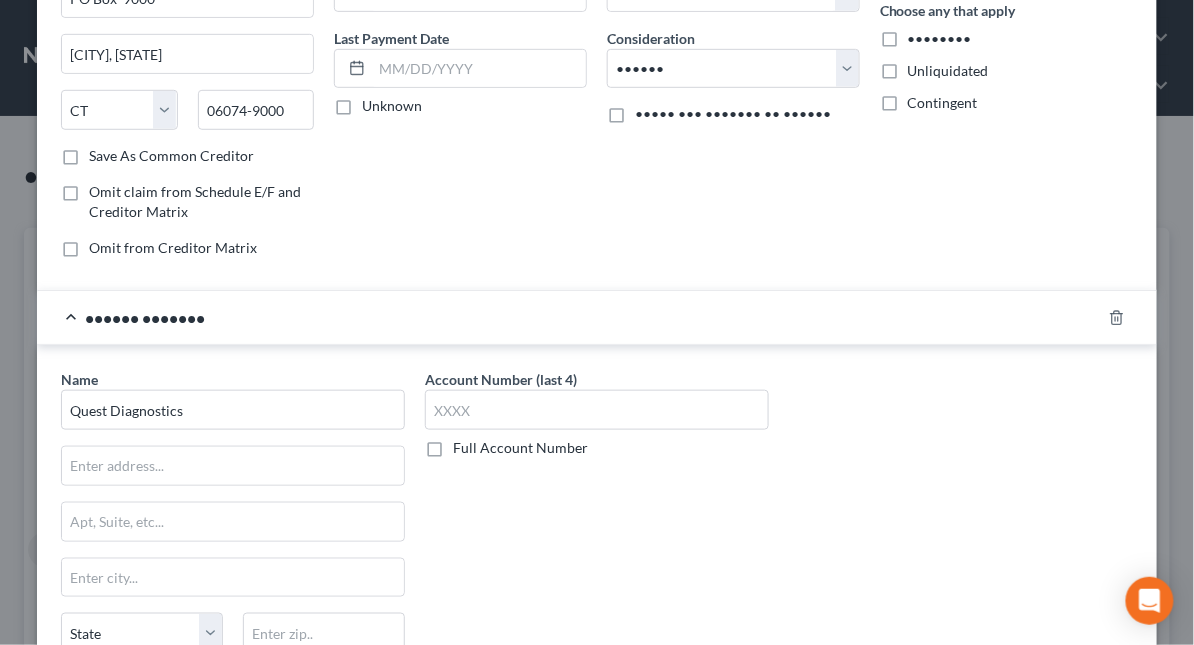 scroll, scrollTop: 293, scrollLeft: 0, axis: vertical 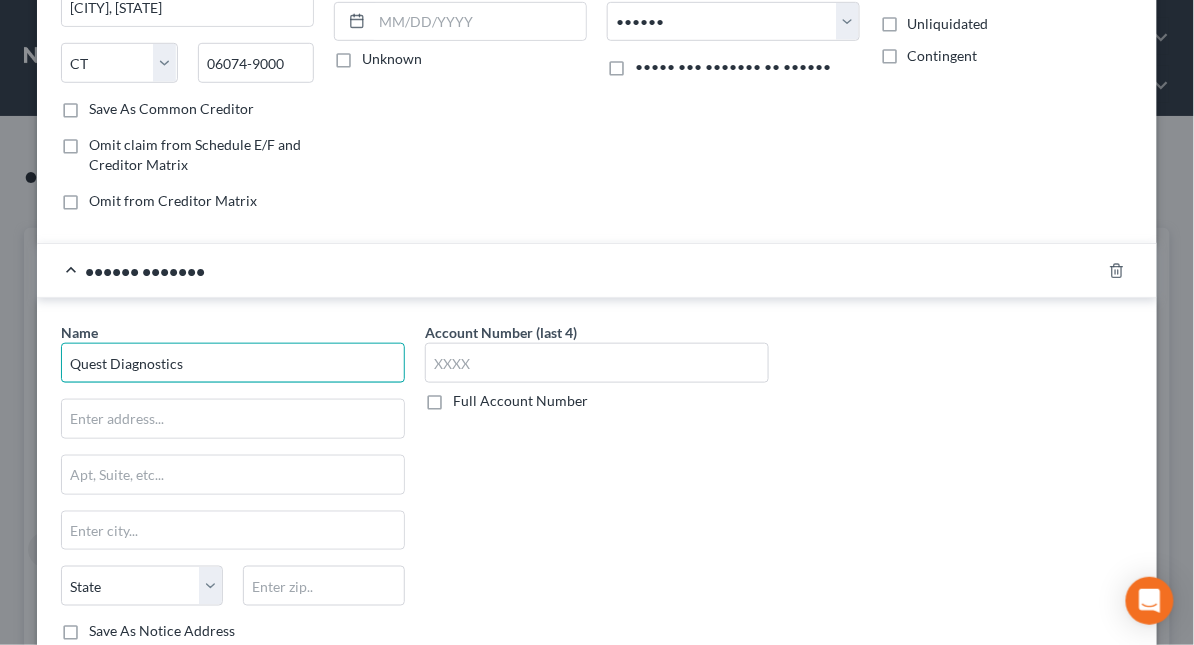 click on "Quest Diagnostics" at bounding box center (233, 363) 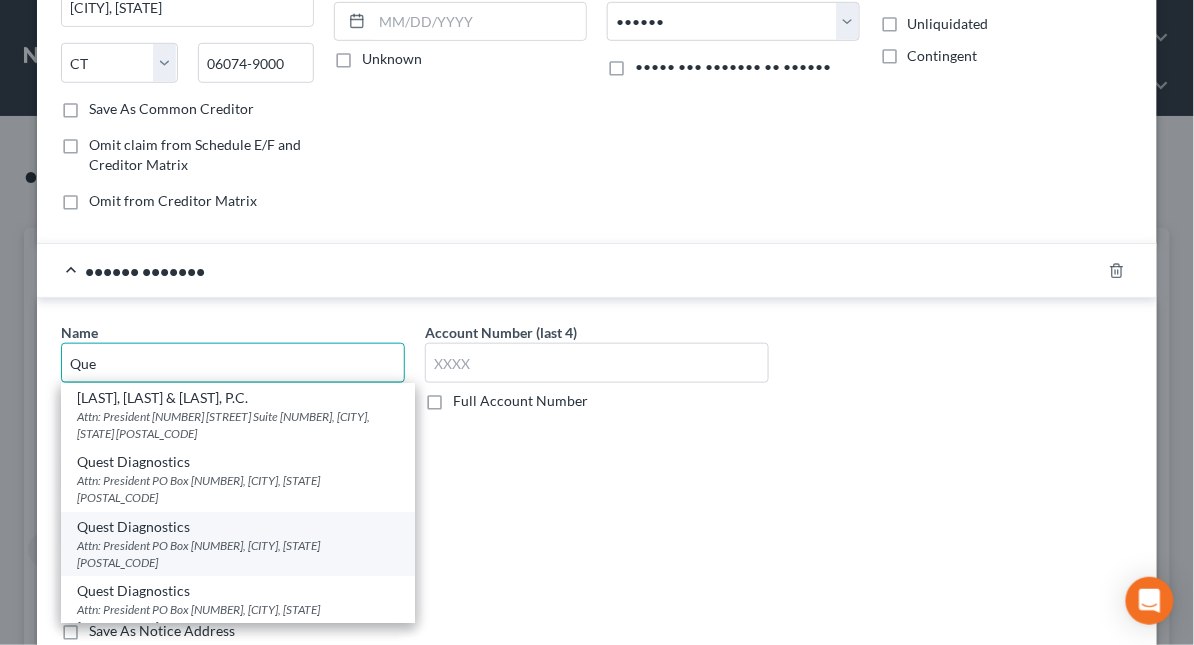 type on "Que" 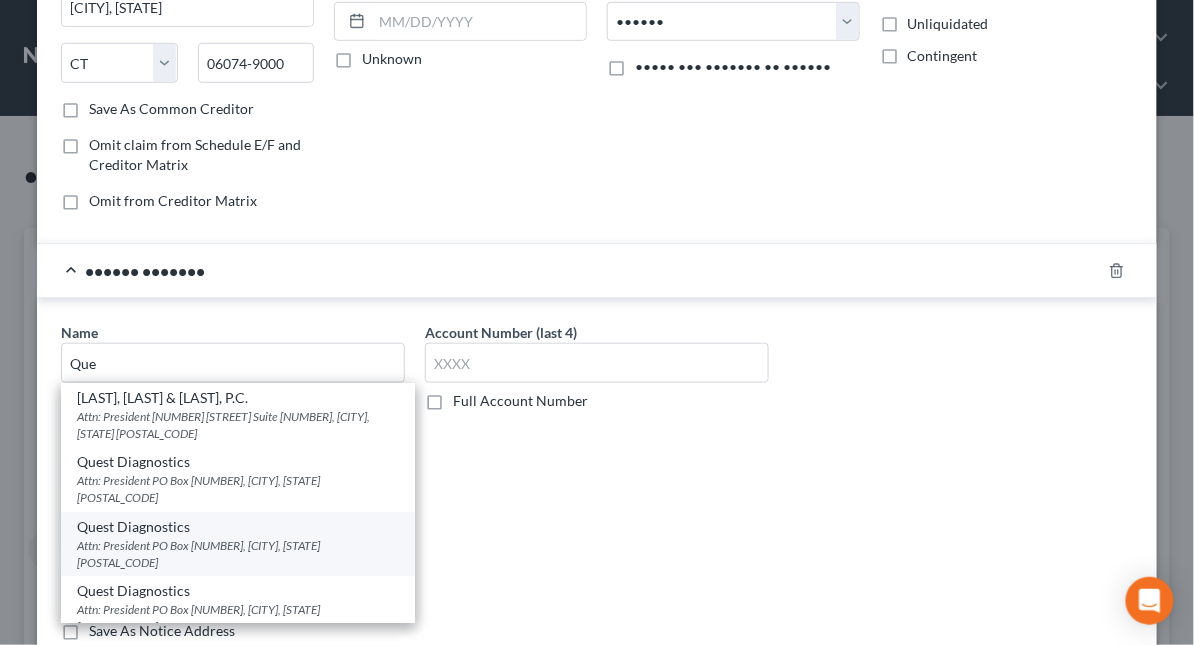 click on "Quest Diagnostics" at bounding box center [238, 527] 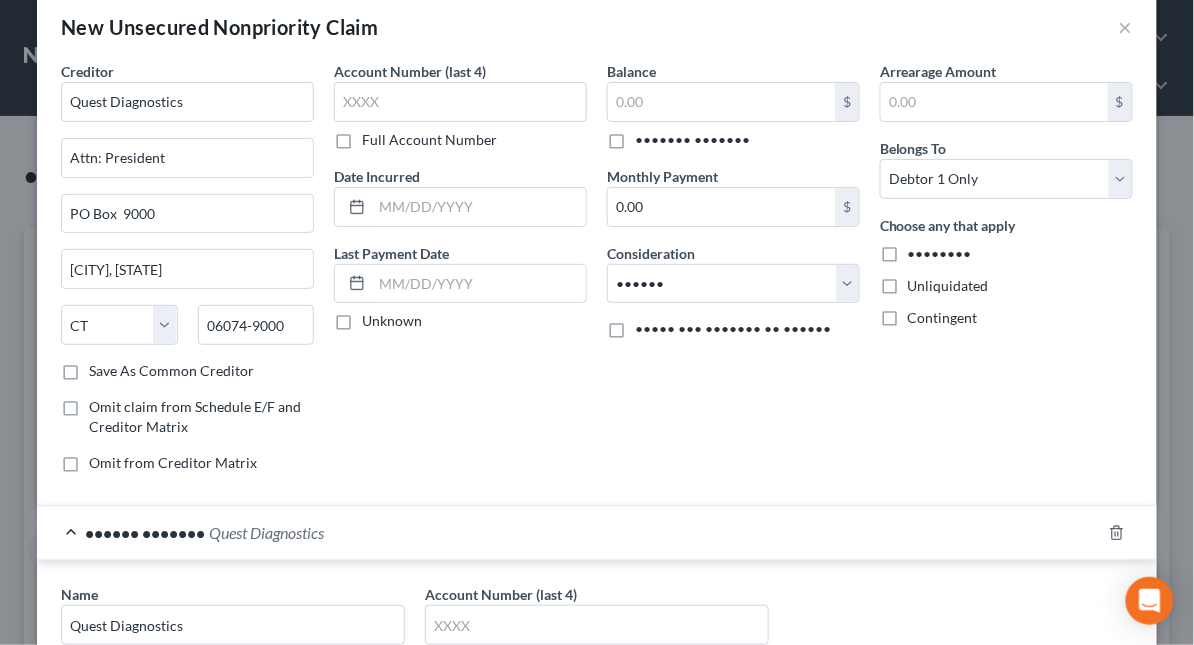 scroll, scrollTop: 26, scrollLeft: 0, axis: vertical 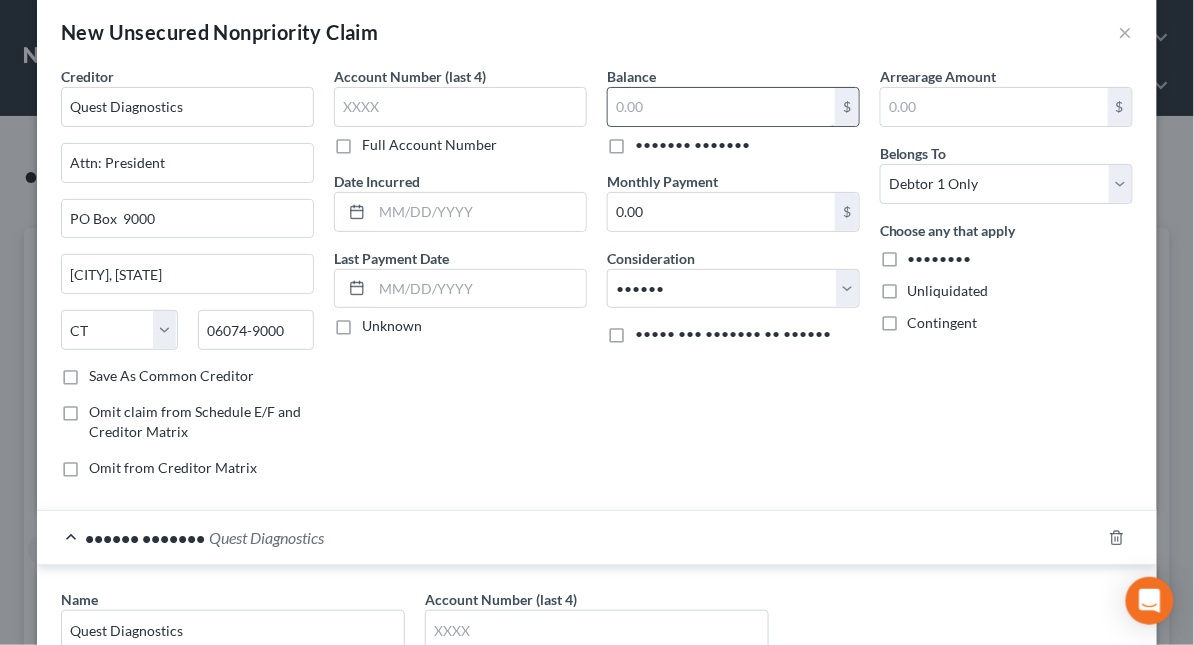 click at bounding box center (721, 107) 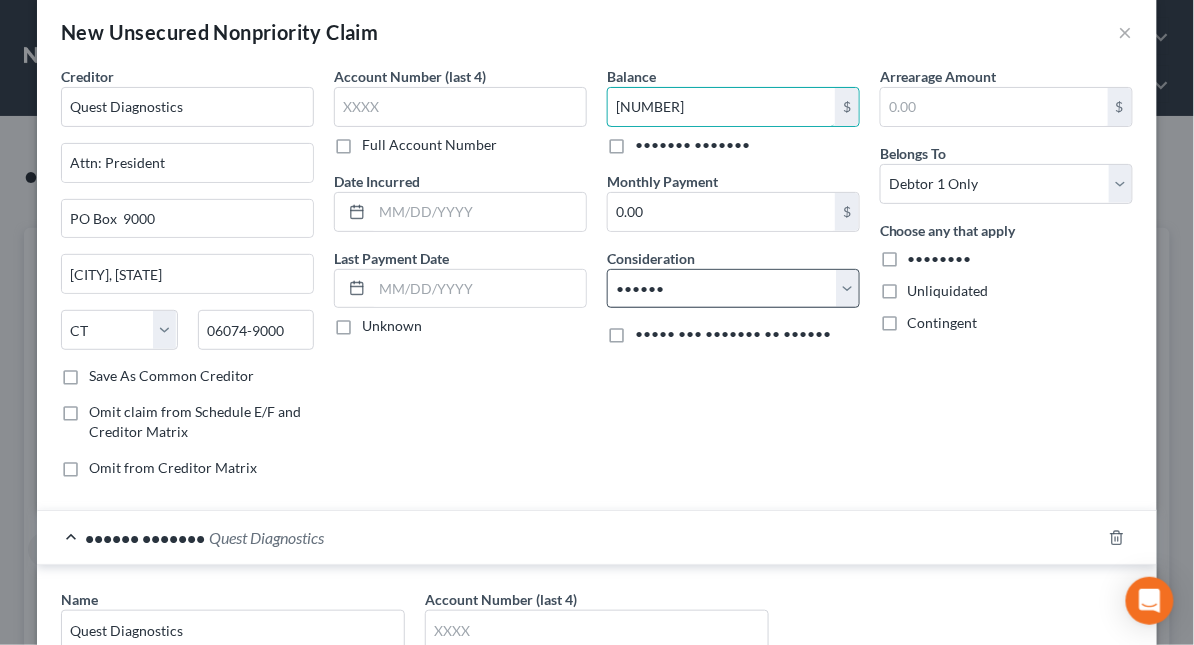 type on "[NUMBER]" 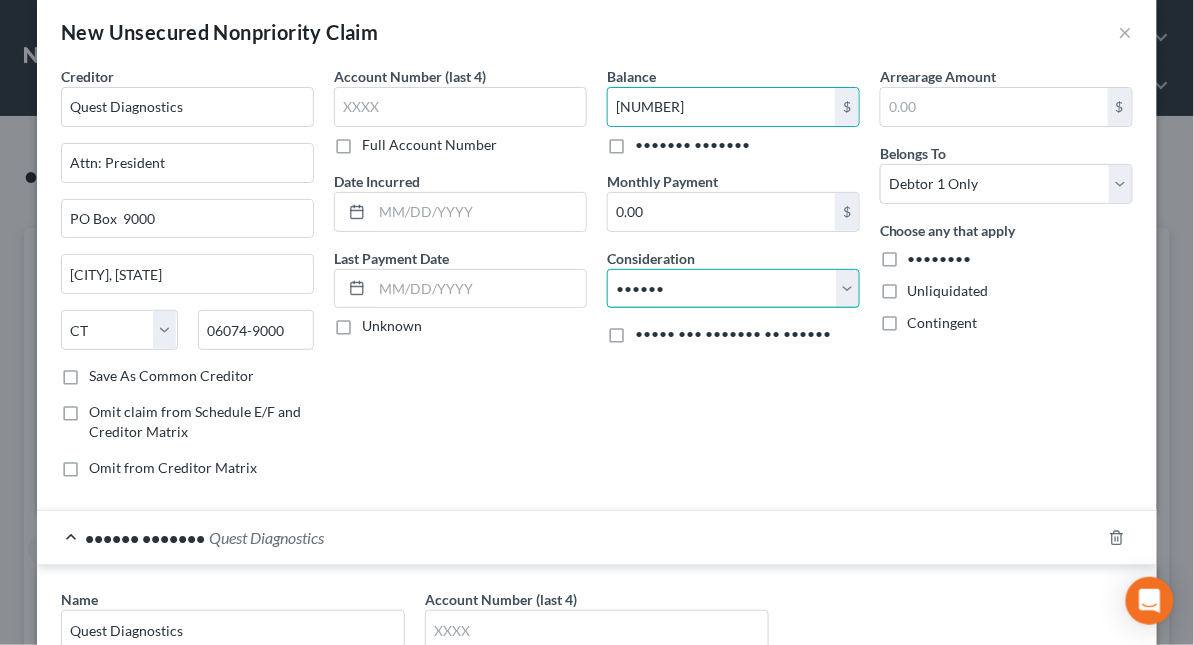 click on "Select Cable / Satellite Services Collection Agency Credit Card Debt Debt Counseling / Attorneys Deficiency Balance Domestic Support Obligations Home / Car Repairs Income Taxes Judgment Liens Medical Services Monies Loaned / Advanced Mortgage Obligation From Divorce Or Separation Obligation To Pensions Other Overdrawn Bank Account Promised To Help Pay Creditors Student Loans Suppliers And Vendors Telephone / Internet Services Utility Services" at bounding box center (733, 289) 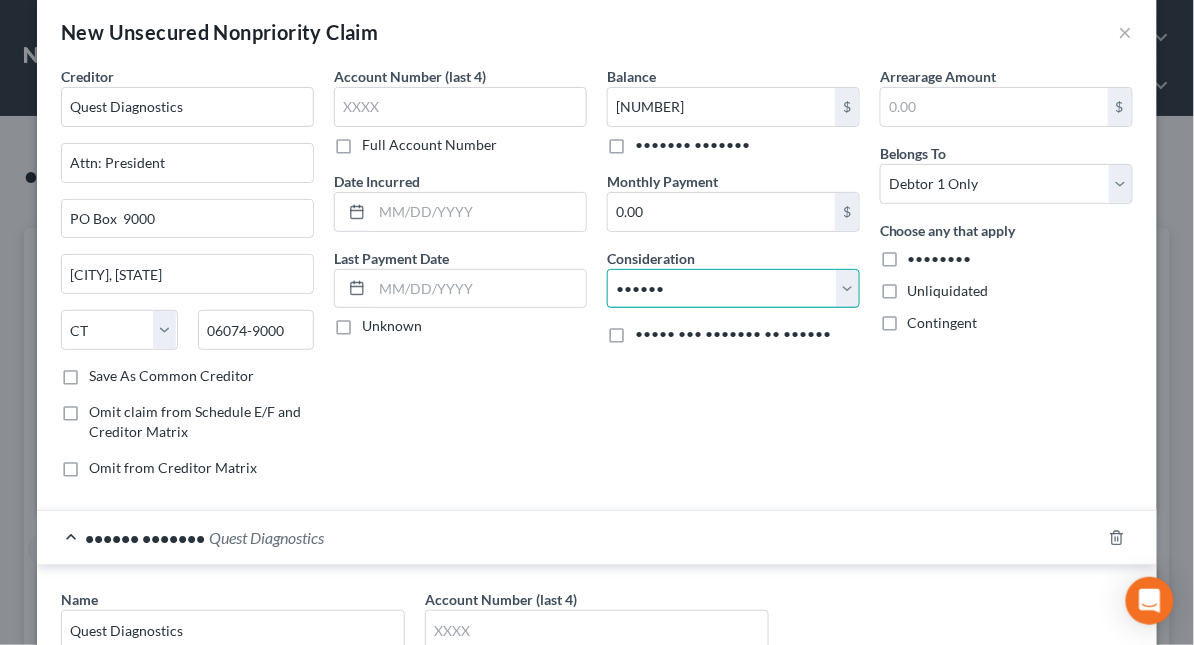 select on "[NUMBER]" 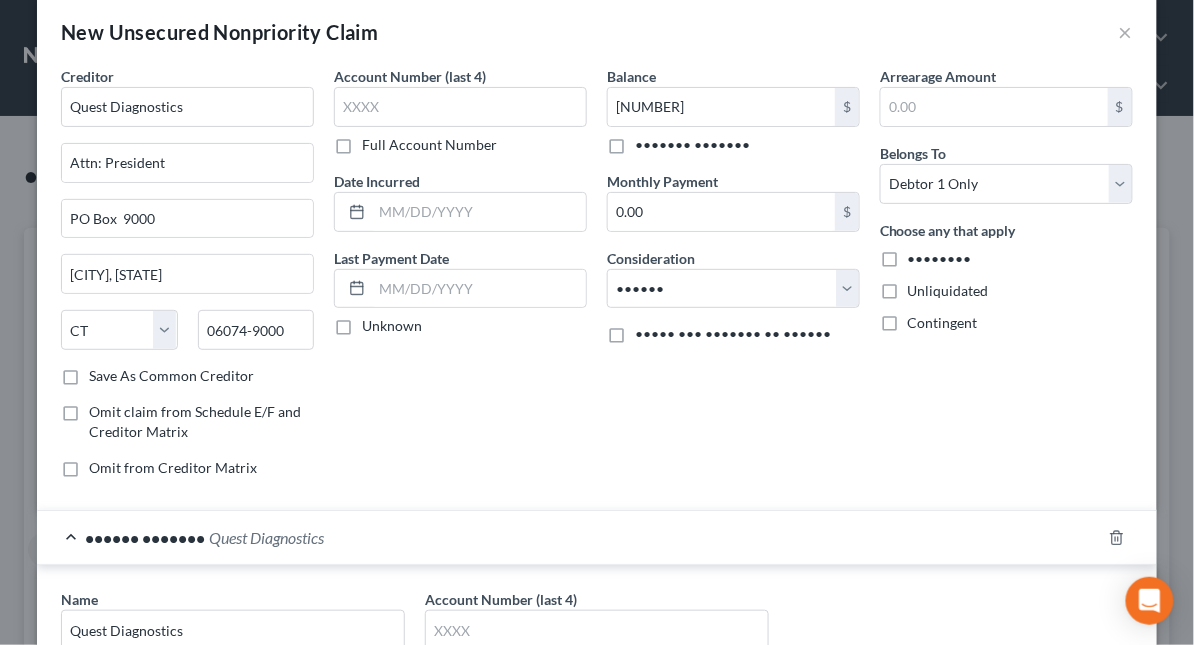click on "Arrearage Amount $
Belongs To
*
Select Debtor 1 Only Debtor 2 Only Debtor 1 And Debtor 2 Only At Least One Of The Debtors And Another Community Property Choose any that apply Disputed Unliquidated Contingent" at bounding box center [1006, 280] 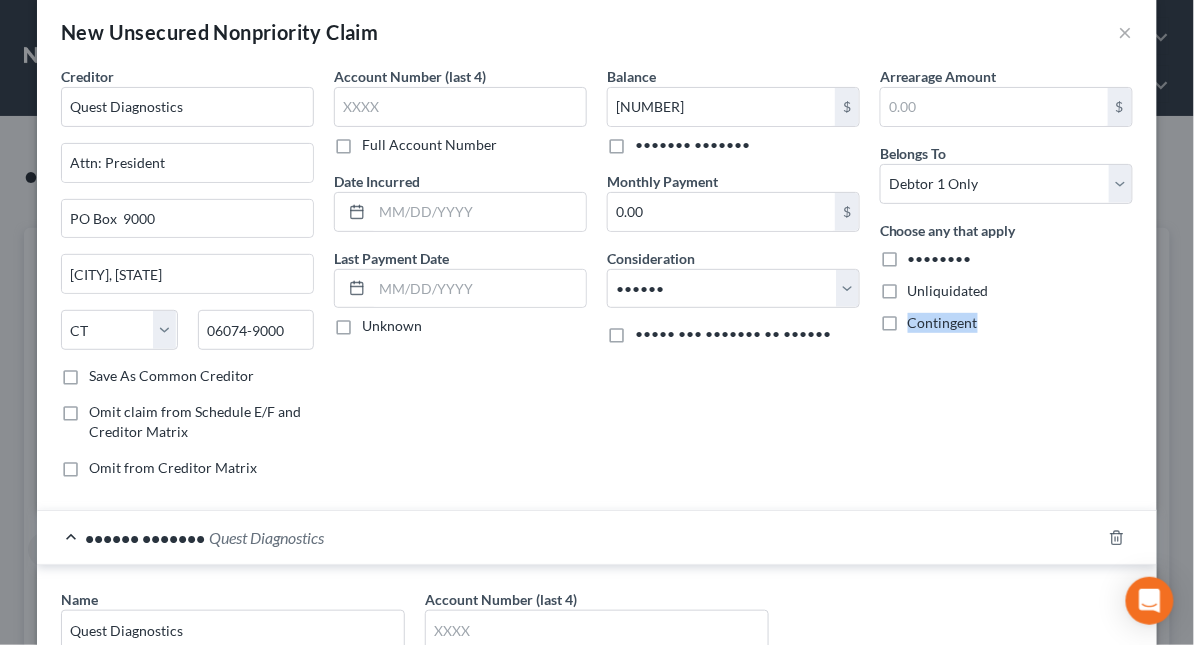 click on "Arrearage Amount $
Belongs To
*
Select Debtor 1 Only Debtor 2 Only Debtor 1 And Debtor 2 Only At Least One Of The Debtors And Another Community Property Choose any that apply Disputed Unliquidated Contingent" at bounding box center (1006, 280) 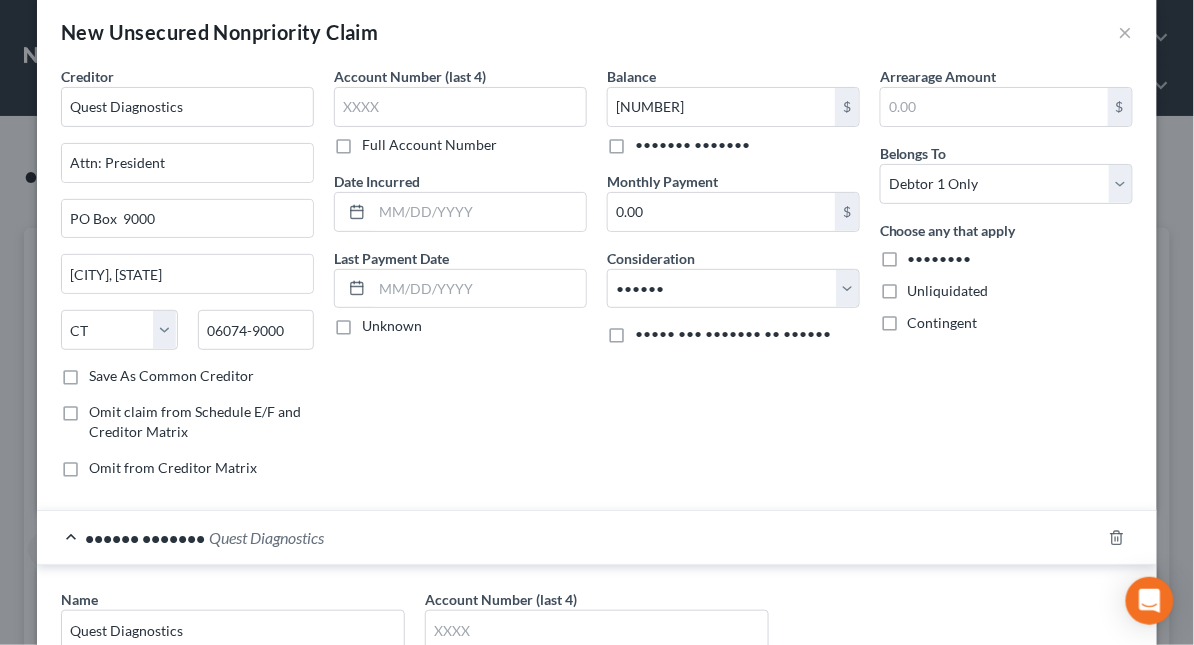 click on "Arrearage Amount $
Belongs To
*
Select Debtor 1 Only Debtor 2 Only Debtor 1 And Debtor 2 Only At Least One Of The Debtors And Another Community Property Choose any that apply Disputed Unliquidated Contingent" at bounding box center (1006, 280) 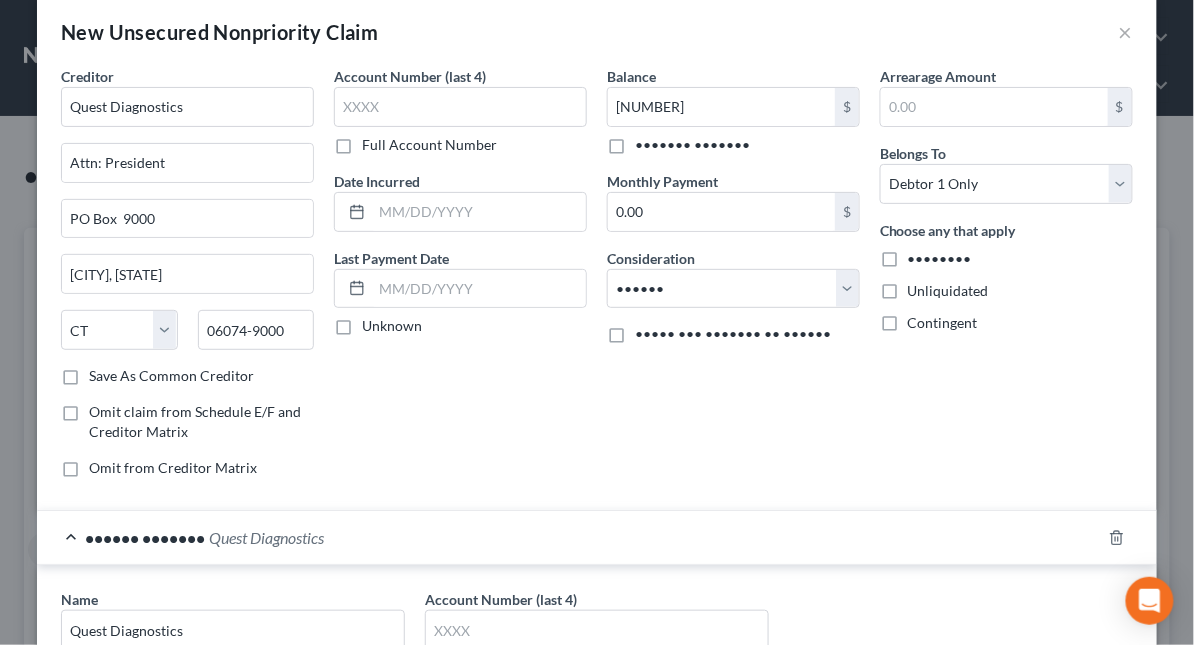 click on "Quest Diagnostics Attn: President PO Box [NUMBER] [CITY] State [STATE] [POSTAL_CODE] Account Number (last 4) Full Account Number" at bounding box center [597, 753] 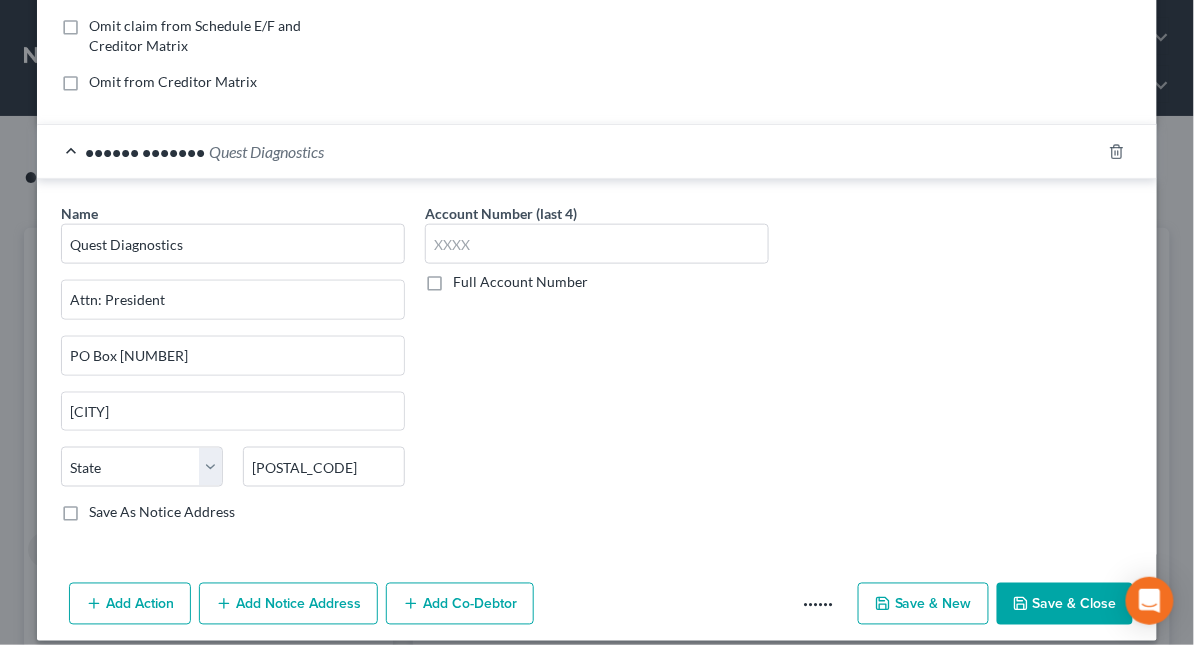 scroll, scrollTop: 431, scrollLeft: 0, axis: vertical 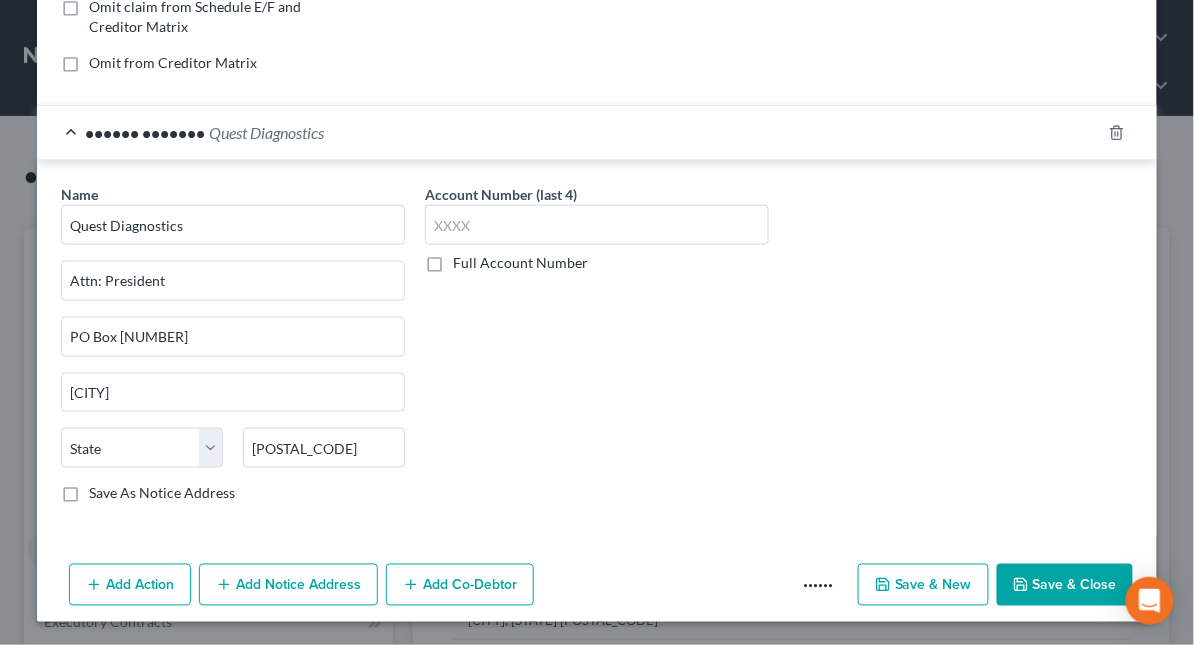 click on "Save & Close" at bounding box center [1065, 585] 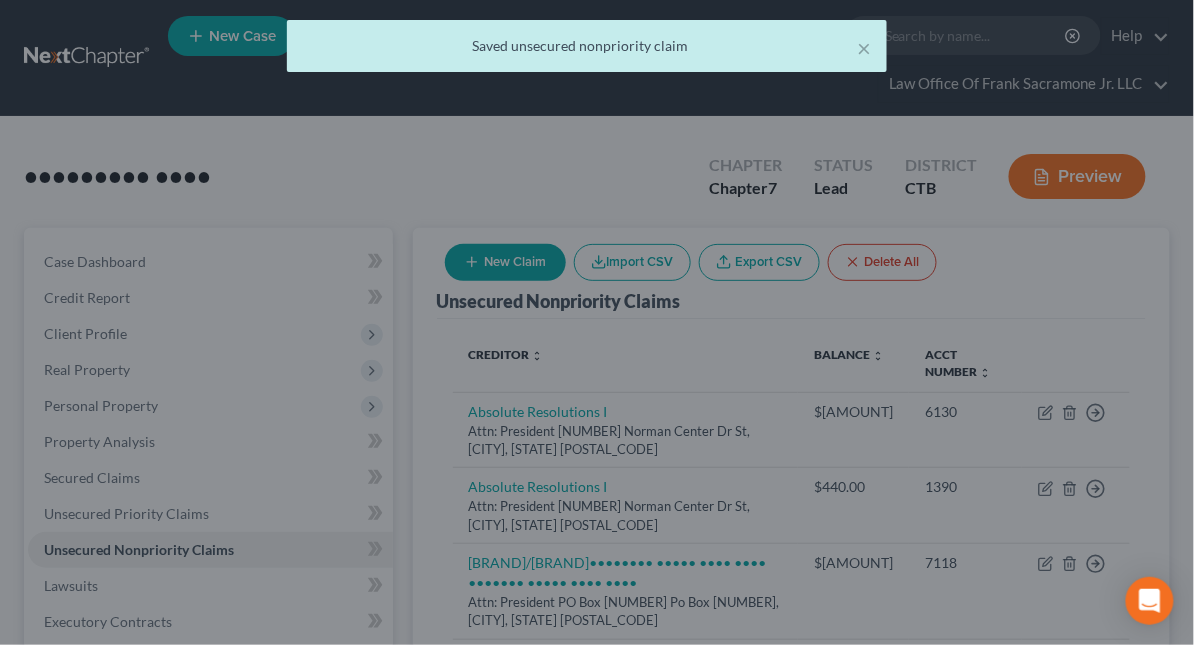 scroll, scrollTop: 0, scrollLeft: 0, axis: both 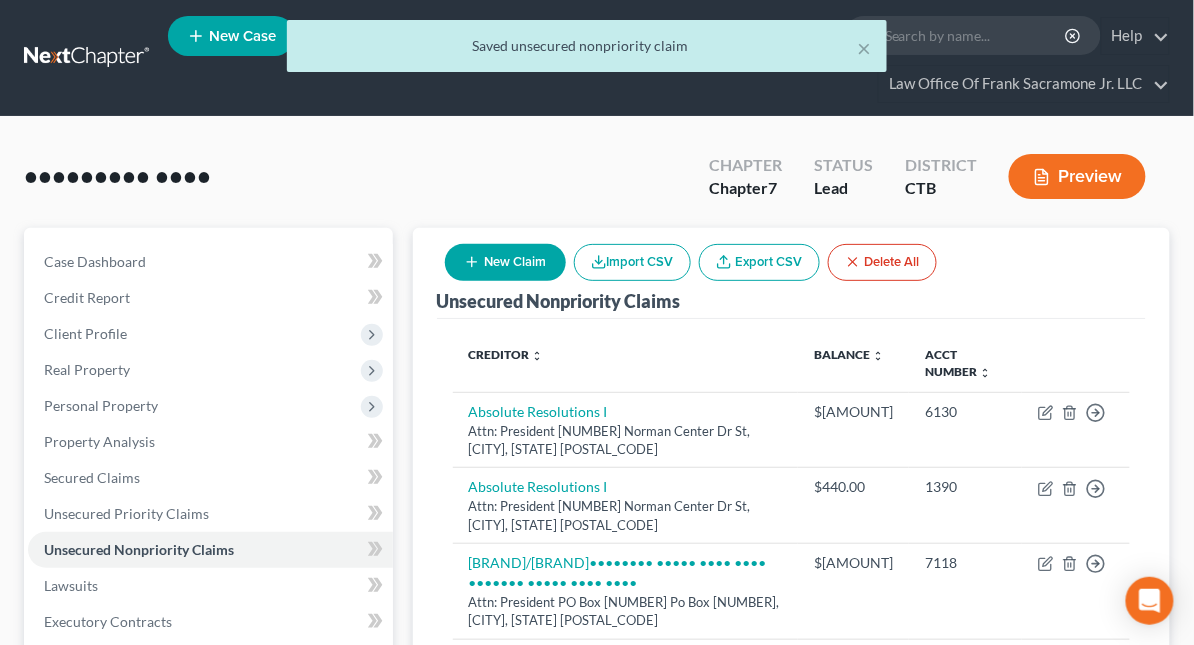 click on "New Claim" at bounding box center [505, 262] 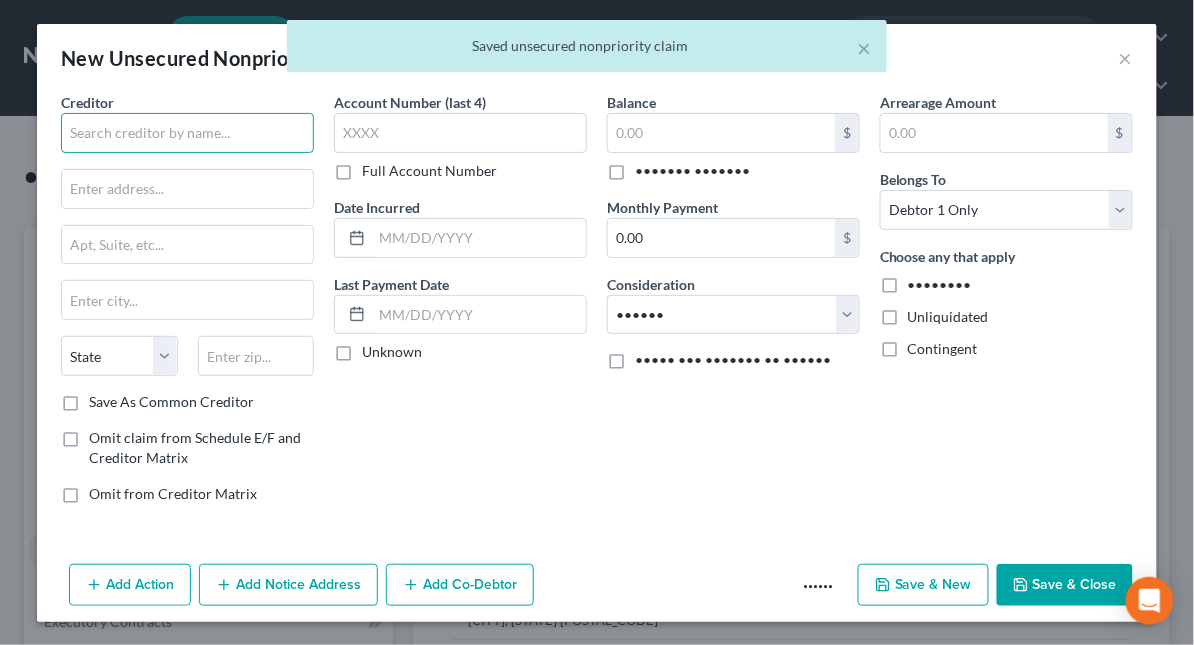click at bounding box center (187, 133) 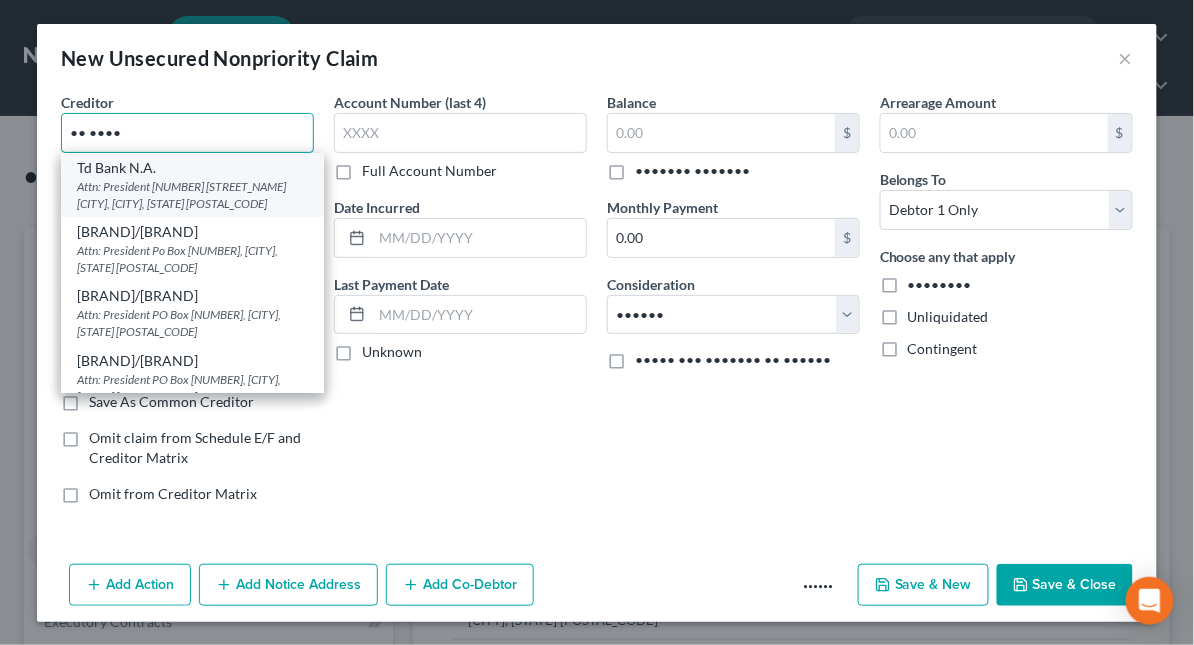type on "•• ••••" 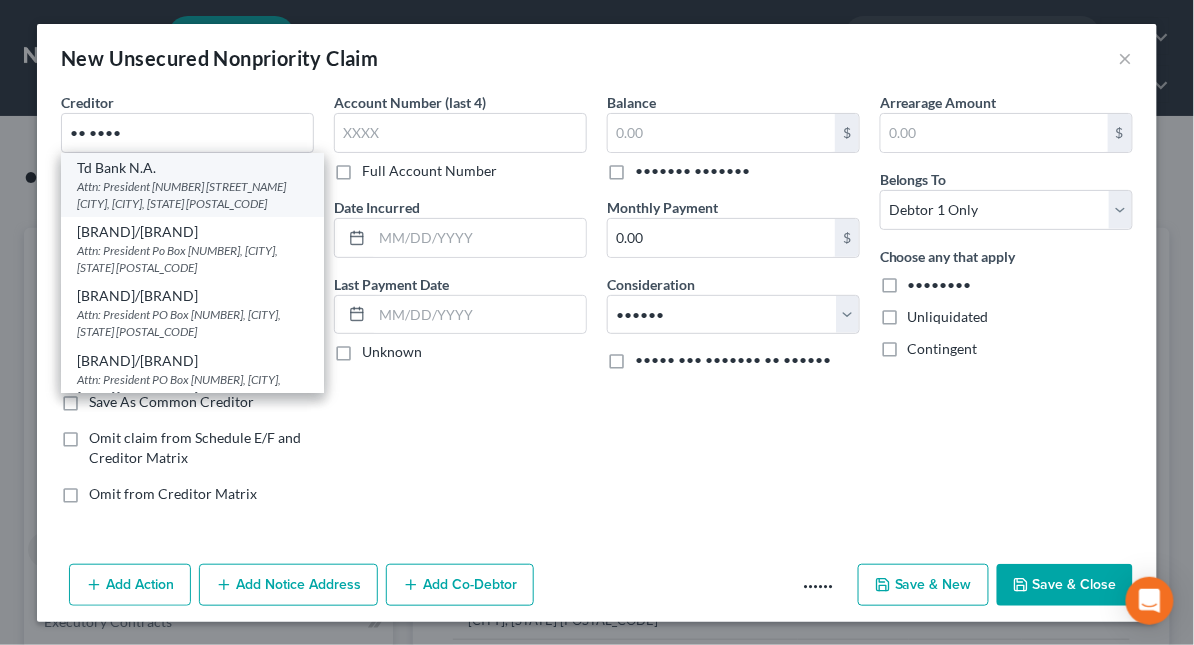 click on "Attn: President [NUMBER] [STREET_NAME] [CITY], [CITY], [STATE] [POSTAL_CODE]" at bounding box center (192, 195) 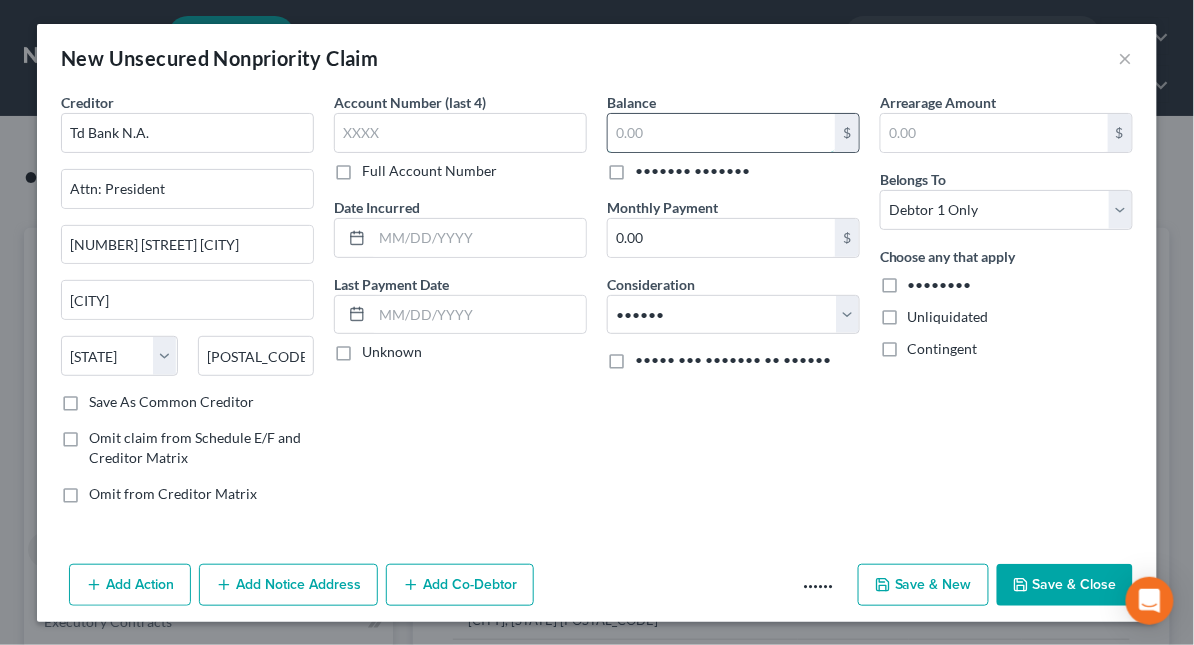 click at bounding box center (0, 0) 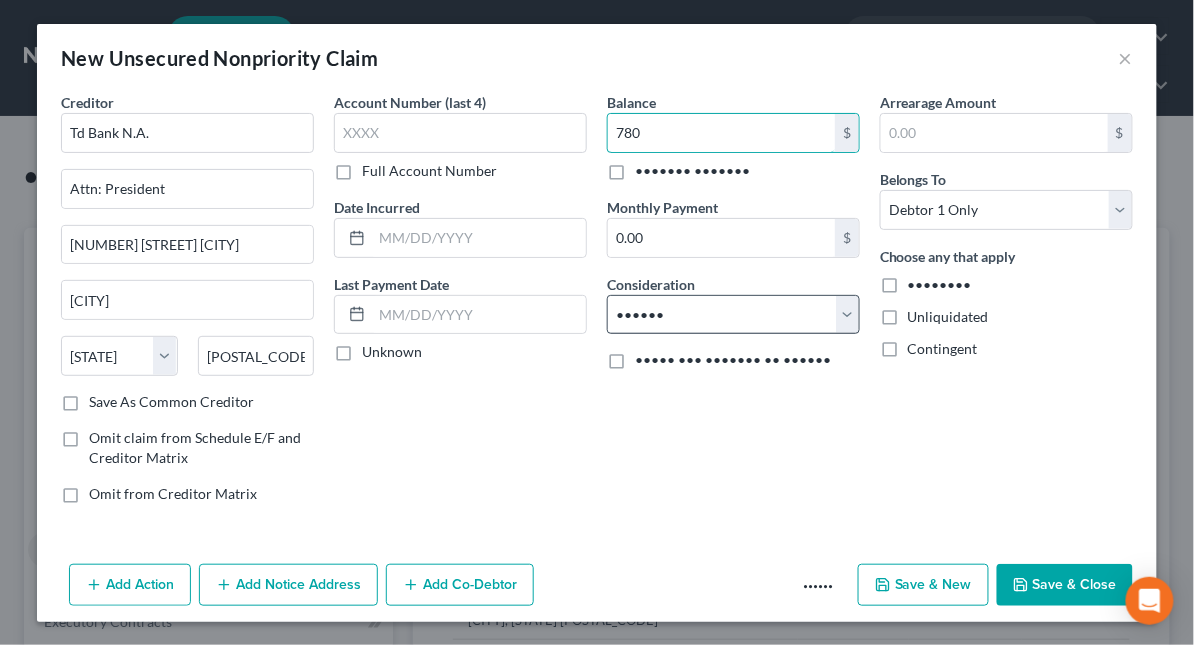 type on "780" 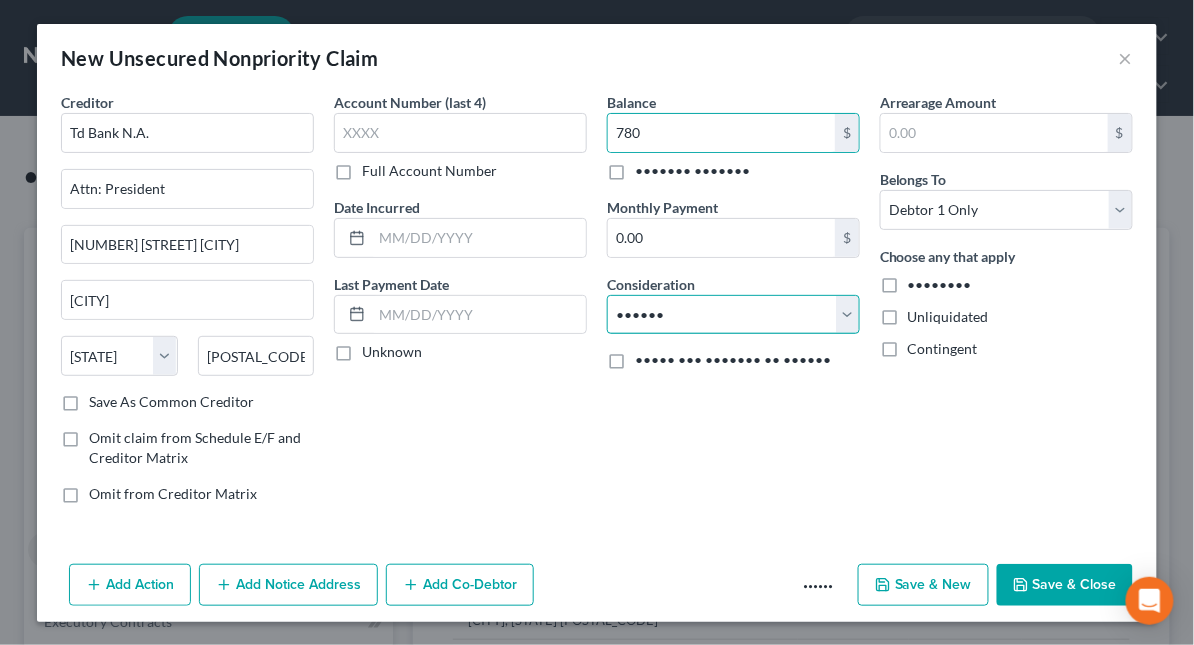 click on "Select Cable / Satellite Services Collection Agency Credit Card Debt Debt Counseling / Attorneys Deficiency Balance Domestic Support Obligations Home / Car Repairs Income Taxes Judgment Liens Medical Services Monies Loaned / Advanced Mortgage Obligation From Divorce Or Separation Obligation To Pensions Other Overdrawn Bank Account Promised To Help Pay Creditors Student Loans Suppliers And Vendors Telephone / Internet Services Utility Services" at bounding box center [733, 315] 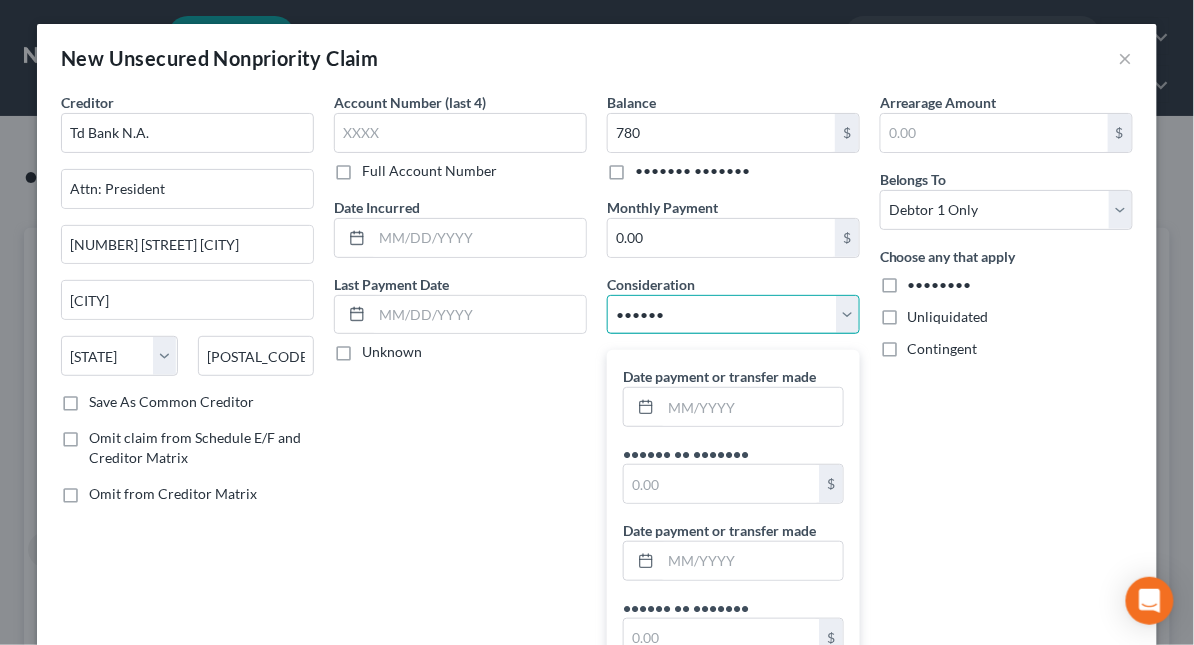 click on "Select Cable / Satellite Services Collection Agency Credit Card Debt Debt Counseling / Attorneys Deficiency Balance Domestic Support Obligations Home / Car Repairs Income Taxes Judgment Liens Medical Services Monies Loaned / Advanced Mortgage Obligation From Divorce Or Separation Obligation To Pensions Other Overdrawn Bank Account Promised To Help Pay Creditors Student Loans Suppliers And Vendors Telephone / Internet Services Utility Services" at bounding box center [733, 315] 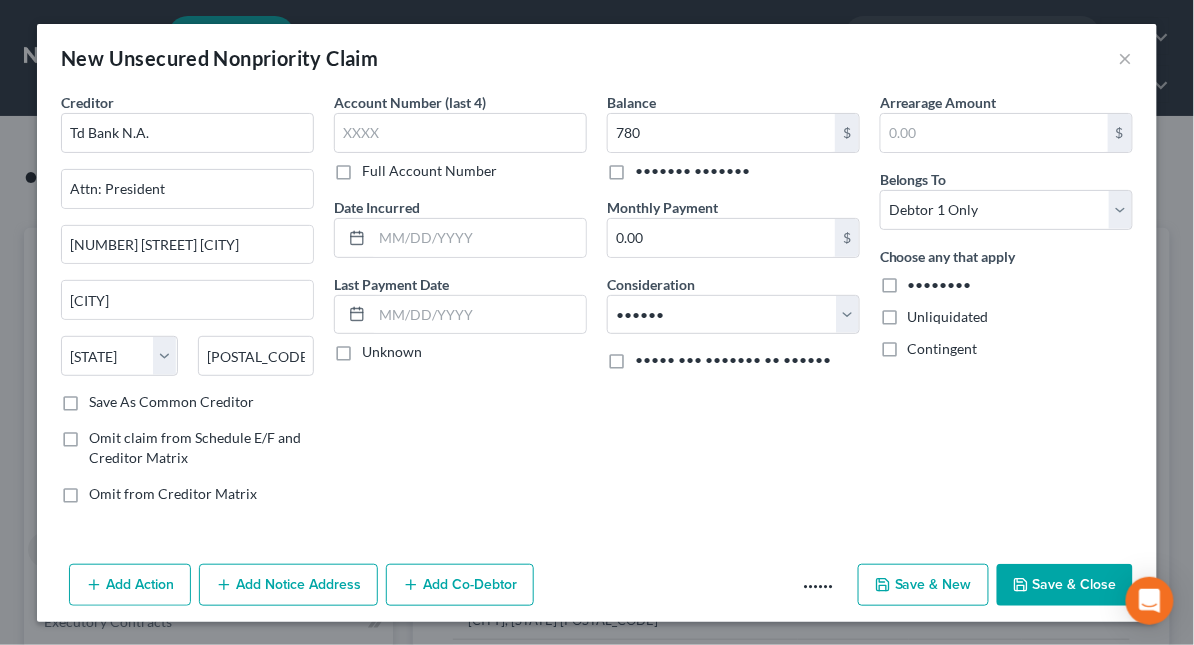 click on "Add Notice Address" at bounding box center [288, 585] 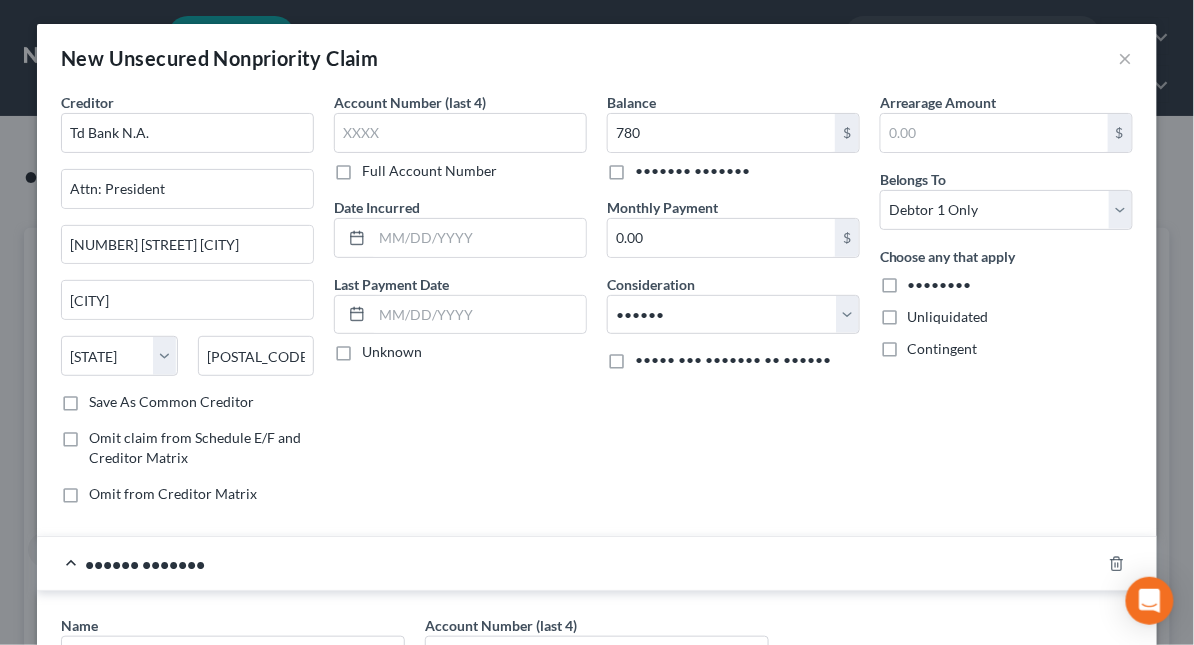 type 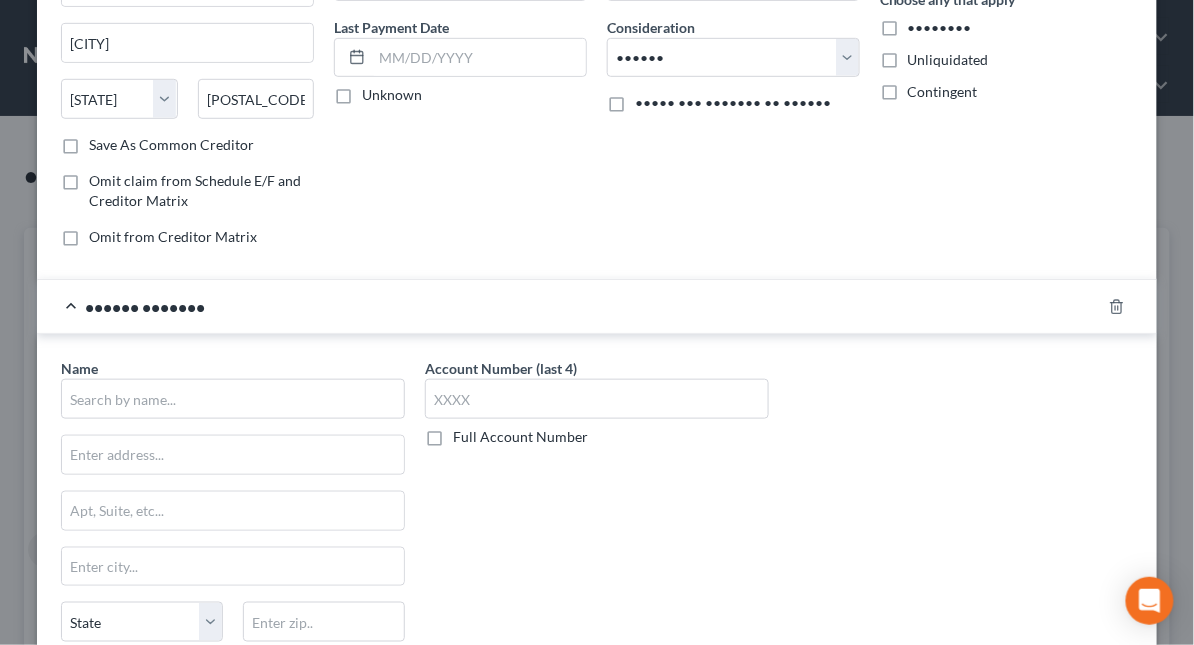 scroll, scrollTop: 266, scrollLeft: 0, axis: vertical 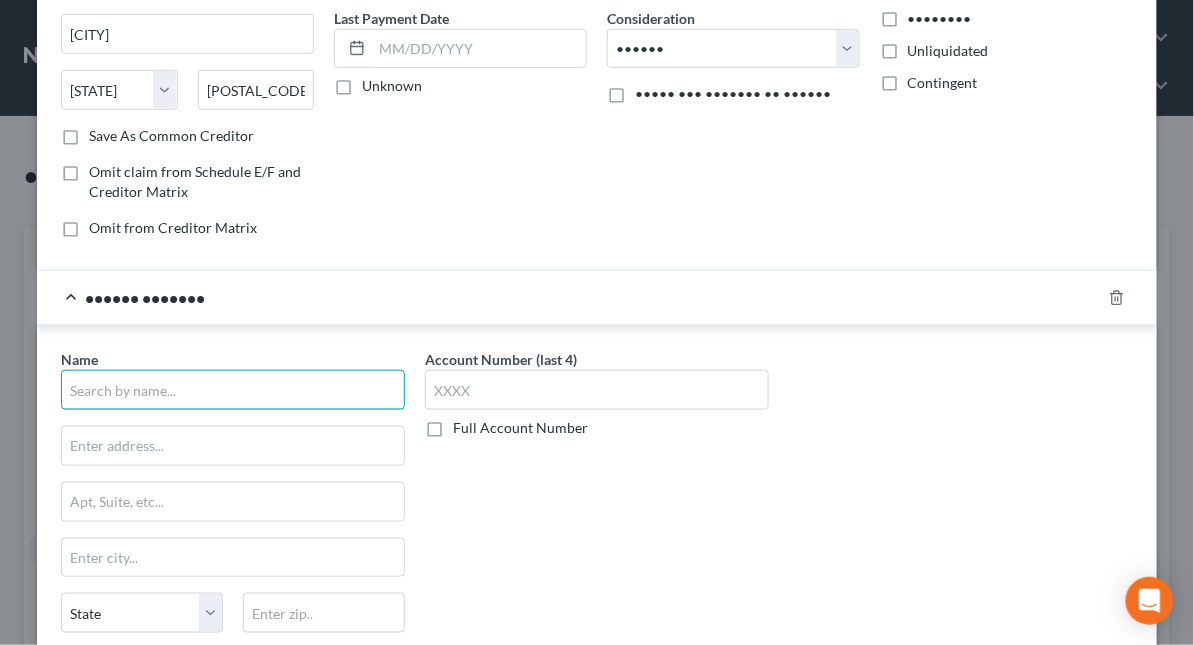 click at bounding box center [233, 390] 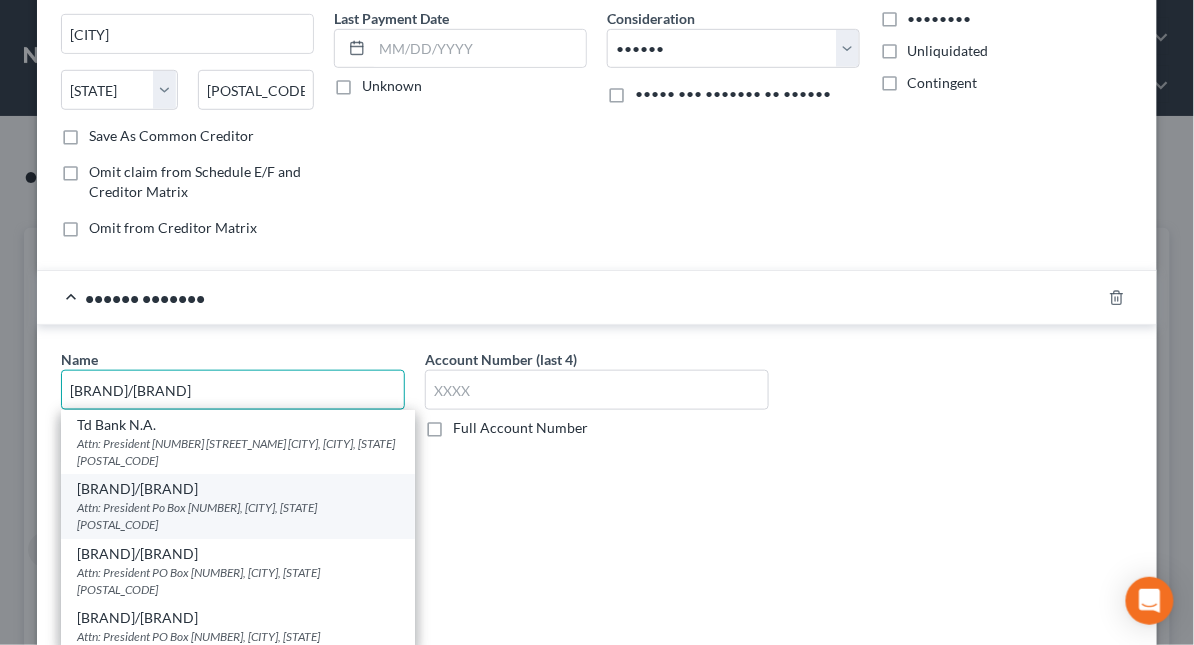 type on "[BRAND]/[BRAND]" 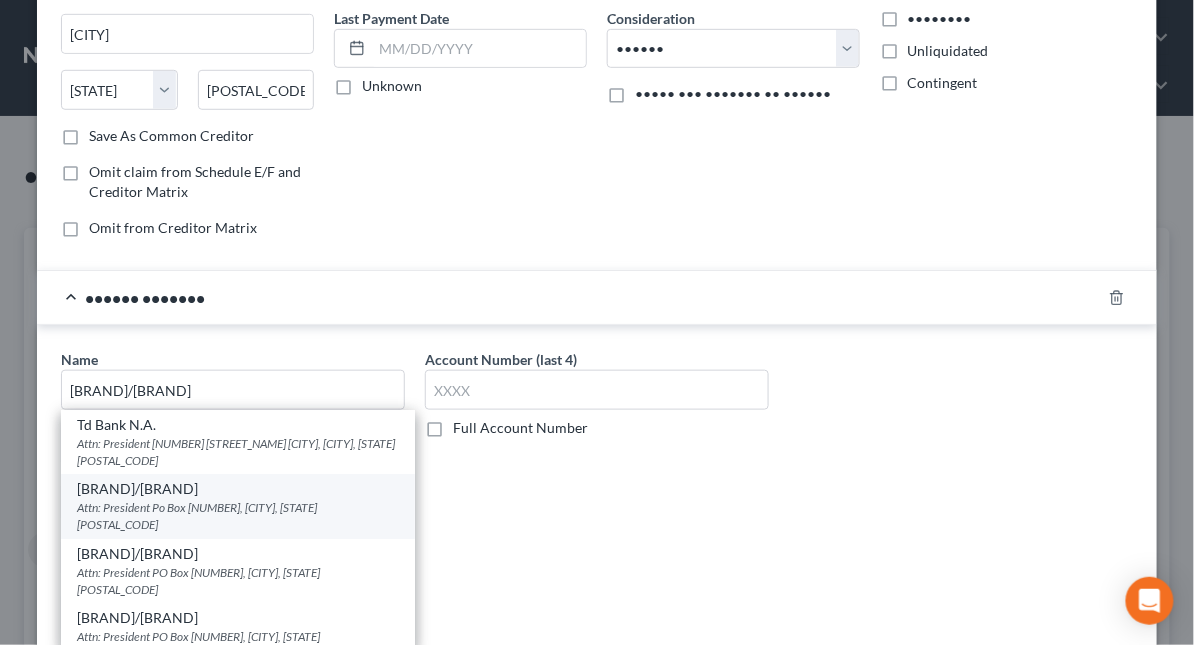 click on "Attn: President Po Box [NUMBER], [CITY], [STATE] [POSTAL_CODE]" at bounding box center [238, 516] 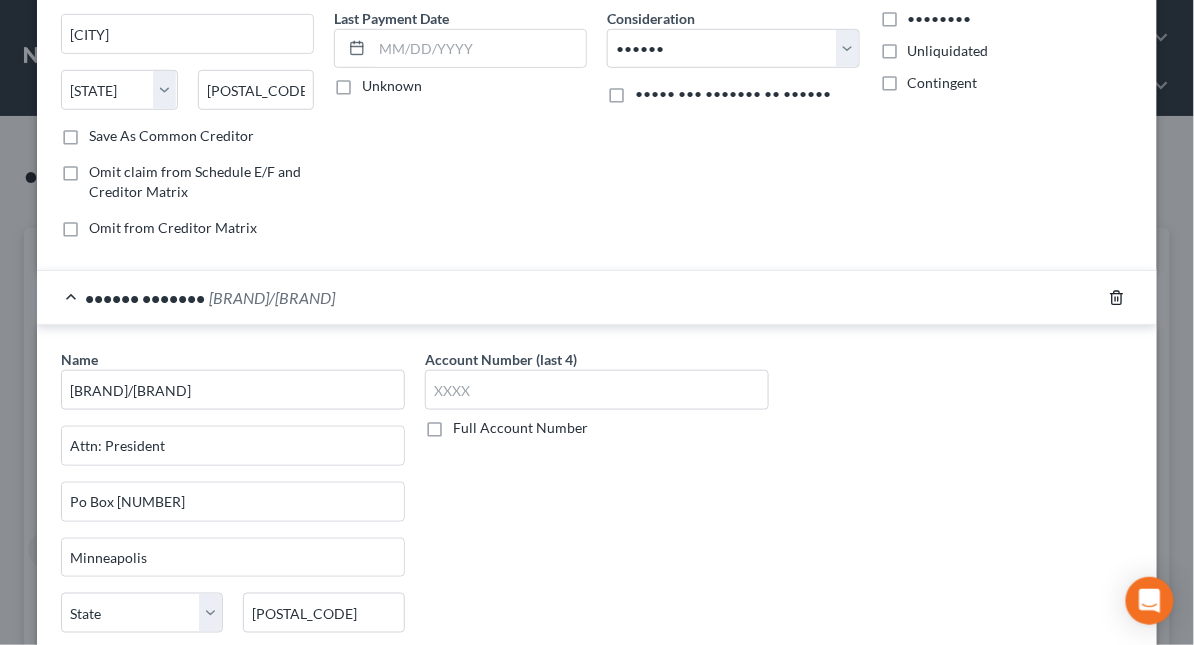 click at bounding box center (1117, 298) 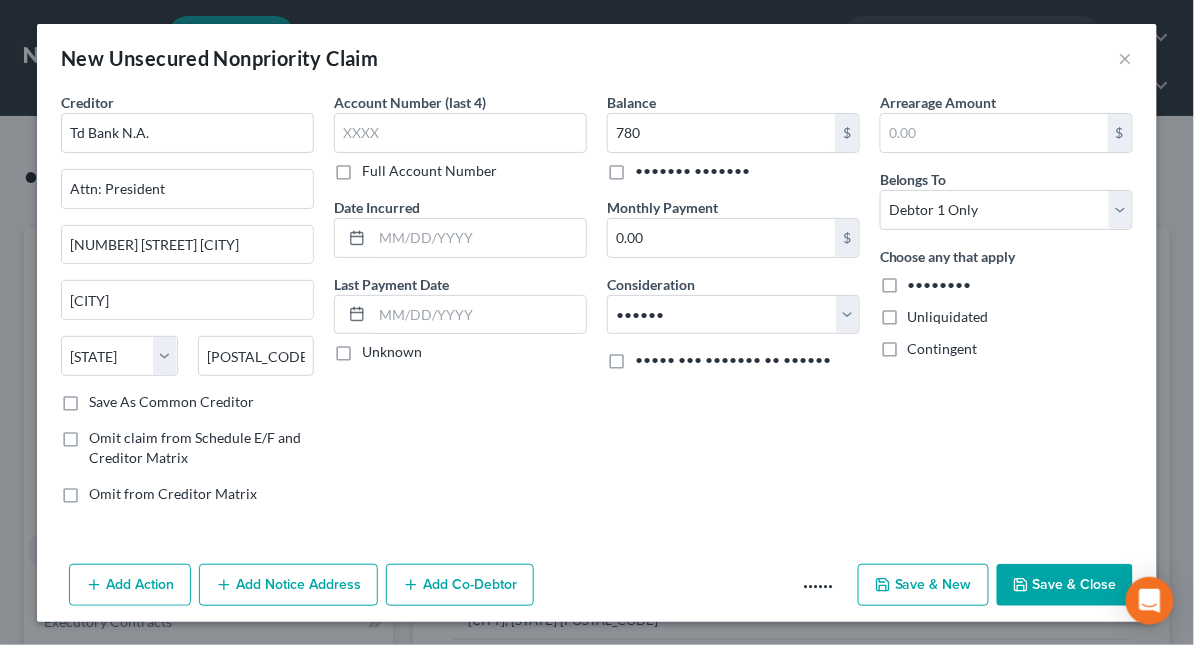 click on "Save & Close" at bounding box center [1065, 585] 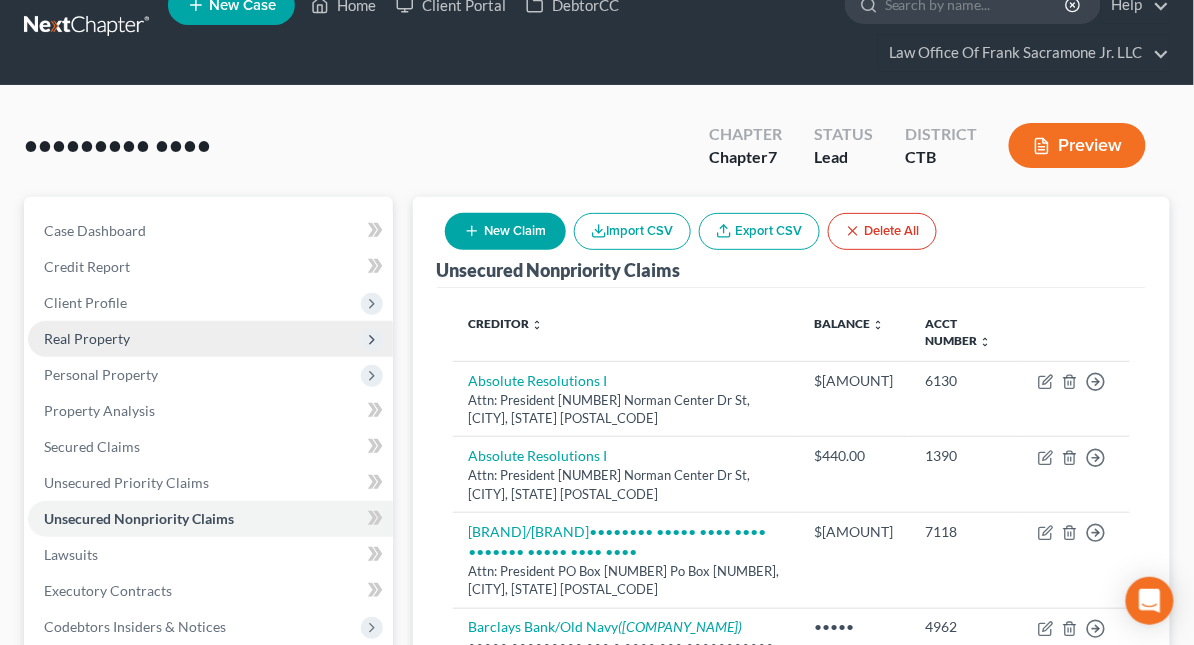 scroll, scrollTop: 0, scrollLeft: 0, axis: both 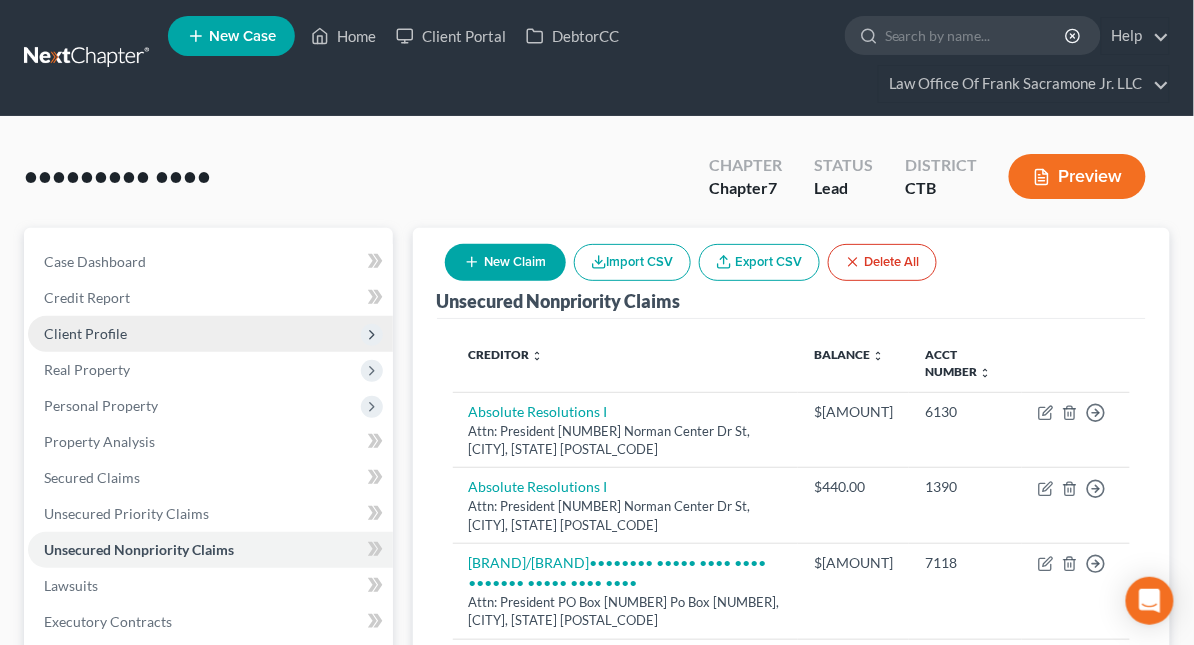 click on "Client Profile" at bounding box center [0, 0] 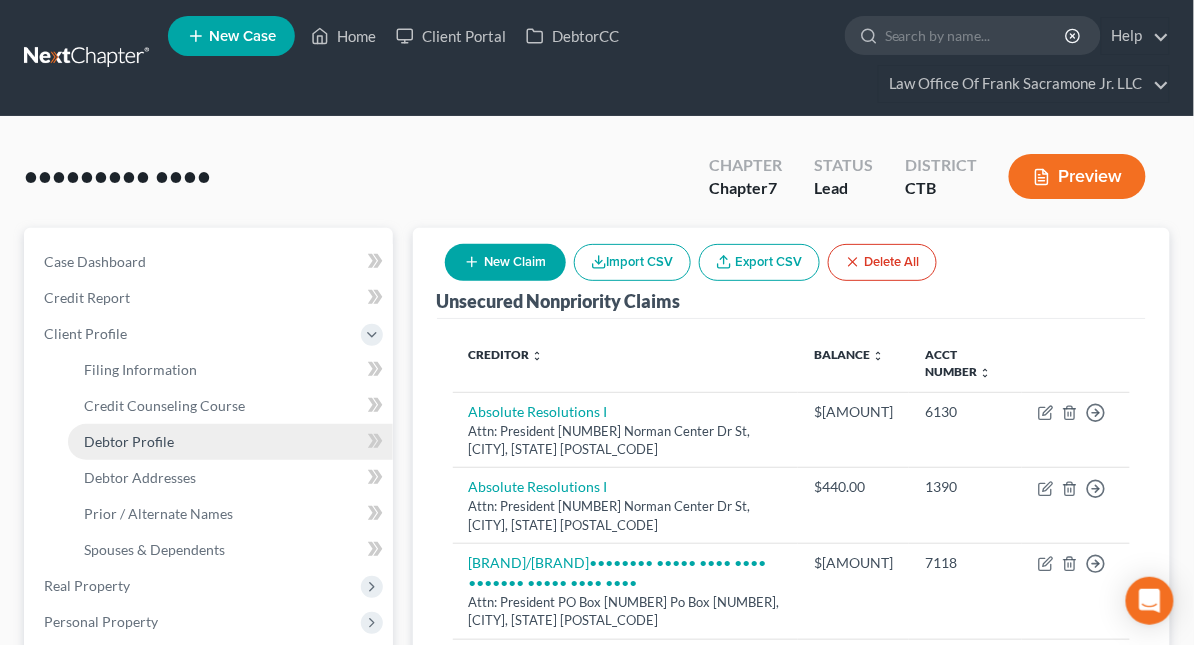 click on "Debtor Profile" at bounding box center (230, 442) 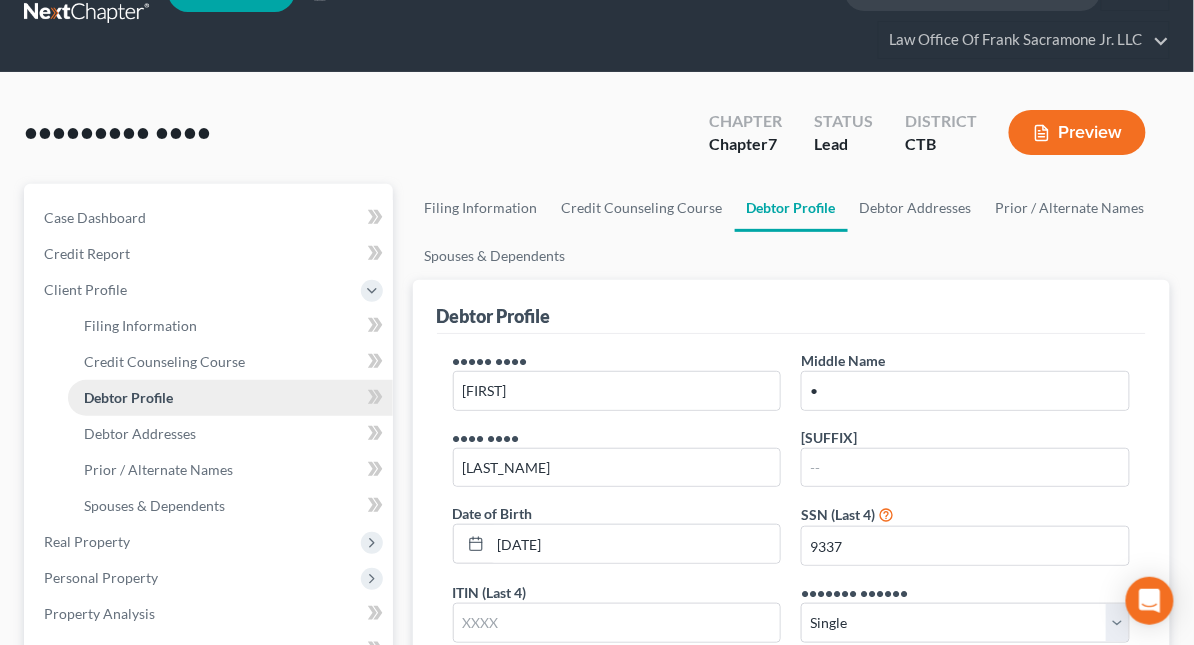 scroll, scrollTop: 13, scrollLeft: 0, axis: vertical 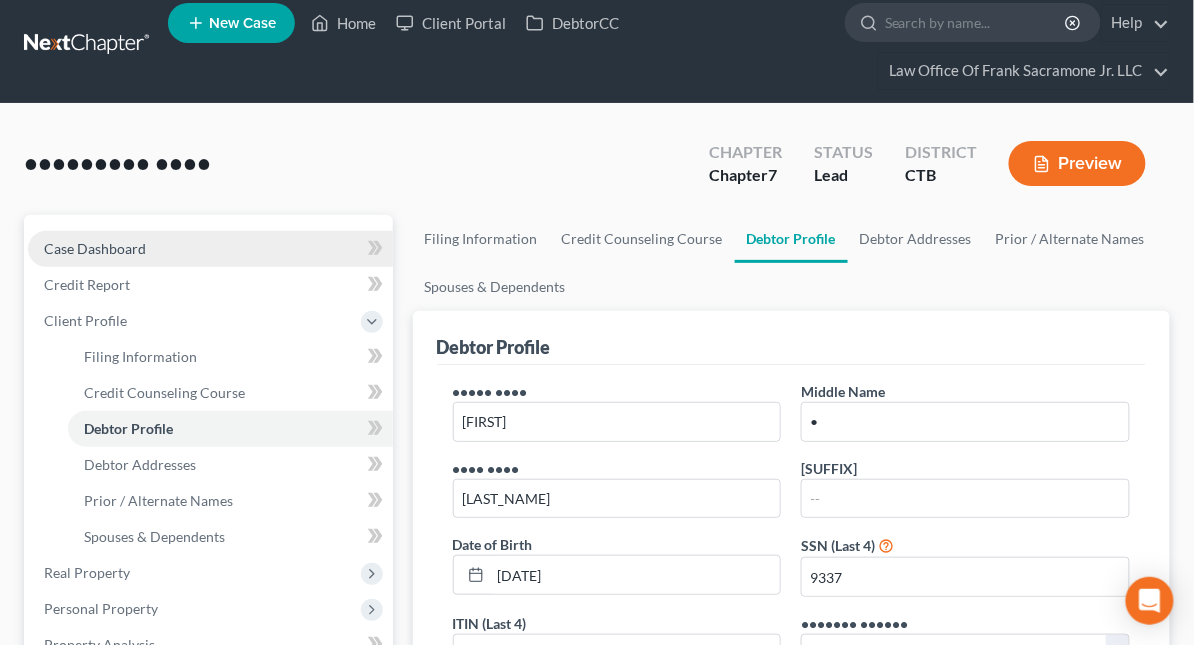 click on "Case Dashboard" at bounding box center (210, 249) 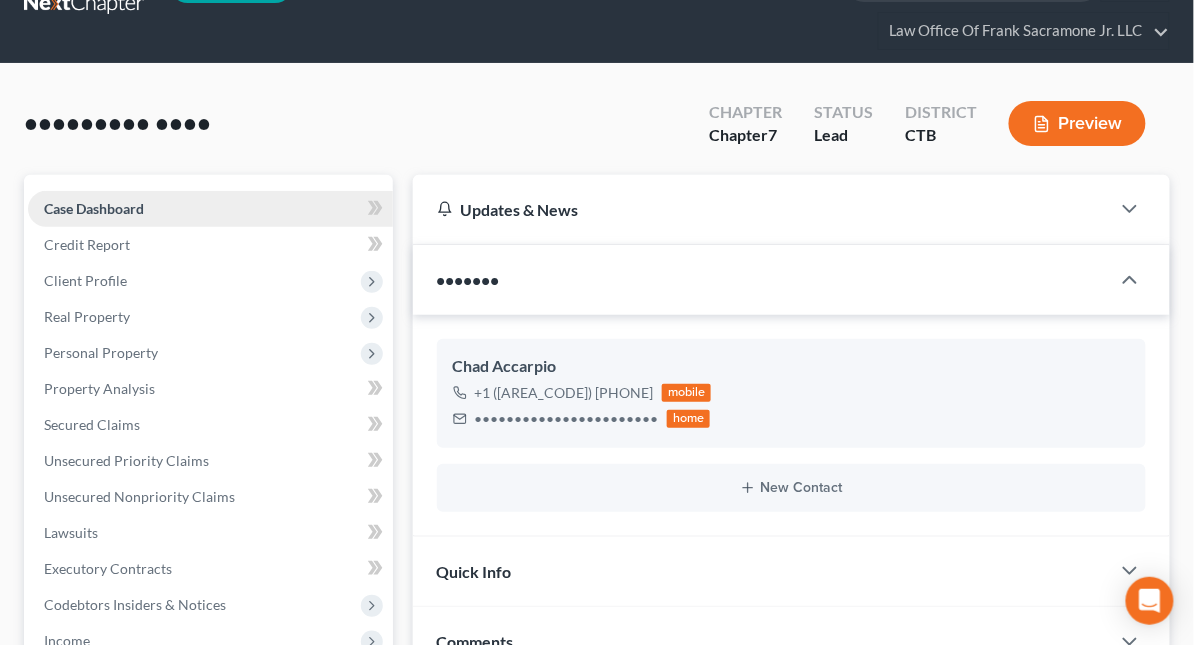 scroll, scrollTop: 53, scrollLeft: 0, axis: vertical 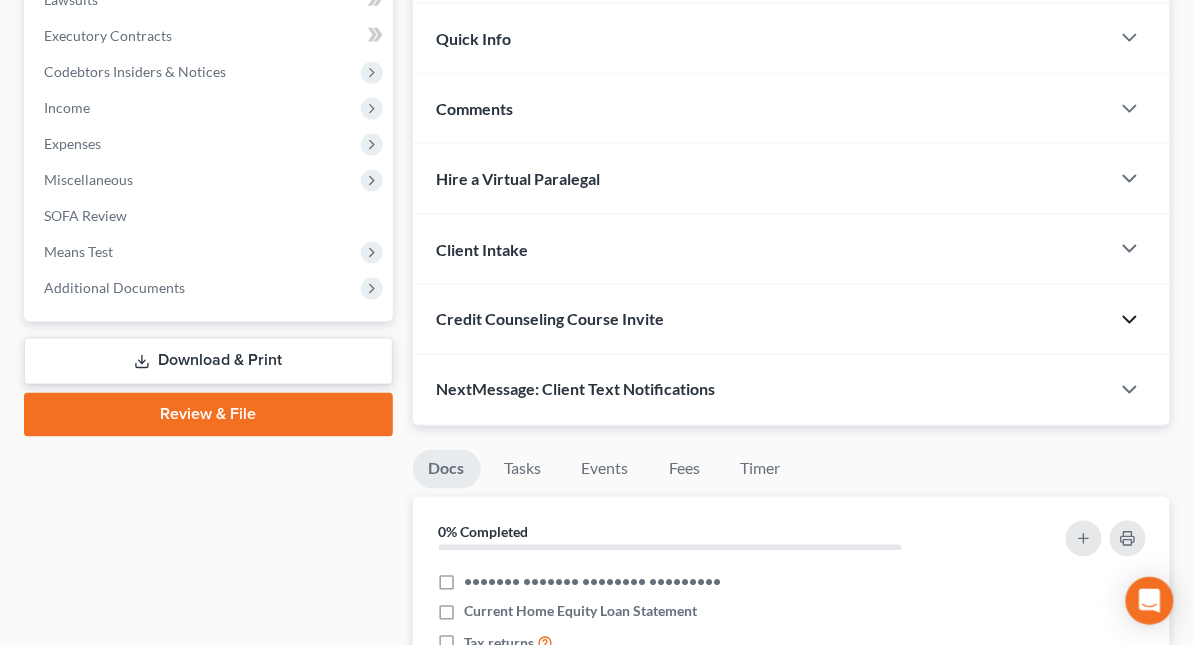 click at bounding box center [1130, 38] 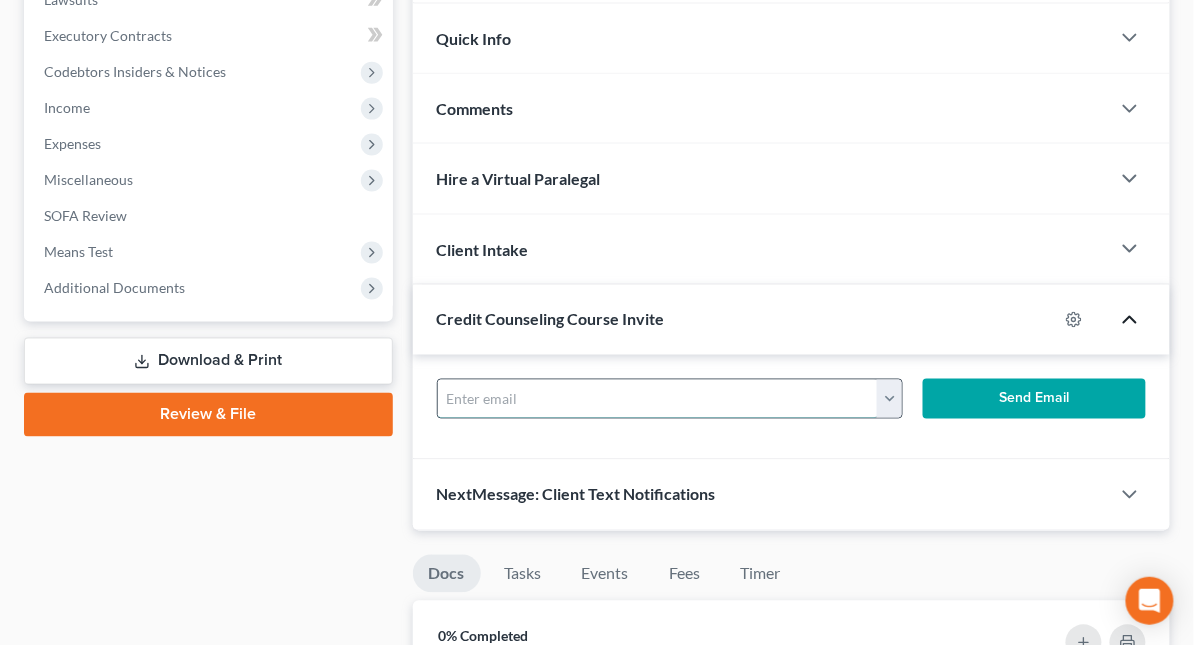 click at bounding box center [658, 399] 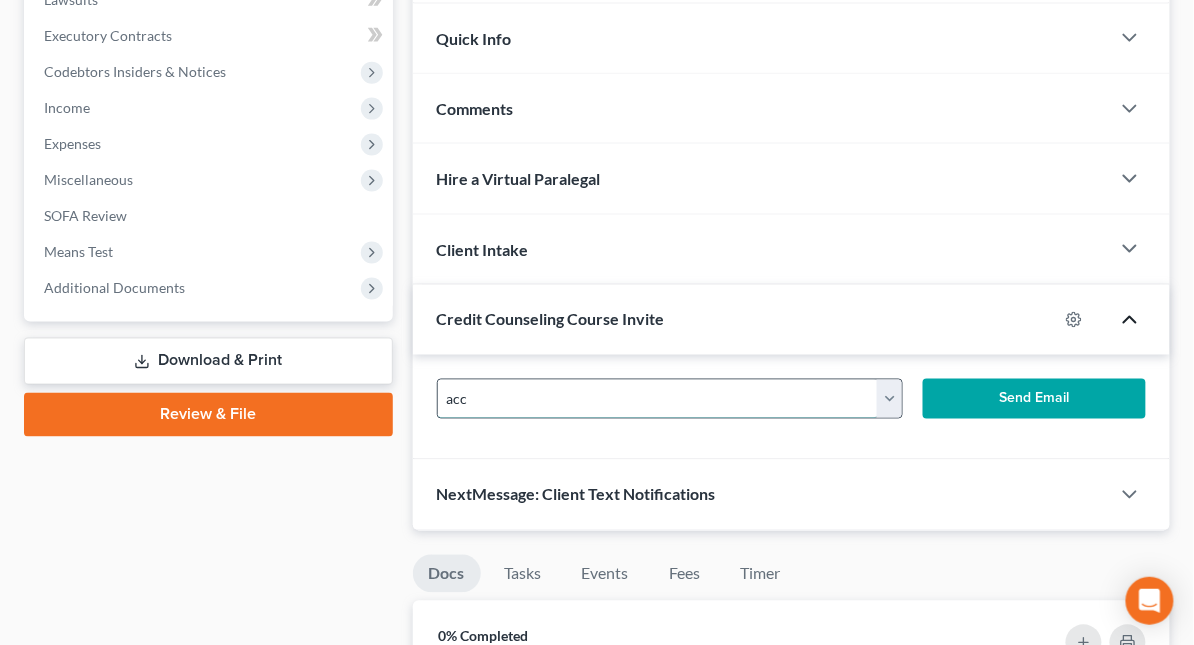 click on "acc" at bounding box center (658, 399) 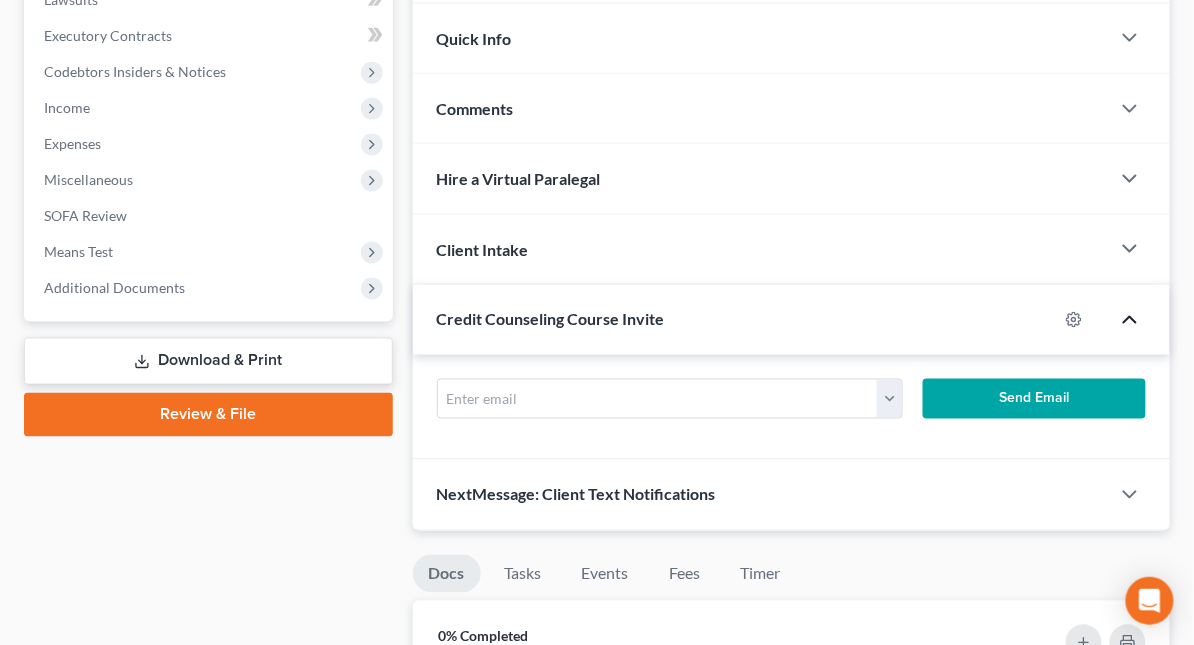 click on "Case Caption
Case Status
*
Select Pending On Appeal Concluded Case Number If applicable, choose type of suit     Select Repossession Garnishment Foreclosure Attached, Seized, Or Levied Other Nature of Case Cancel Save & Close" at bounding box center (597, 407) 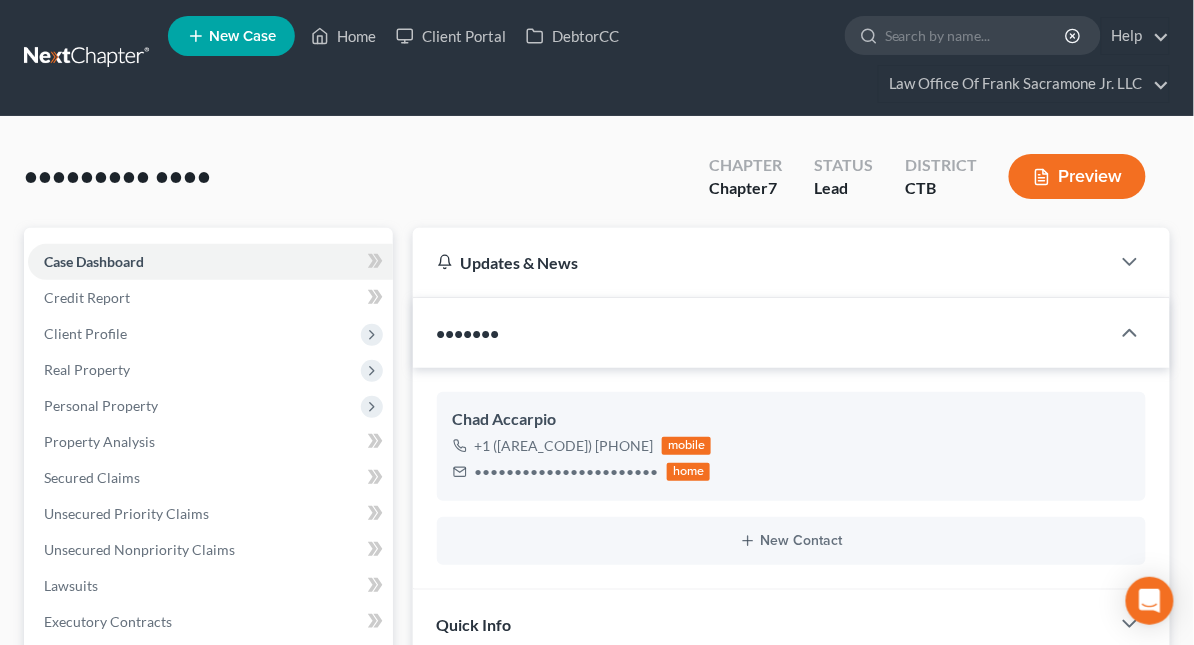 scroll, scrollTop: 0, scrollLeft: 0, axis: both 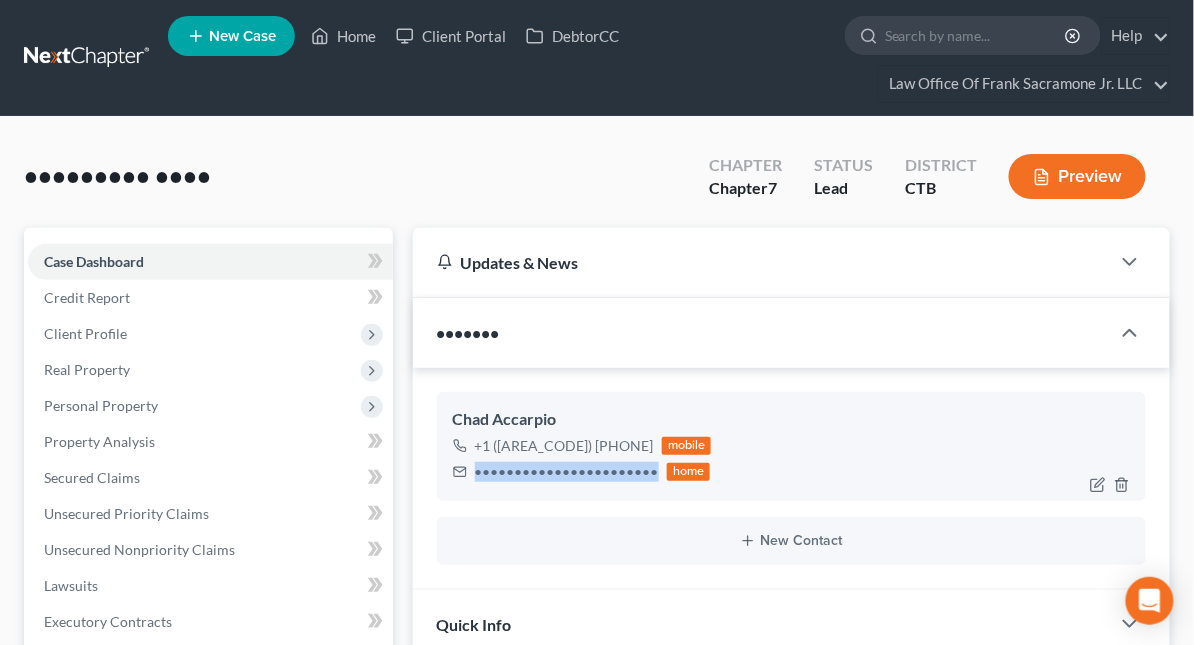 drag, startPoint x: 638, startPoint y: 471, endPoint x: 472, endPoint y: 477, distance: 166.1084 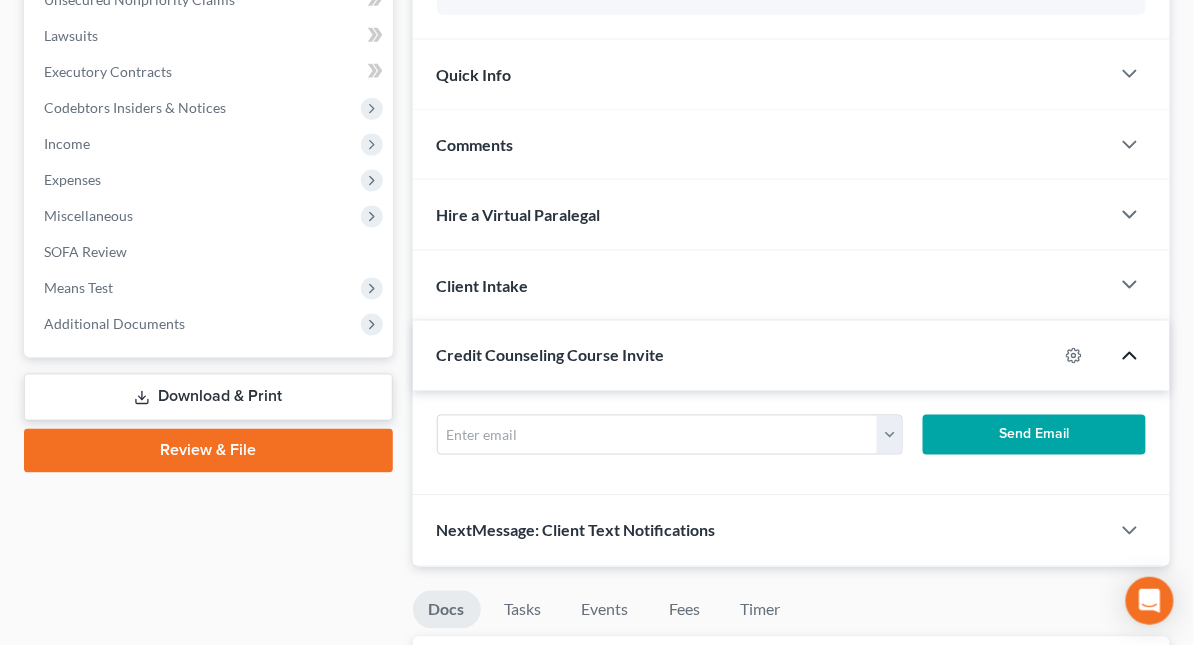 scroll, scrollTop: 560, scrollLeft: 0, axis: vertical 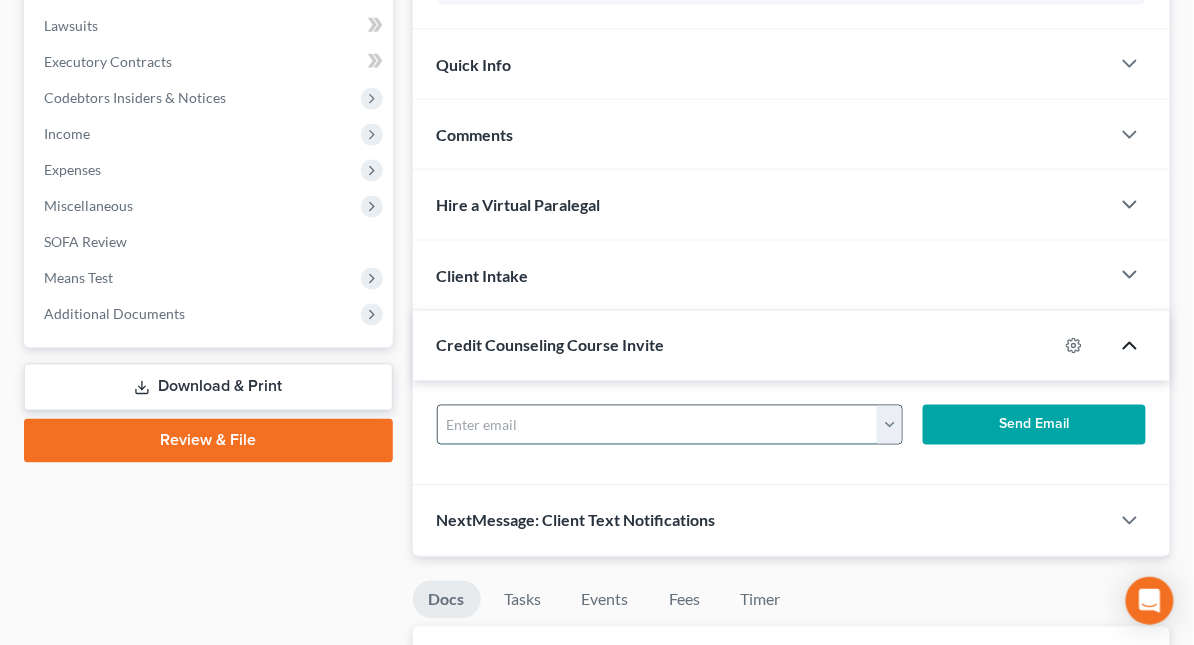 click at bounding box center [658, 425] 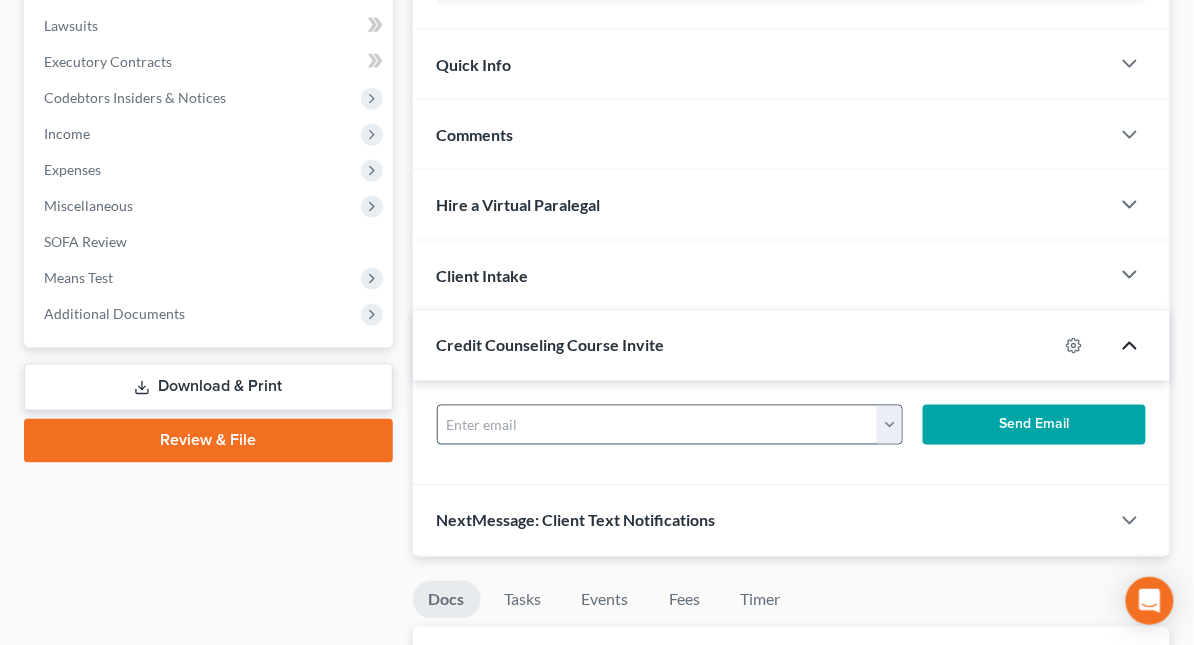 paste on "•••••••••••••••••••••••" 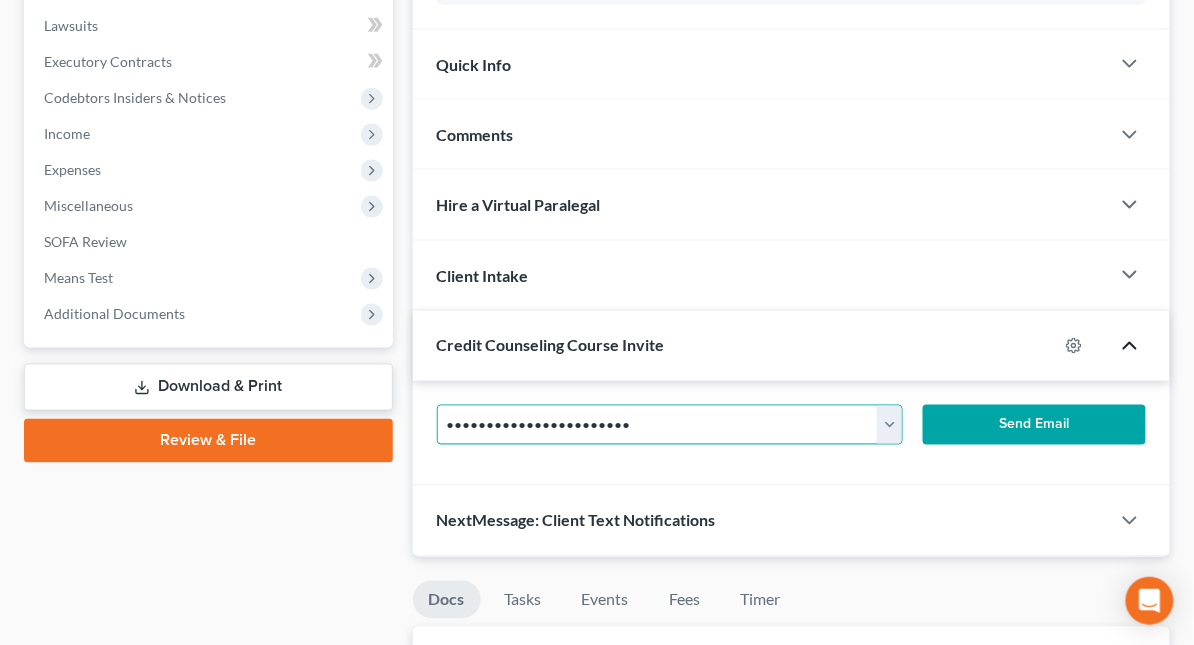 type on "•••••••••••••••••••••••" 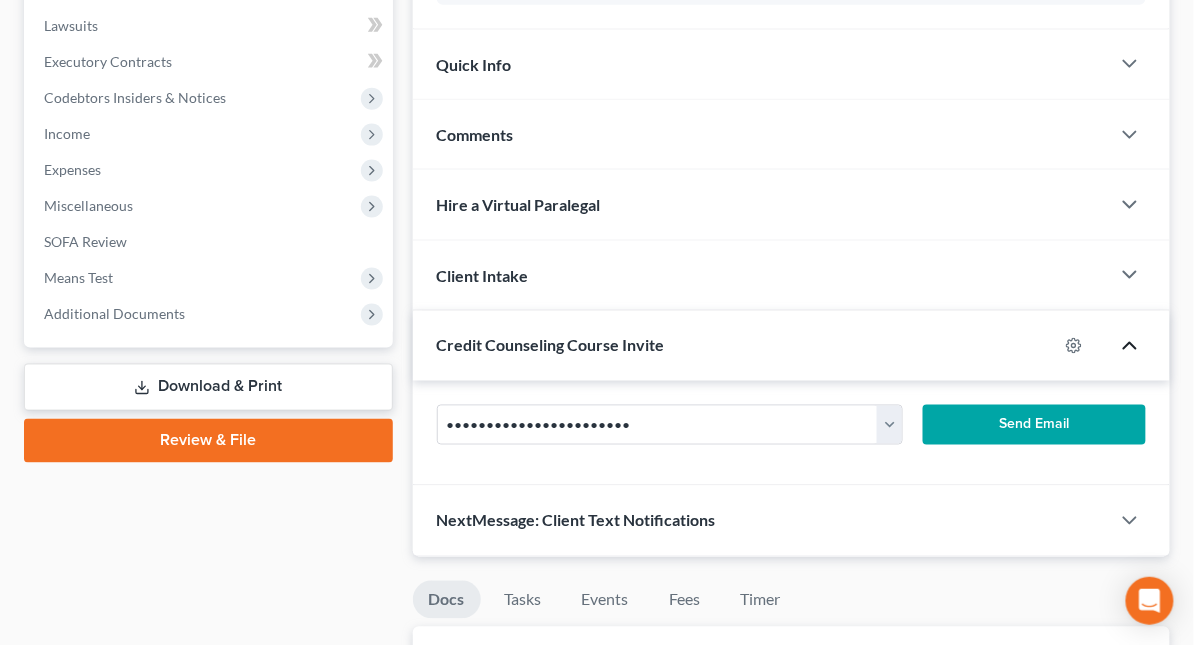 click on "Send Email" at bounding box center [1034, 425] 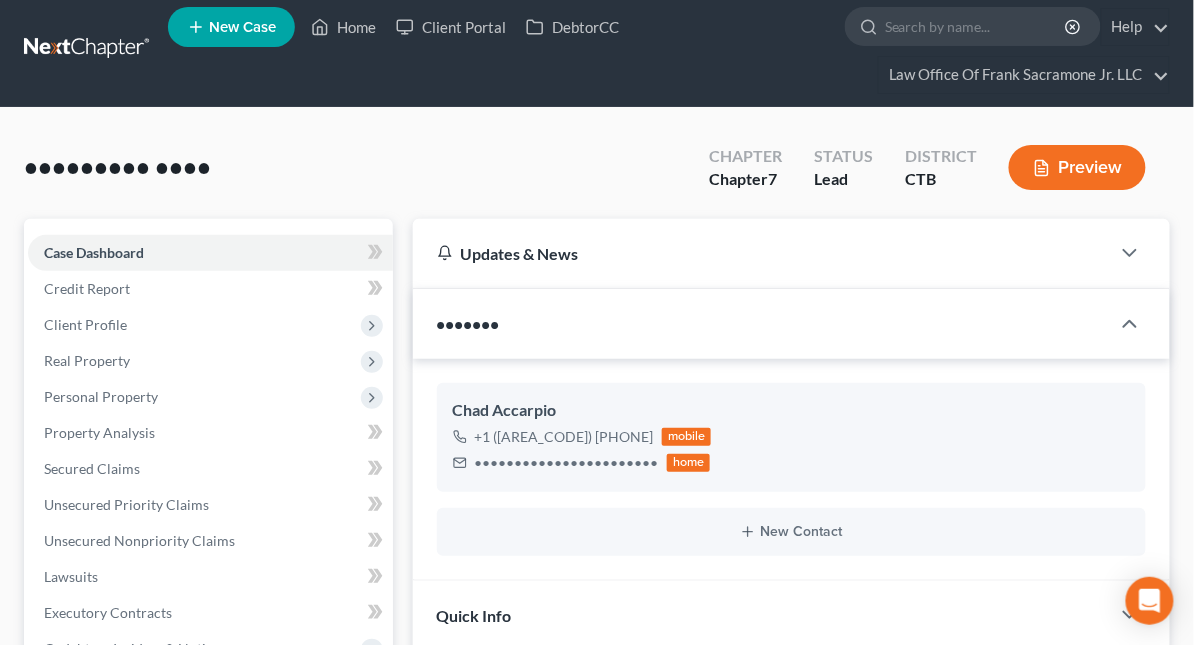 scroll, scrollTop: 0, scrollLeft: 0, axis: both 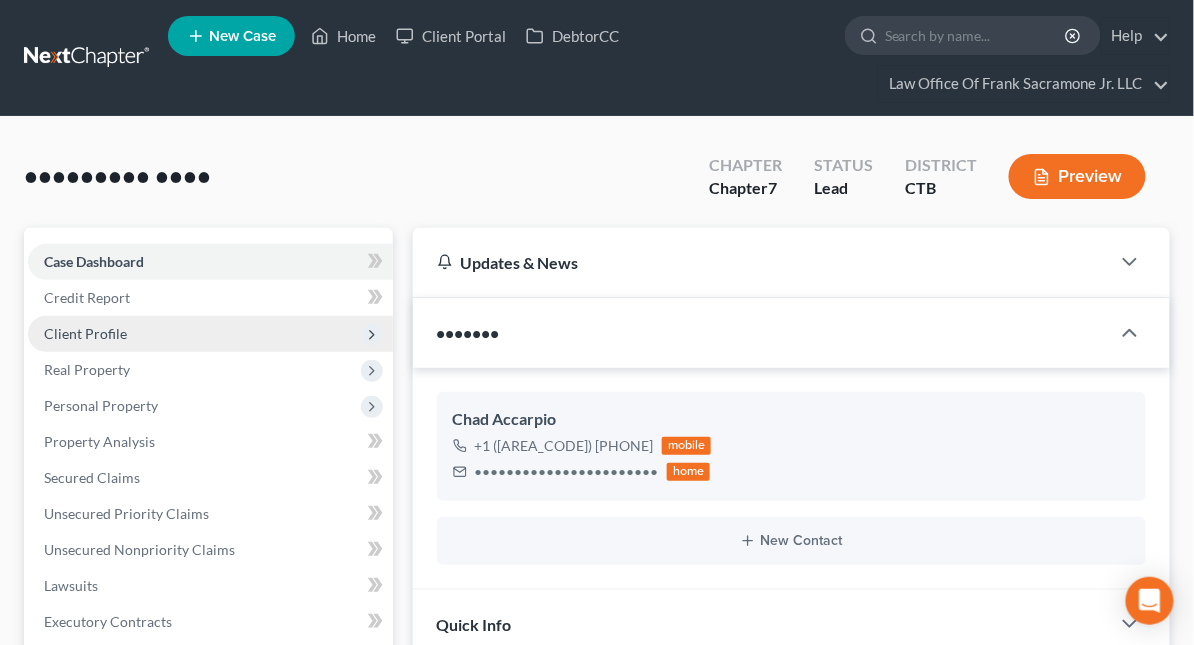 click on "Client Profile" at bounding box center [0, 0] 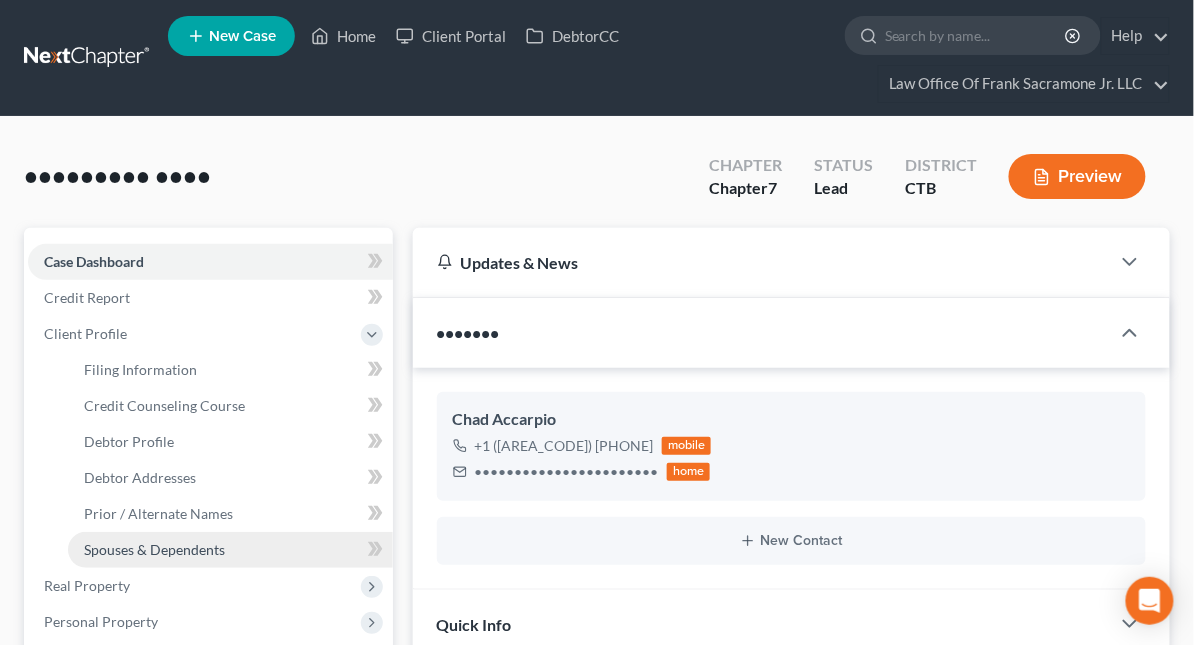 click on "Spouses & Dependents" at bounding box center (154, 549) 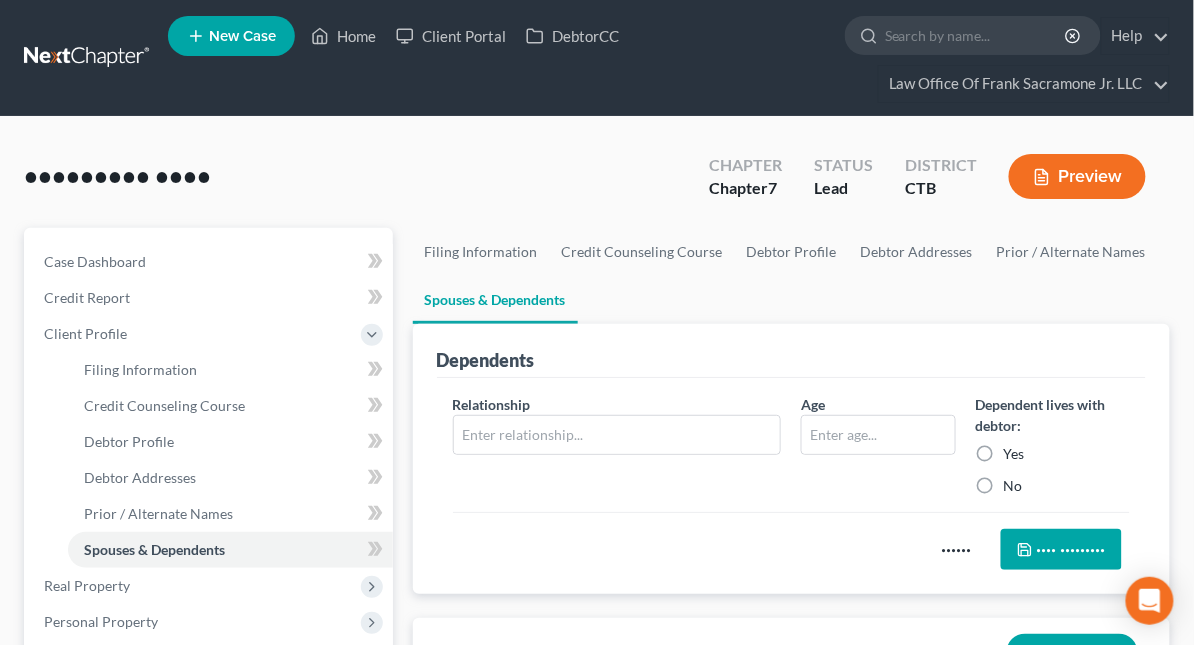 click on "No" at bounding box center (1013, 486) 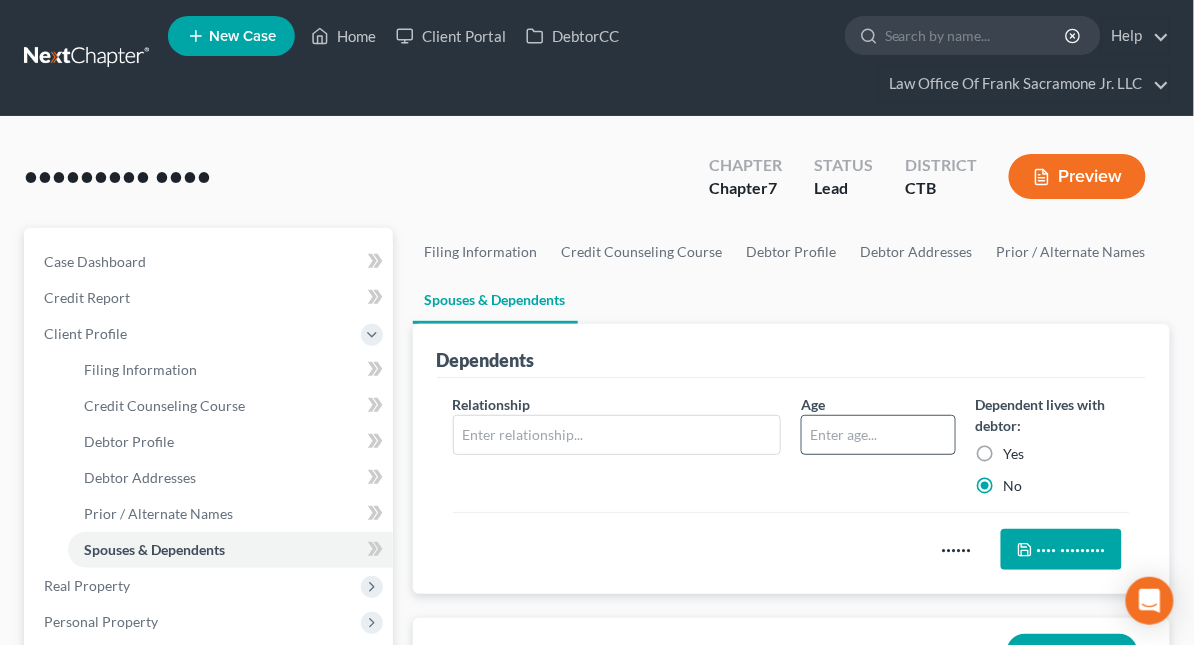 click at bounding box center (878, 435) 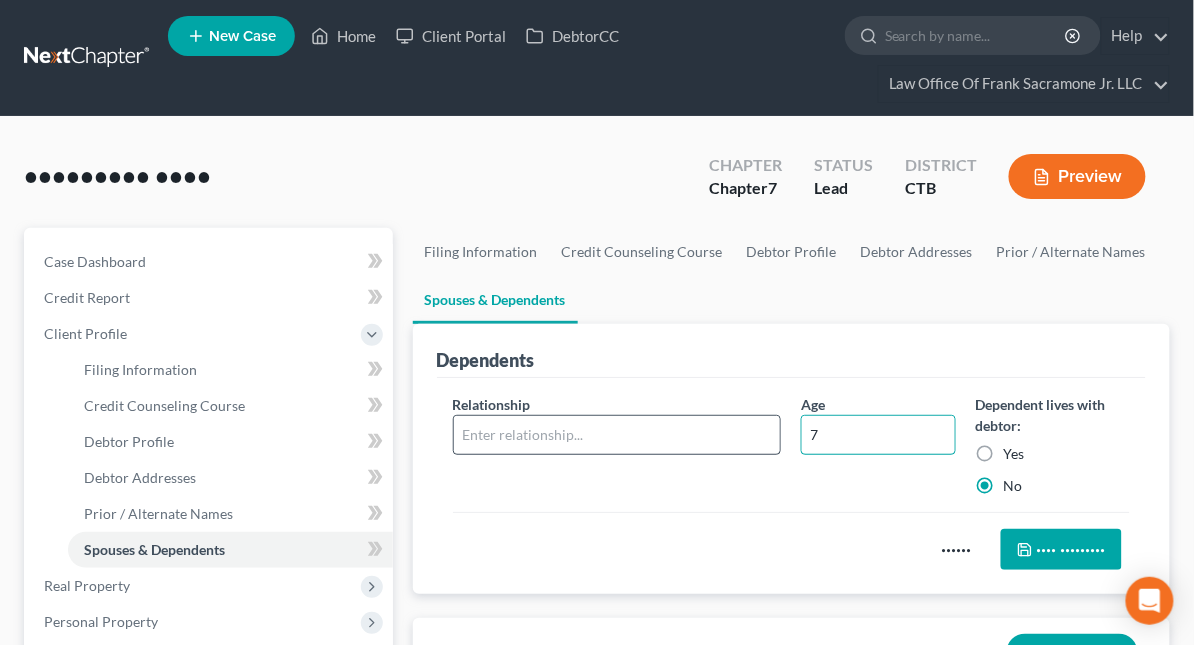 type on "7" 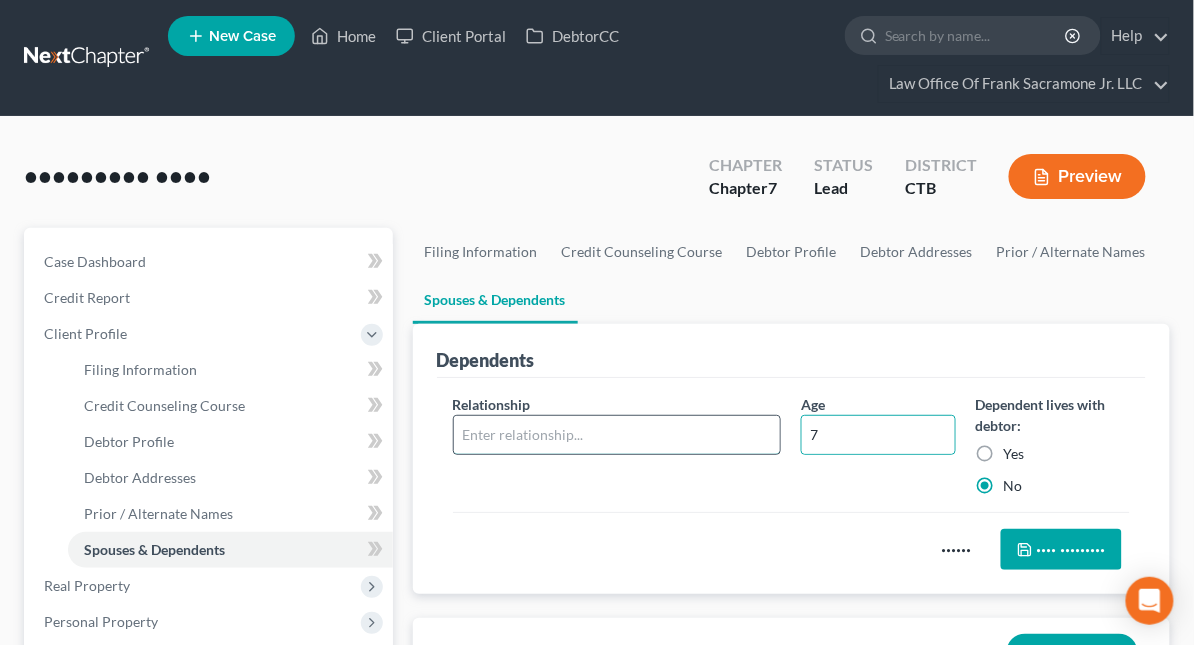 click at bounding box center [617, 435] 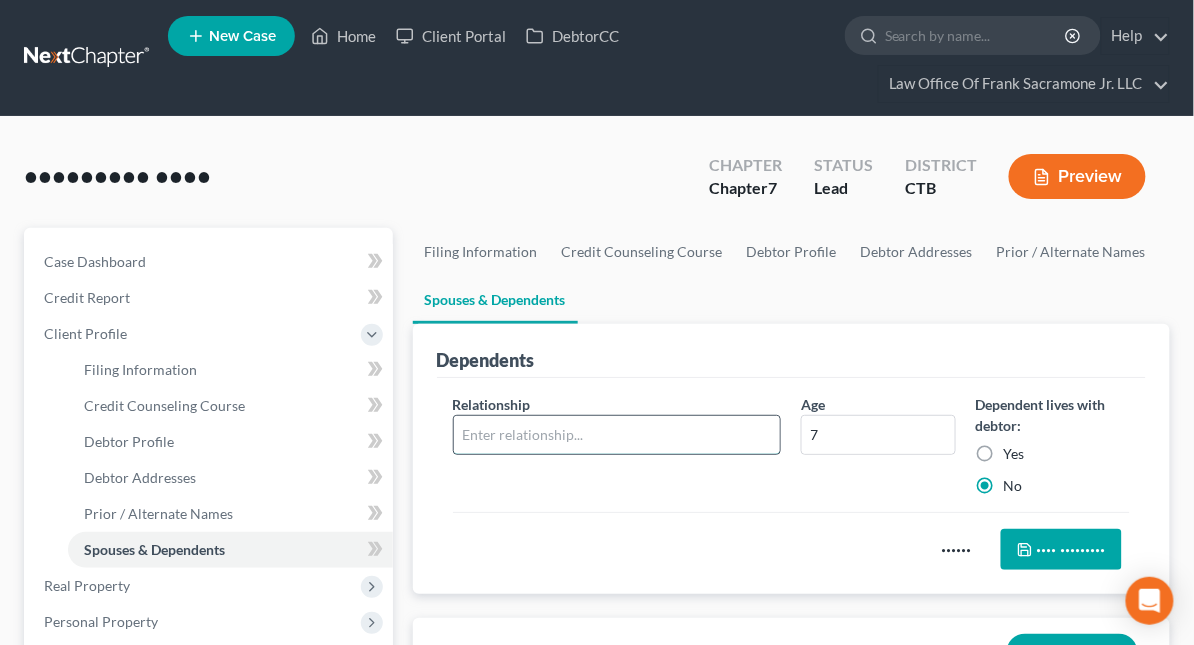 type on "Daughter" 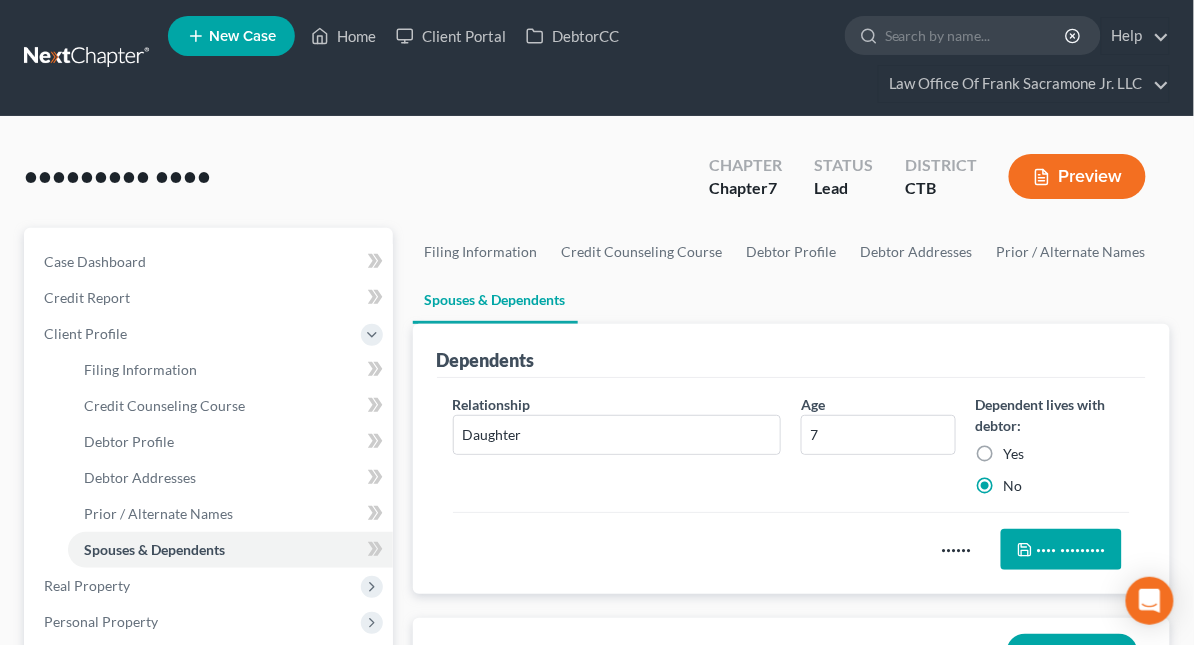 click on "•••• •••••••••" at bounding box center (1061, 550) 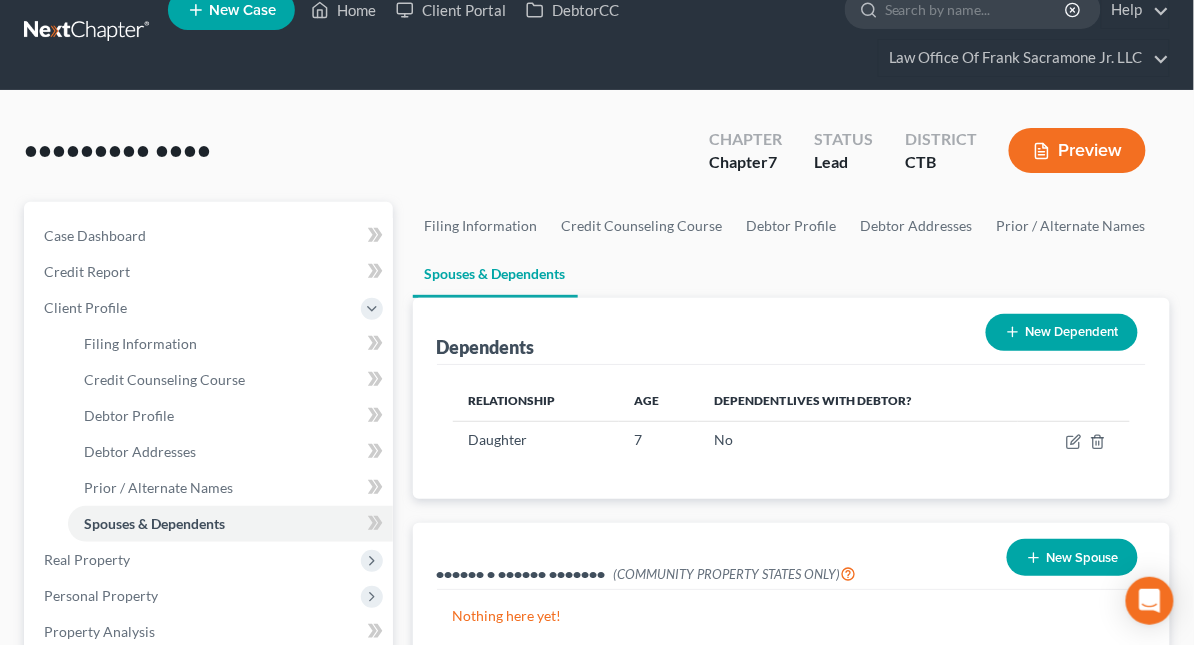 scroll, scrollTop: 0, scrollLeft: 0, axis: both 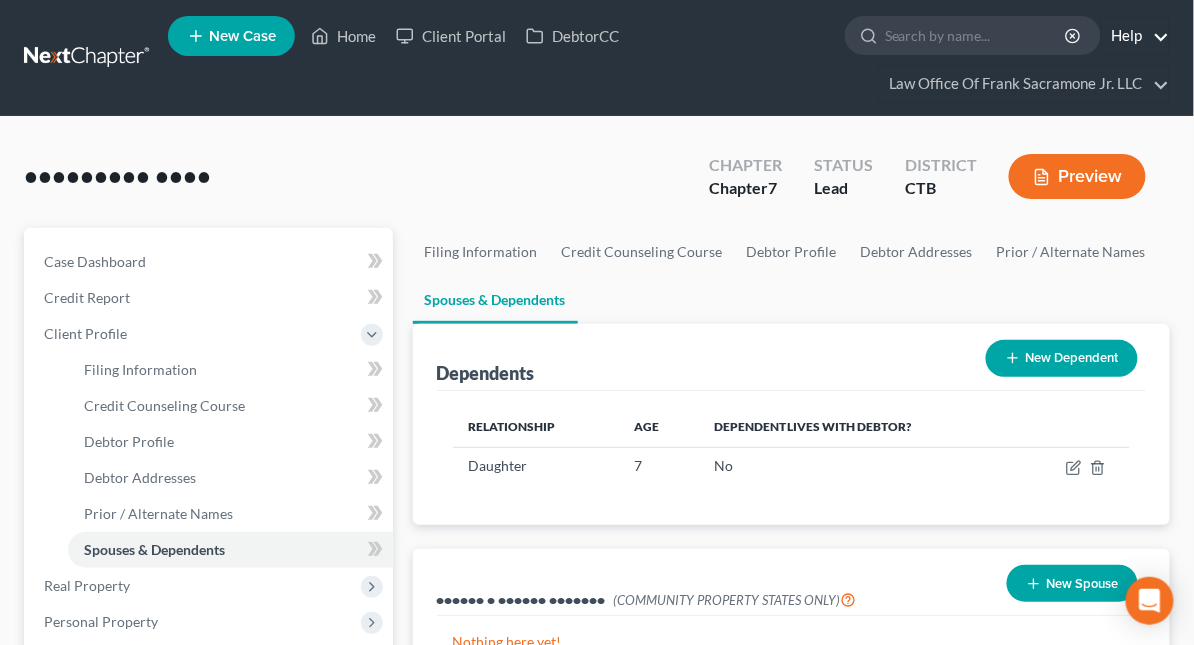 click on "Help" at bounding box center [1135, 36] 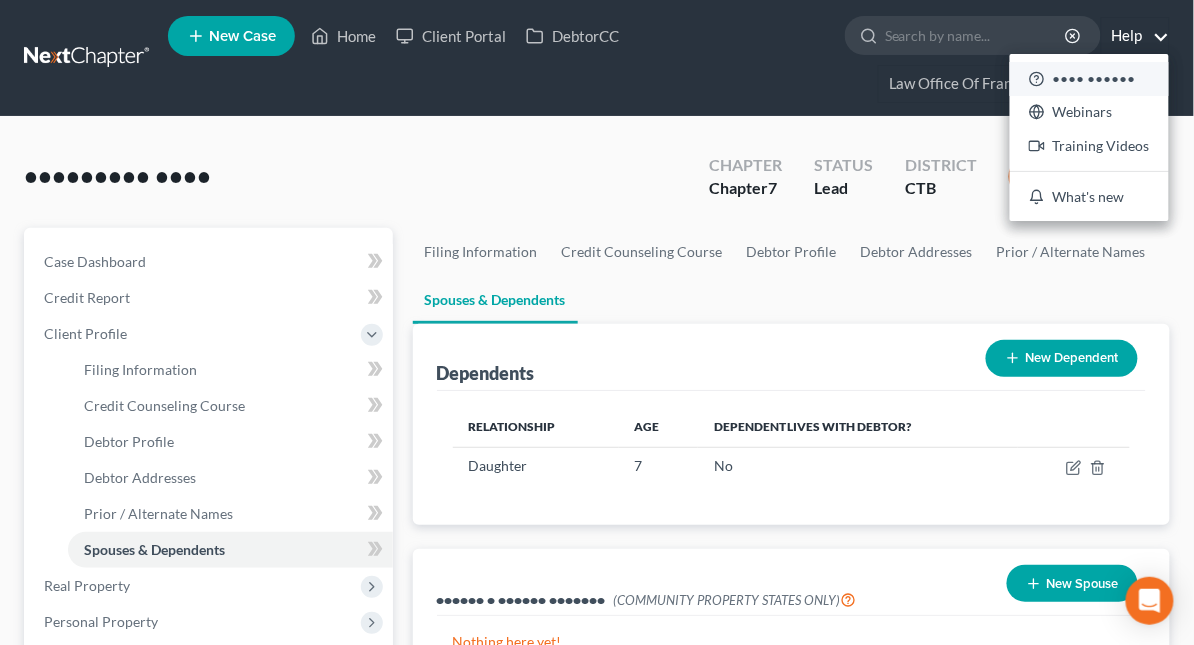click on "•••• ••••••" at bounding box center (1089, 79) 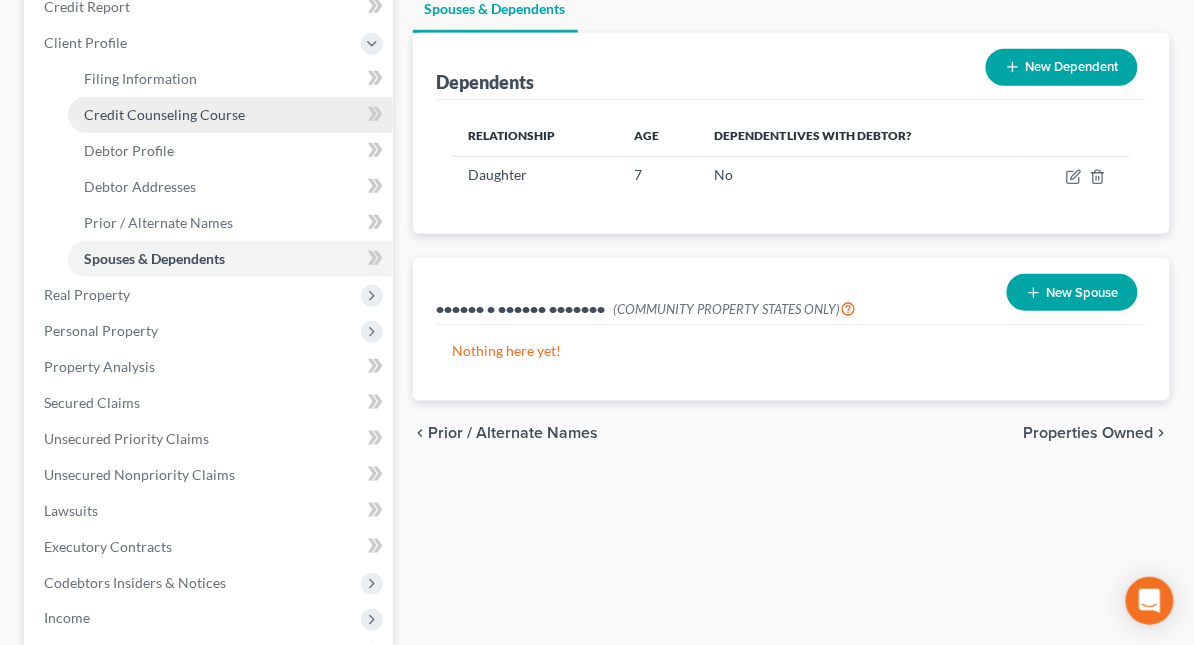 scroll, scrollTop: 293, scrollLeft: 0, axis: vertical 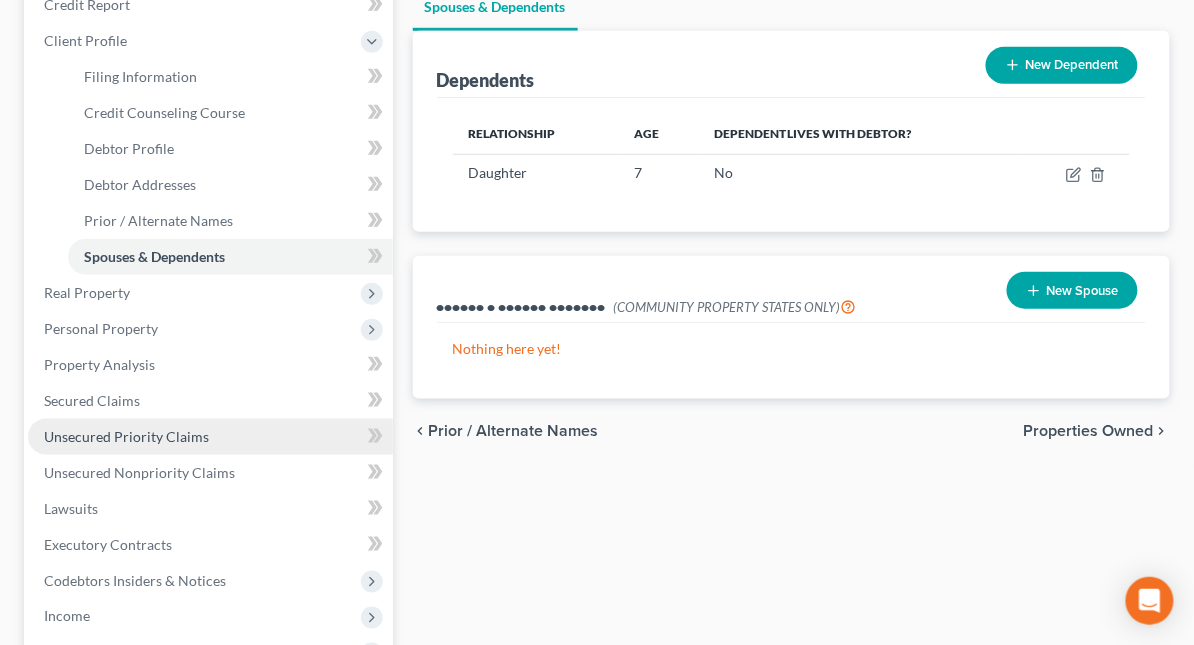 click on "Unsecured Priority Claims" at bounding box center (126, 436) 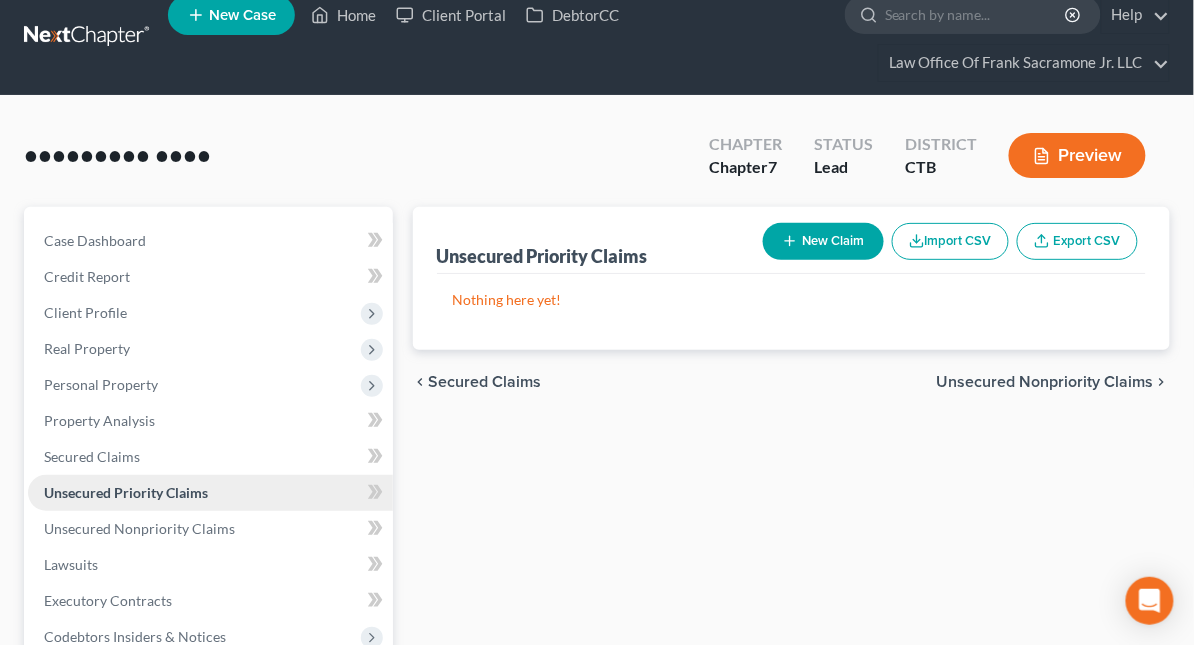 scroll, scrollTop: 0, scrollLeft: 0, axis: both 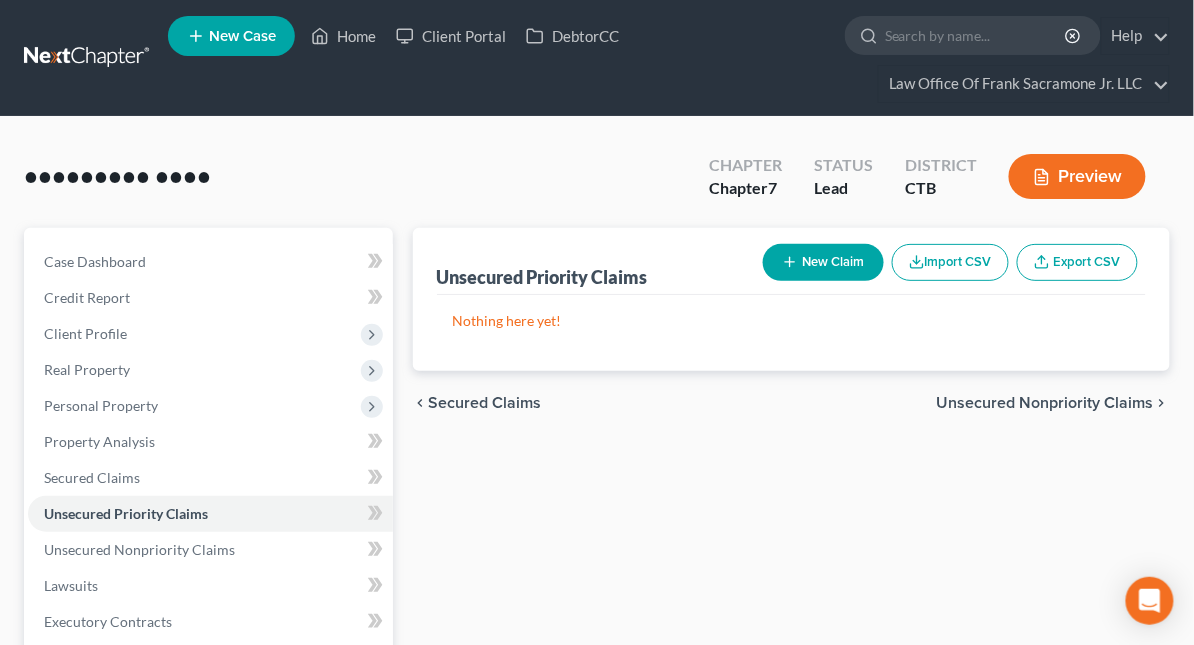 click on "New Claim" at bounding box center [823, 262] 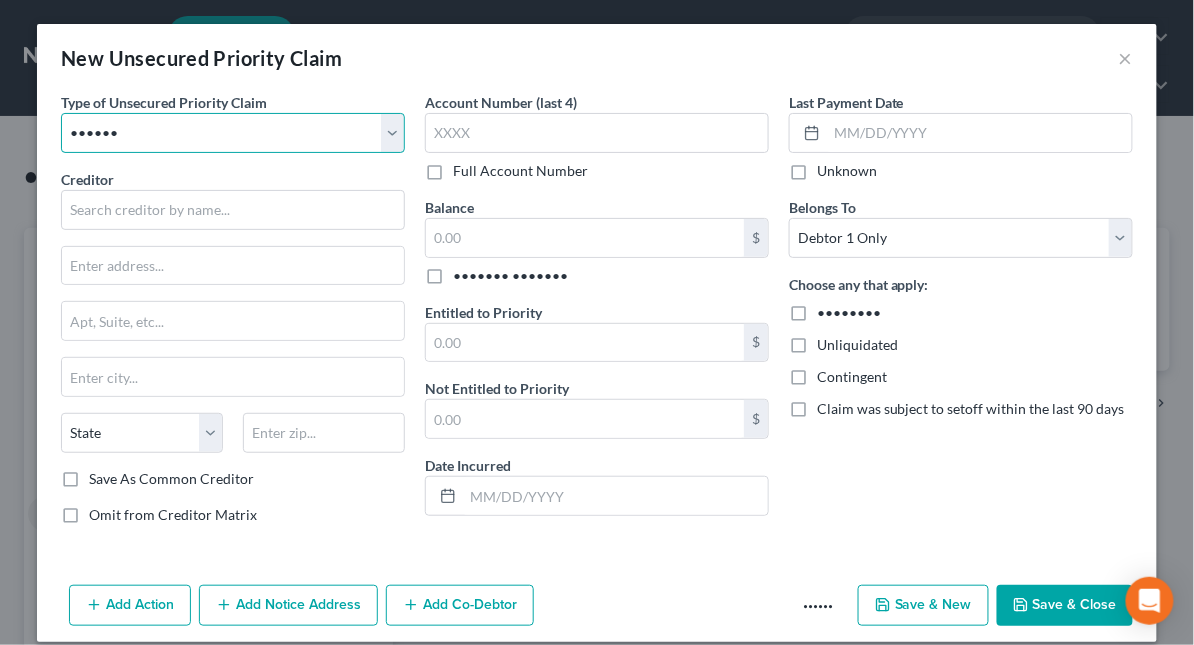 click on "•••••• ••••• • ••••• •••••••••• ••••• •••••••• ••••••• ••••••••••• •••••••••• •• •••••• •• •• ••••••••••• •••• •••••• ••••••••• ••••••••••• ••••••••••••• •• •••••••• •••••••• ••••••• ••••••• ••• ••••••••• •••••••• •• ••••••••••• ••••••••••• •• •••••••• •••••••• •••••• ••• ••••• •• •••••• ••••• ••••••••••• •••••" at bounding box center [233, 133] 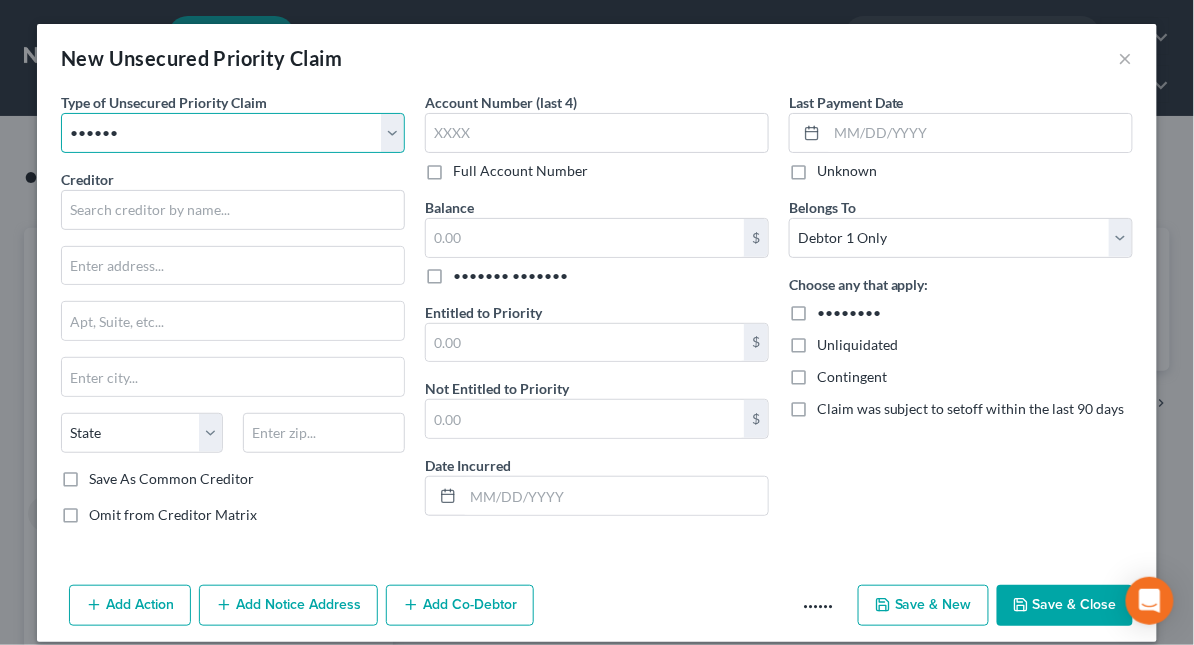 select on "1" 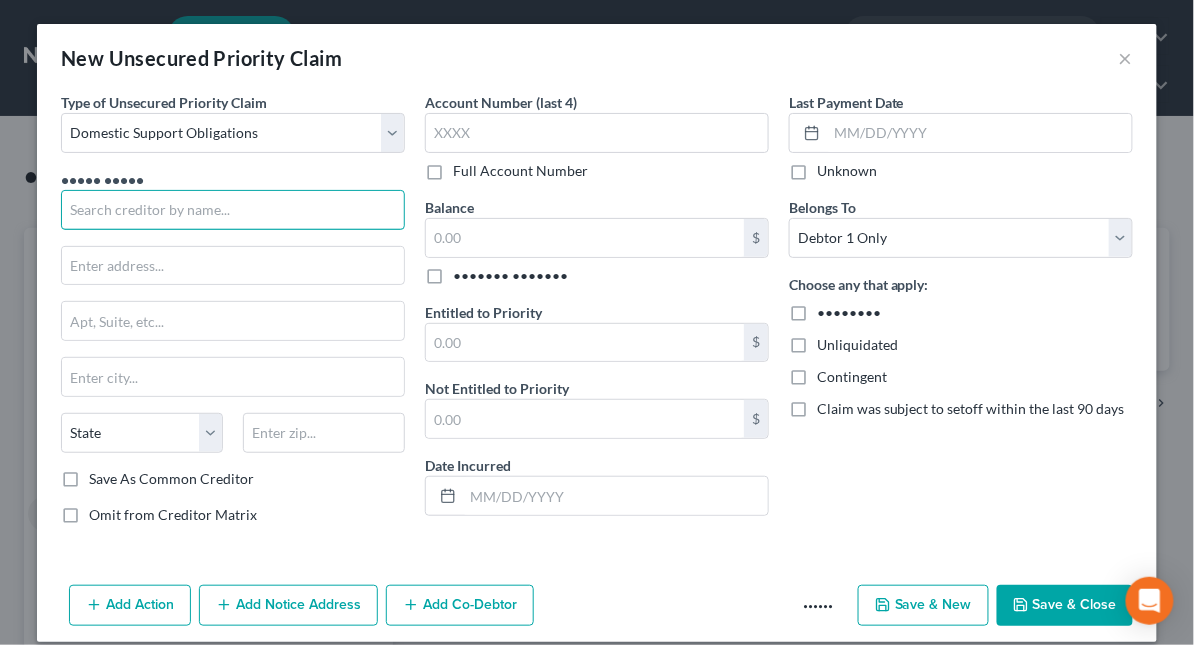 click at bounding box center (233, 210) 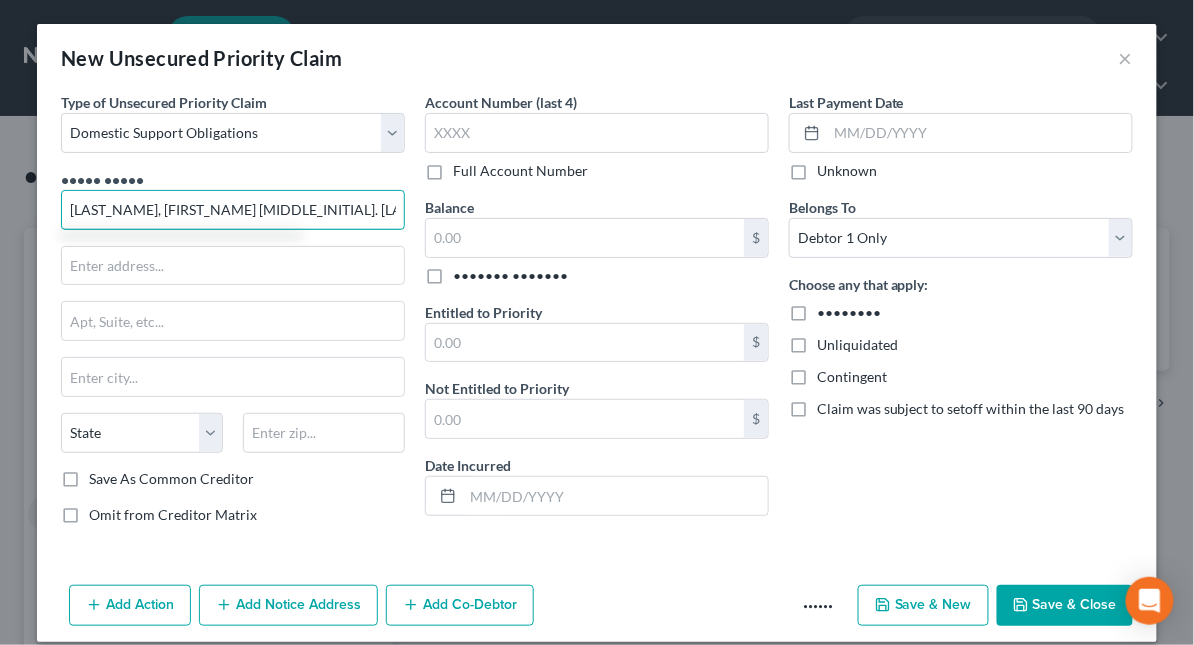 click on "[LAST_NAME], [FIRST_NAME] [MIDDLE_INITIAL]. [LAST_NAME]" at bounding box center [233, 210] 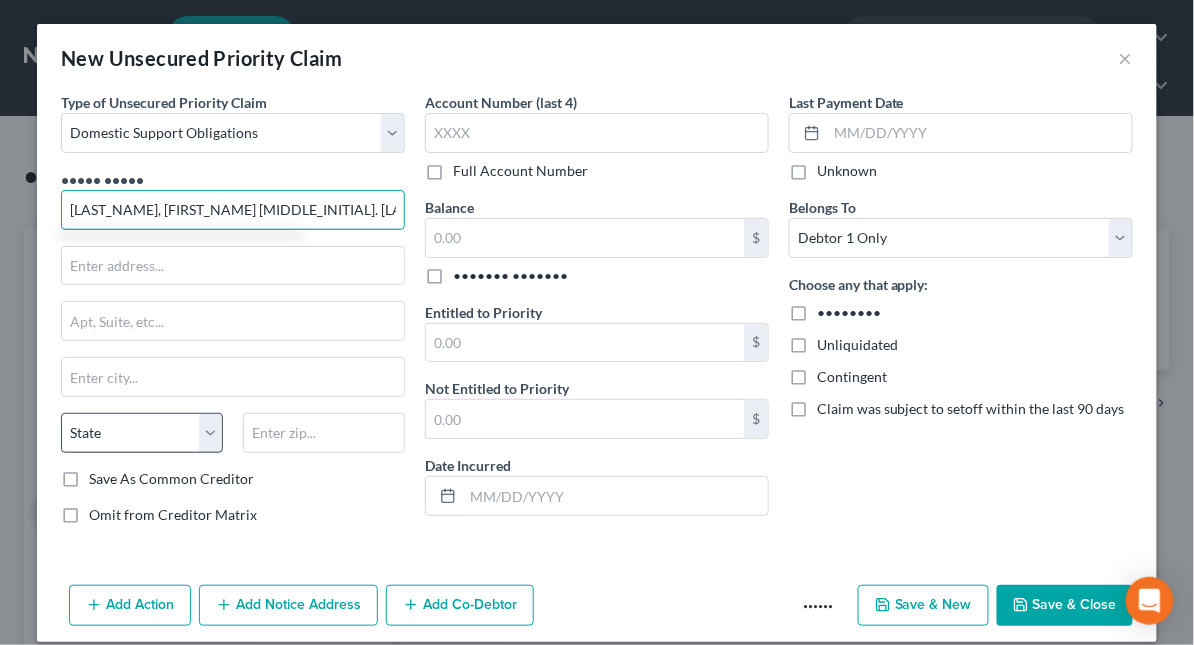type on "[LAST_NAME], [FIRST_NAME] [MIDDLE_INITIAL]. [LAST_NAME]" 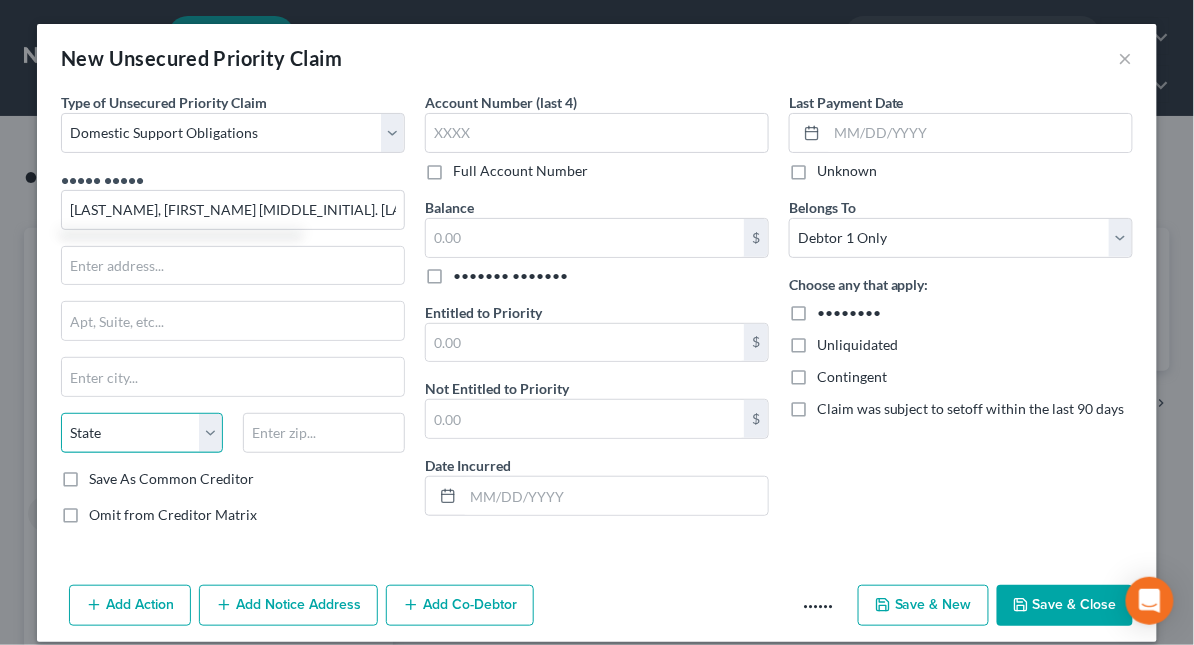 click on "State AL AK AR AZ CA CO CT DE DC FL GA GU HI ID IL IN IA KS KY LA ME MD MA MI MN MS MO MT NC ND NE NV NH NJ NM NY OH OK OR PA PR RI SC SD TN TX UT VI VA VT WA WV WI WY" at bounding box center (142, 433) 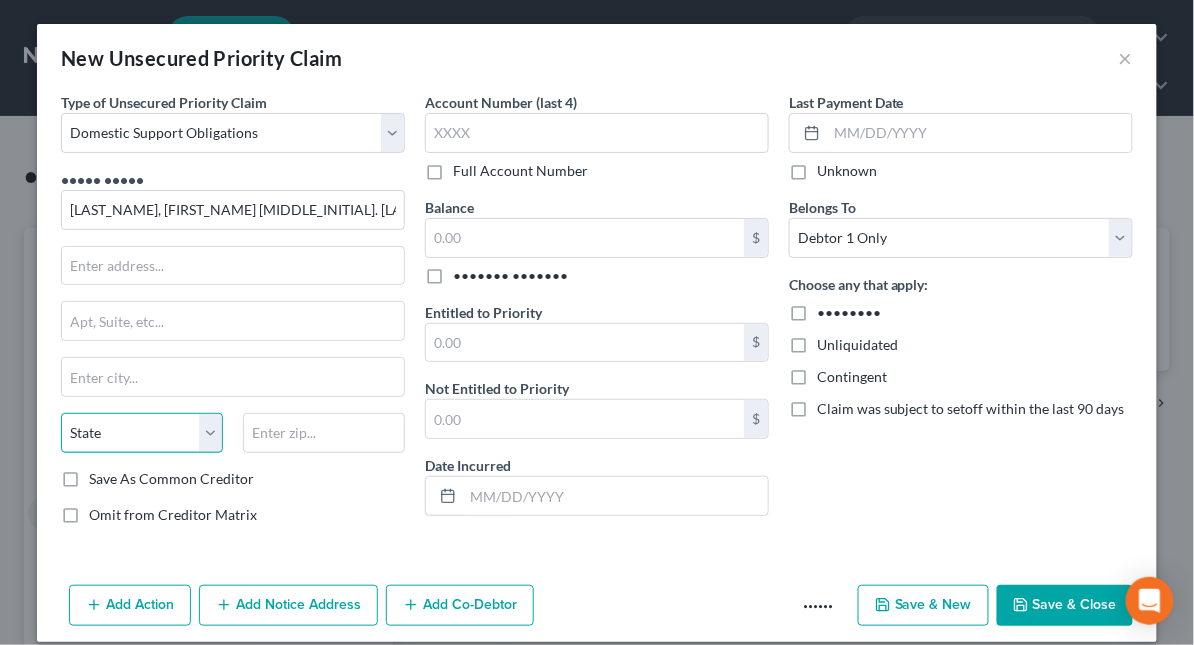 select on "6" 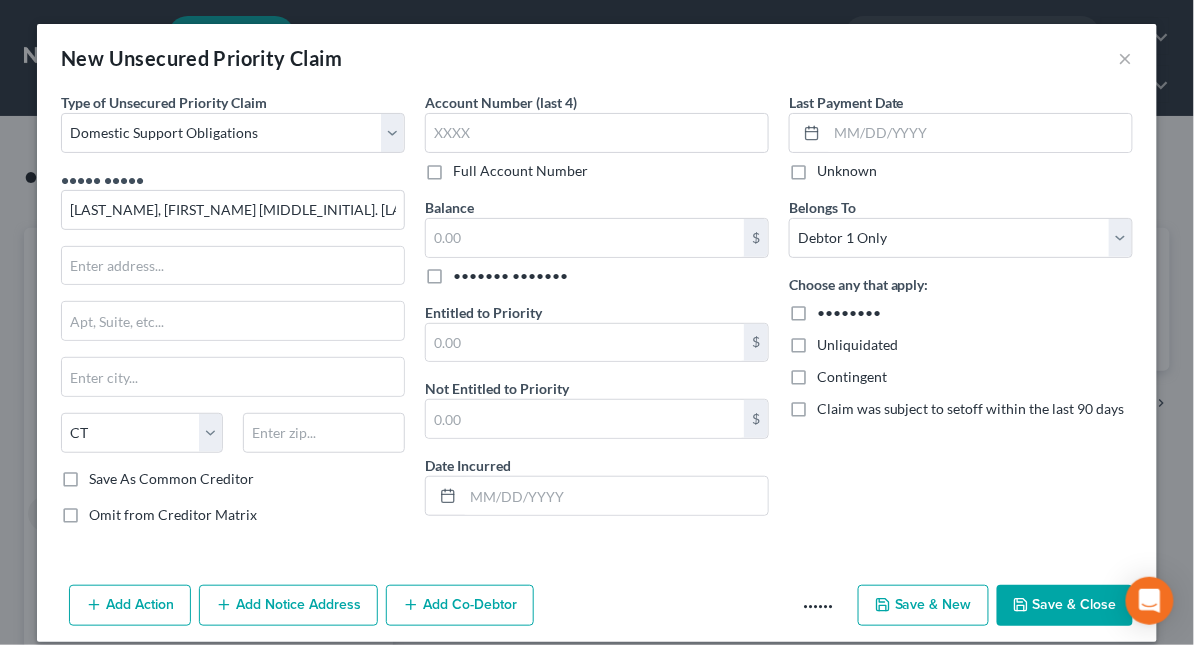 click on "••••••• •••••••" at bounding box center (510, 276) 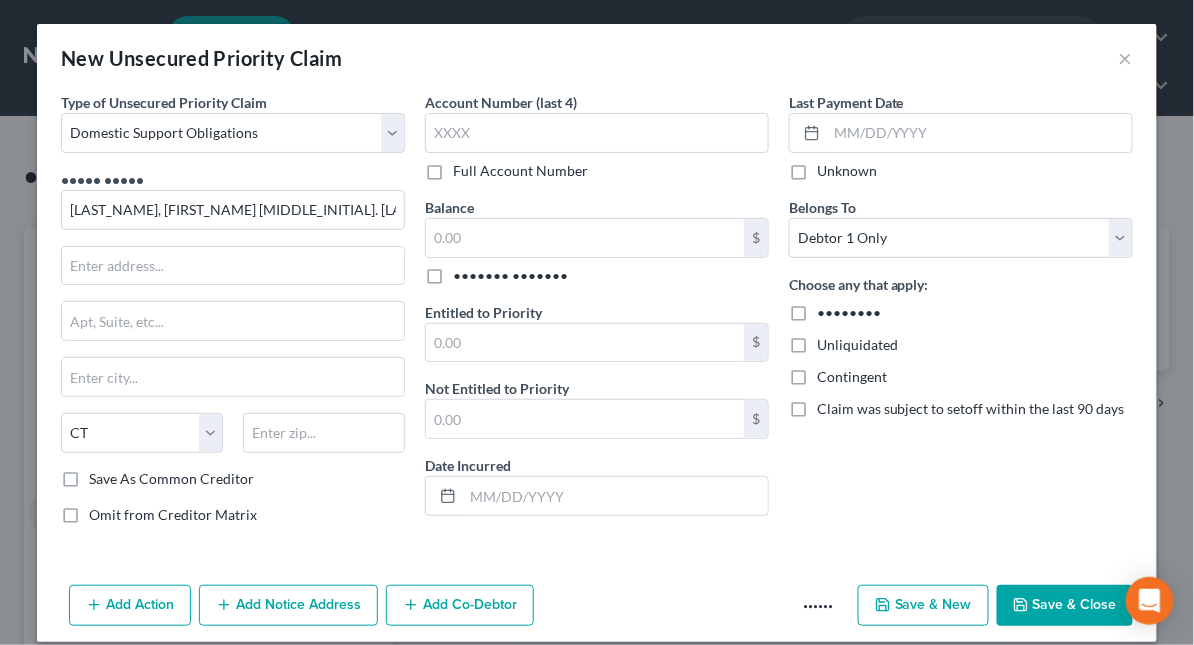 click on "••••••• •••••••" at bounding box center [467, 272] 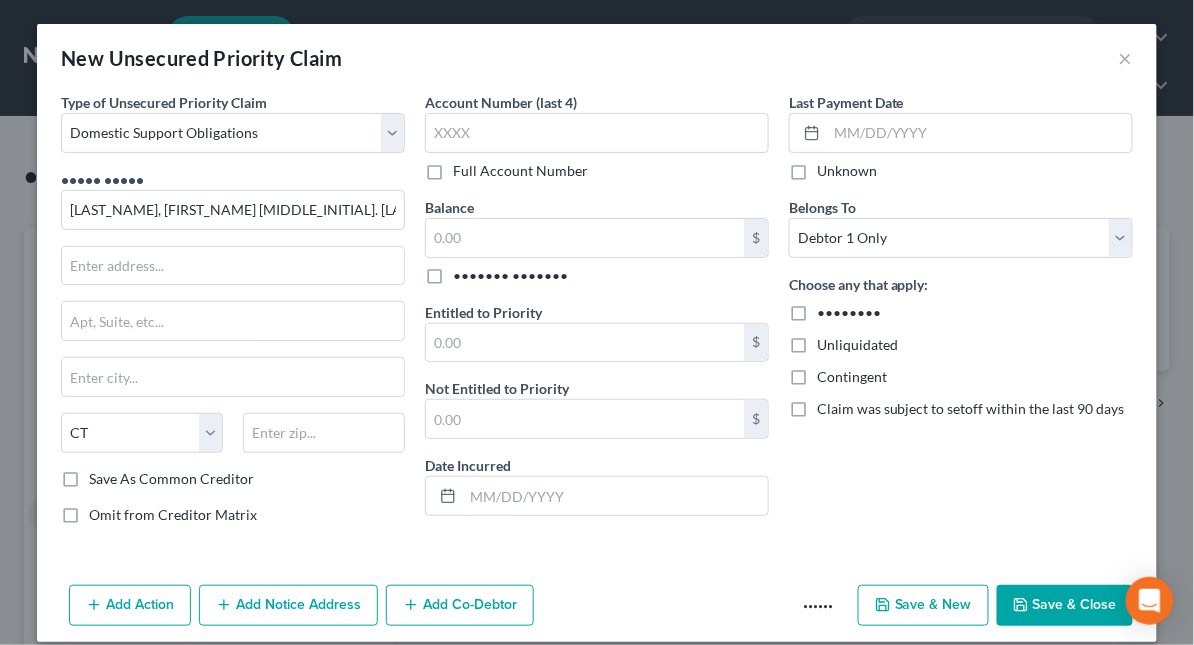 checkbox on "true" 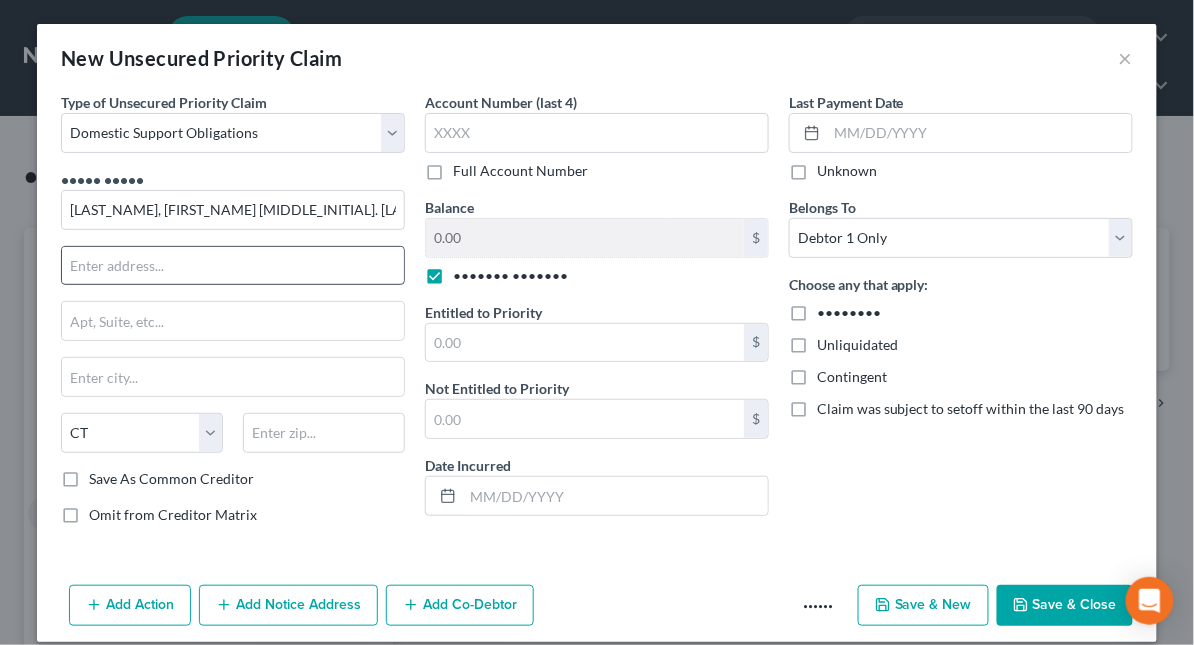 click at bounding box center [233, 266] 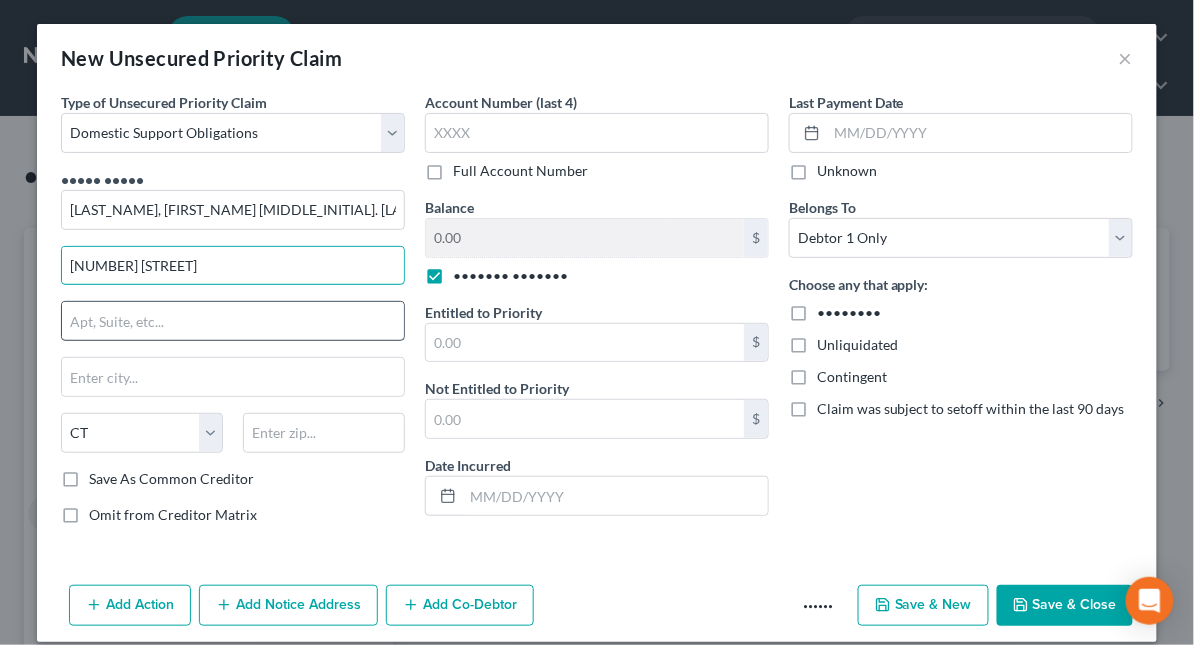 type on "[NUMBER] [STREET]" 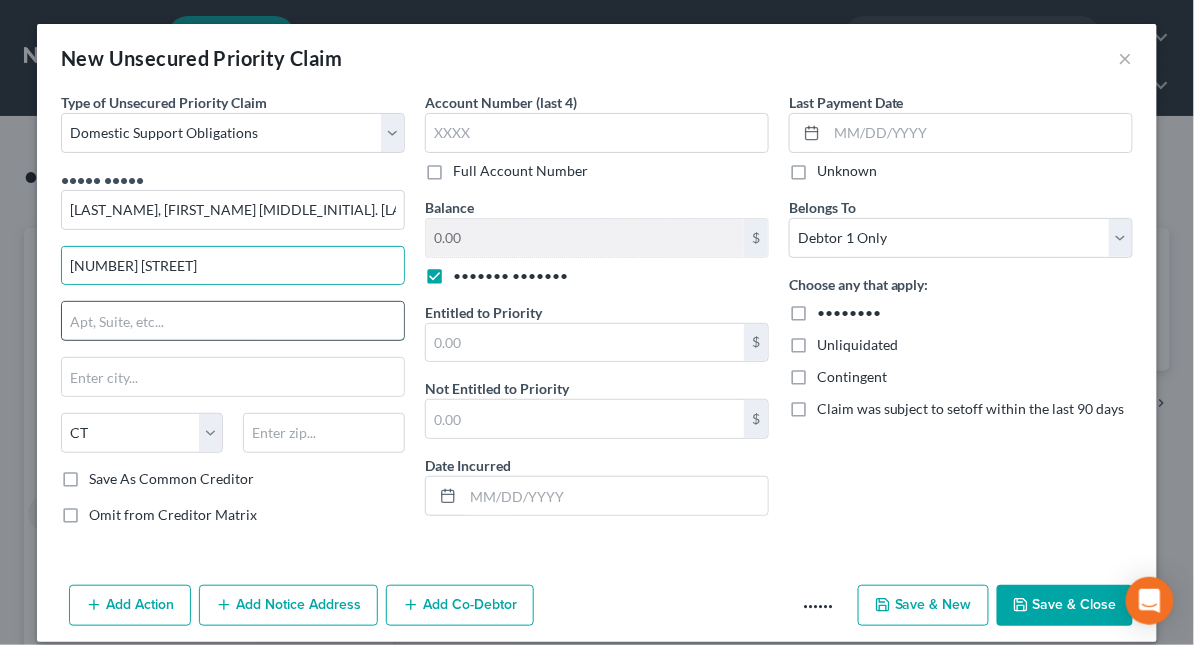 click at bounding box center [233, 321] 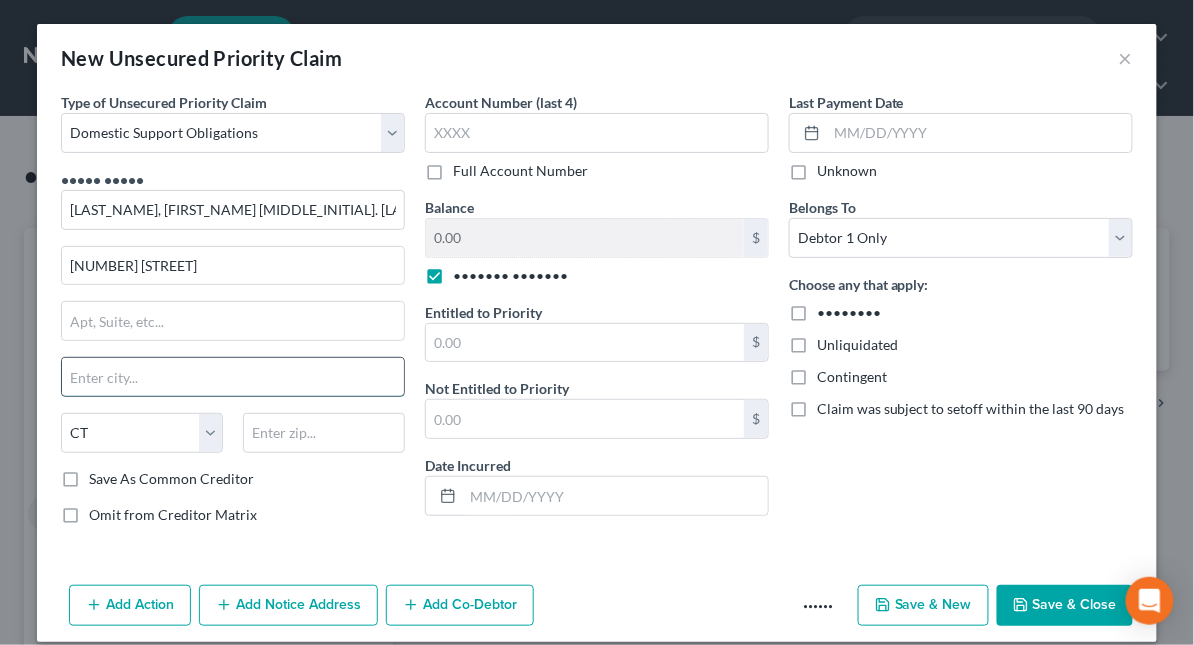 click at bounding box center (233, 377) 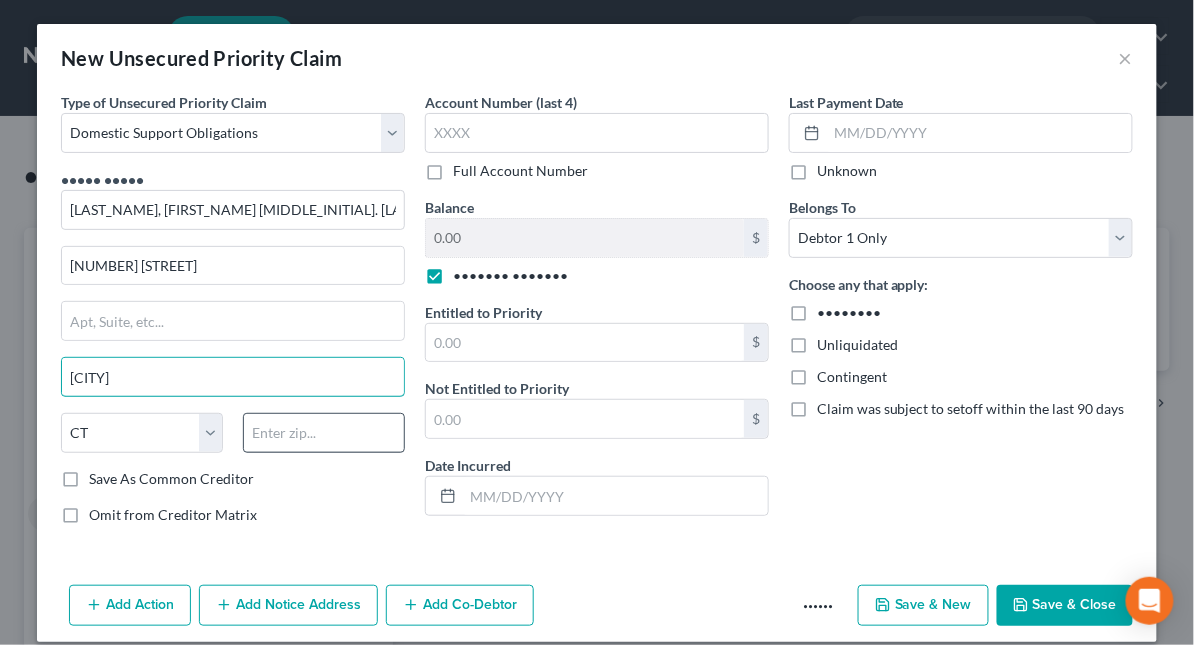 type on "[CITY]" 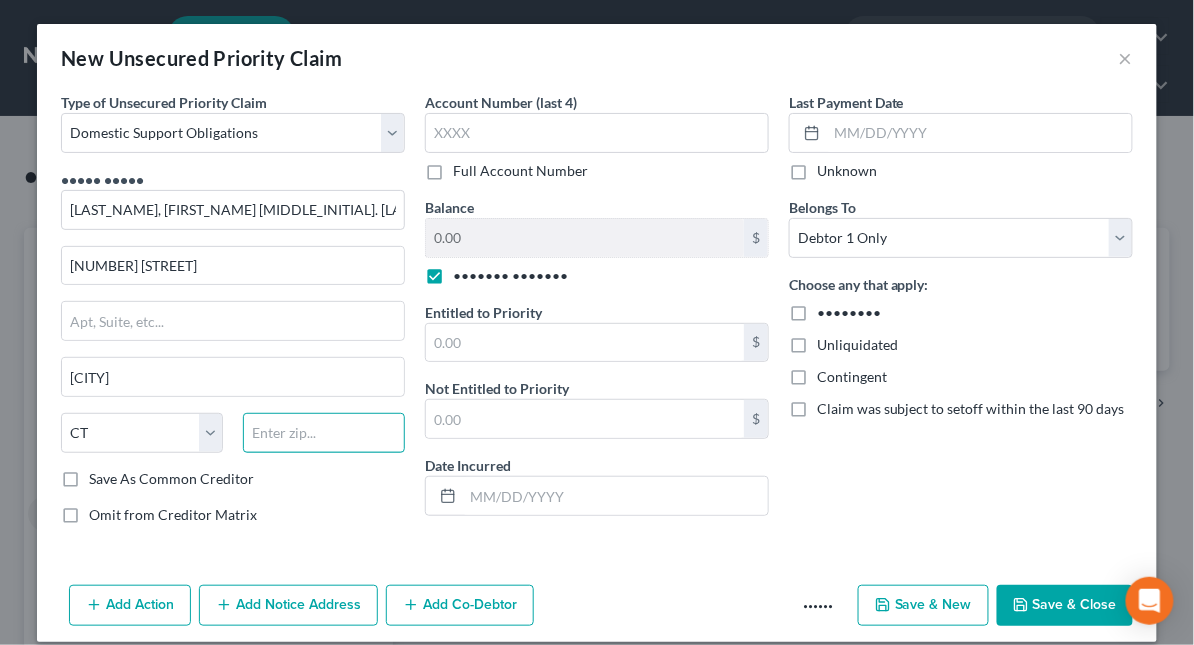 click at bounding box center (324, 433) 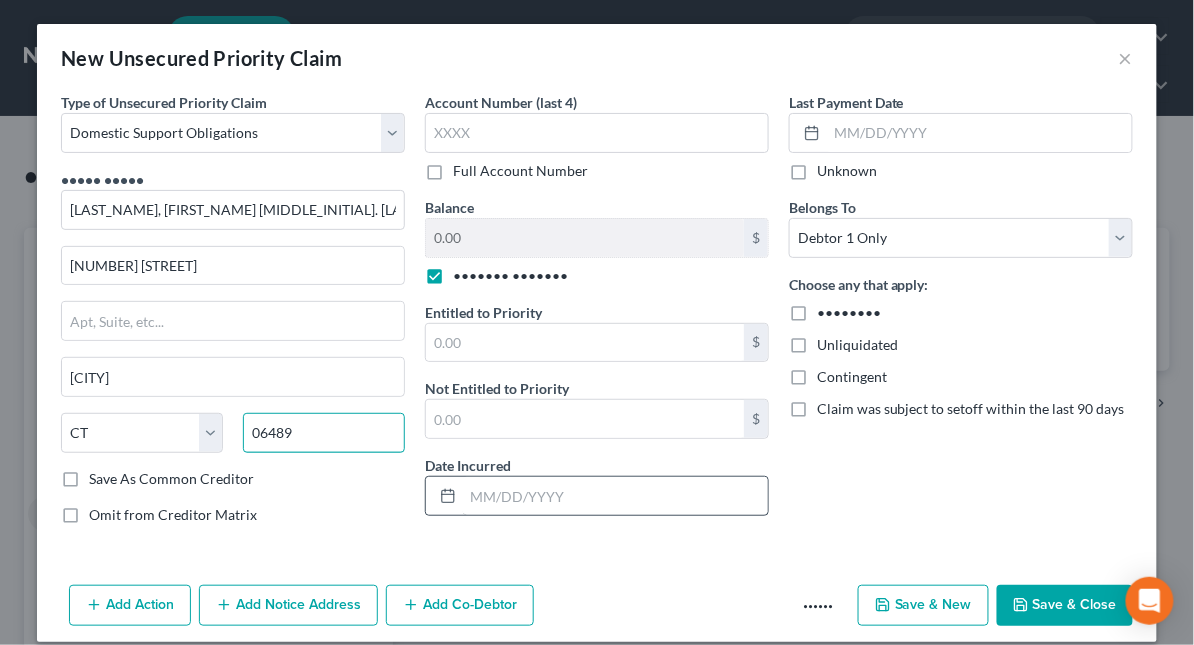 type on "06489" 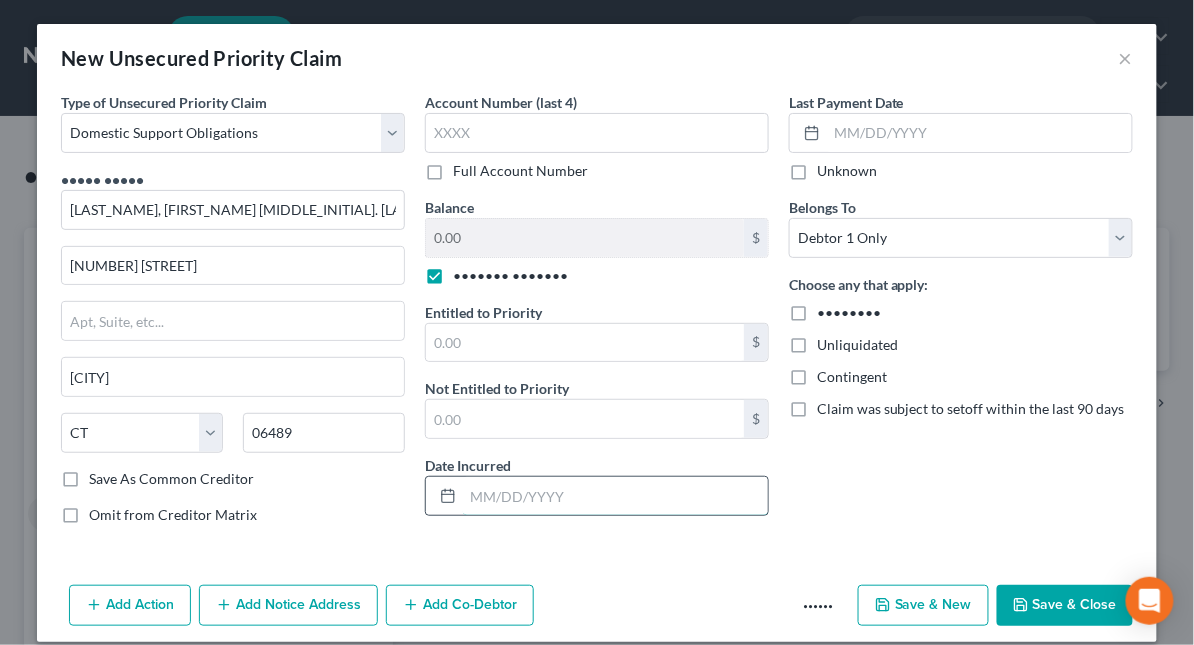 click at bounding box center [615, 496] 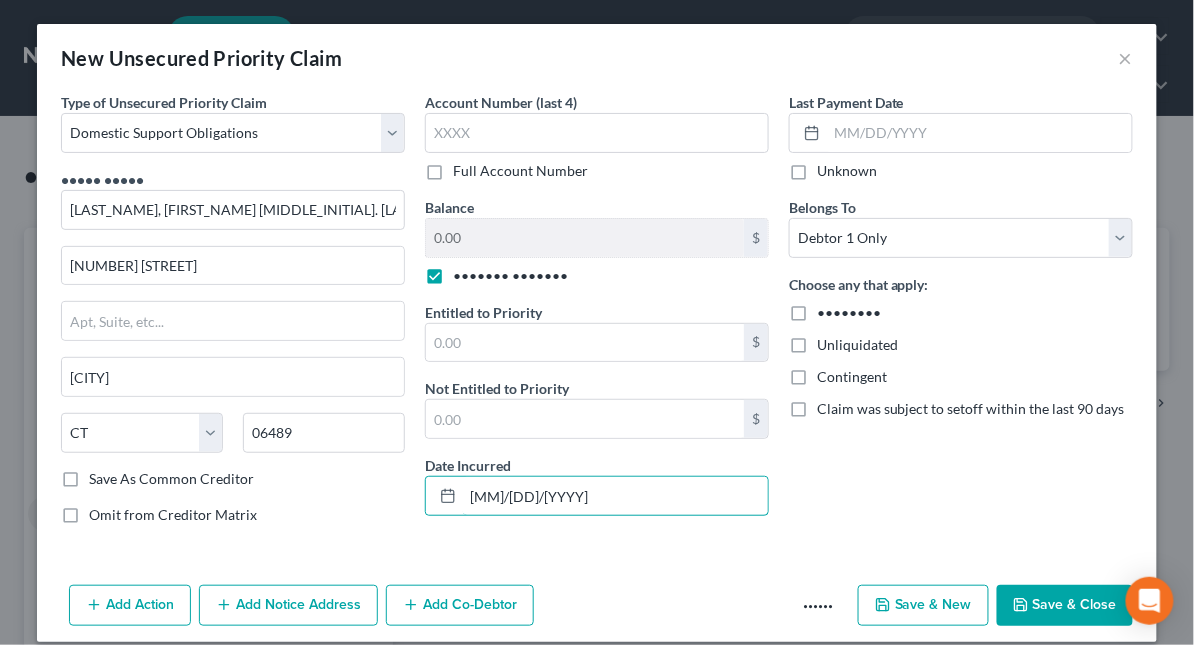 type on "[MM]/[DD]/[YYYY]" 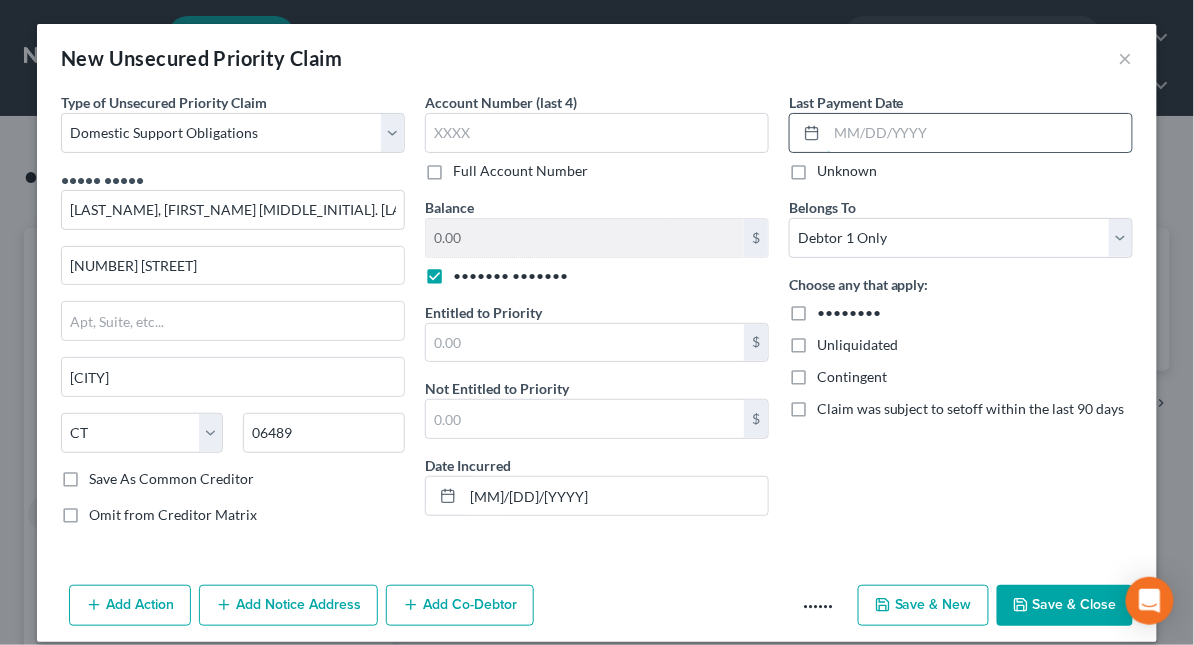 click at bounding box center [979, 133] 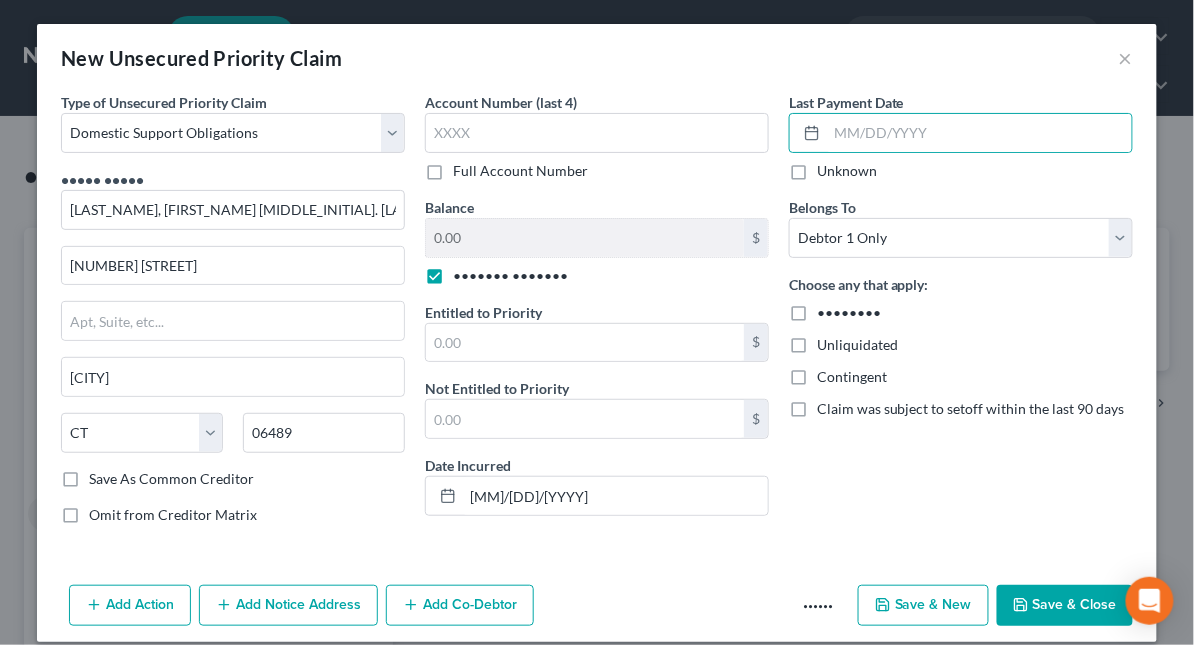 click on "Save & Close" at bounding box center (1065, 606) 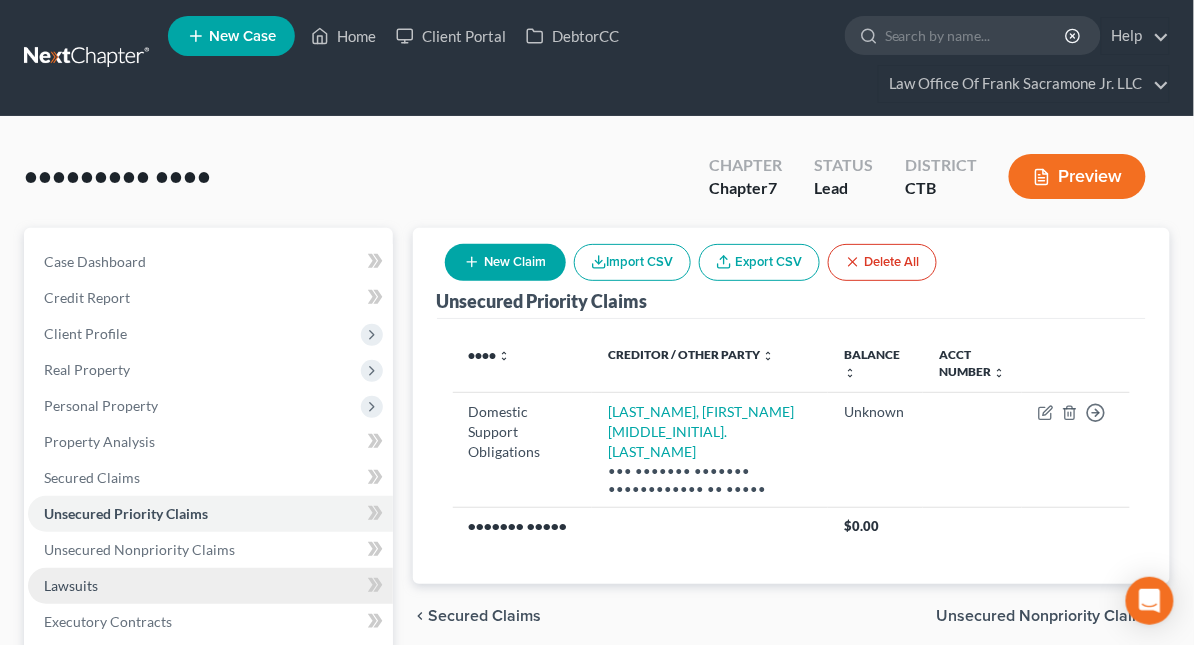 click on "Lawsuits" at bounding box center [71, 585] 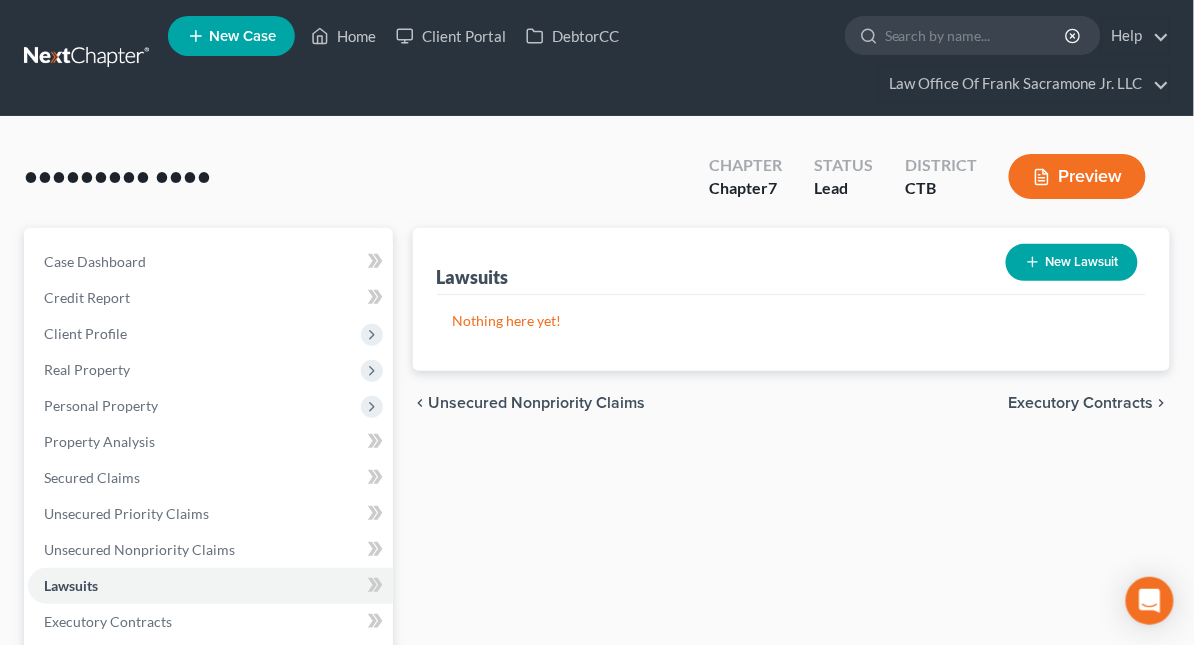 click on "New Lawsuit" at bounding box center [1072, 262] 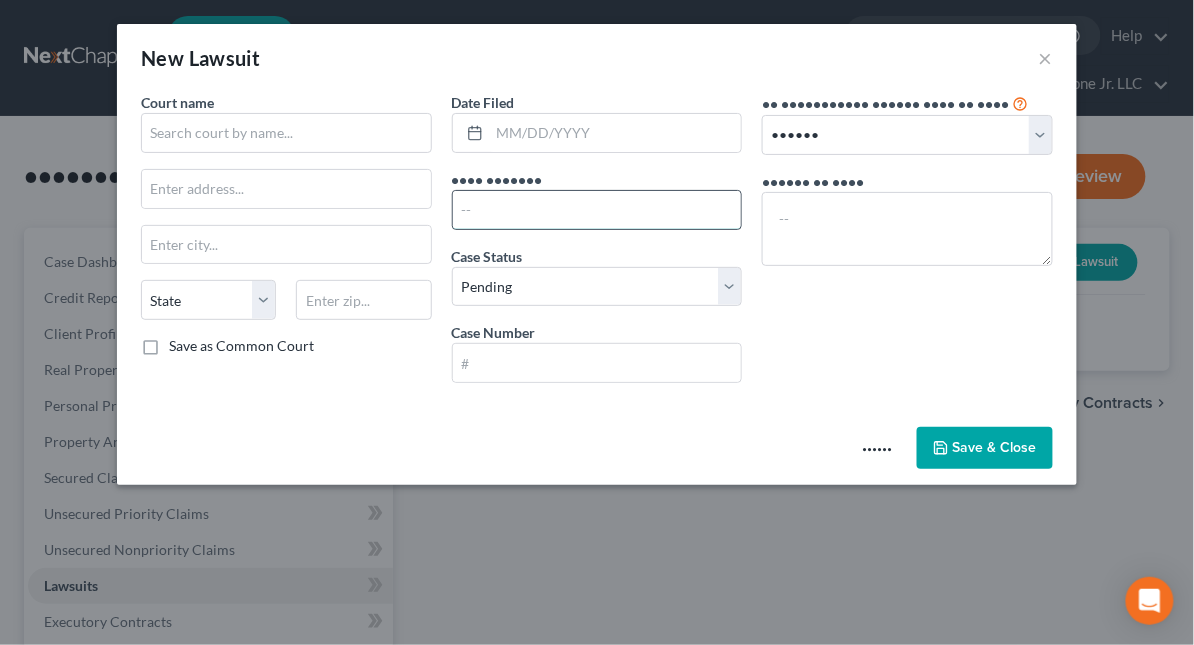 click at bounding box center (597, 210) 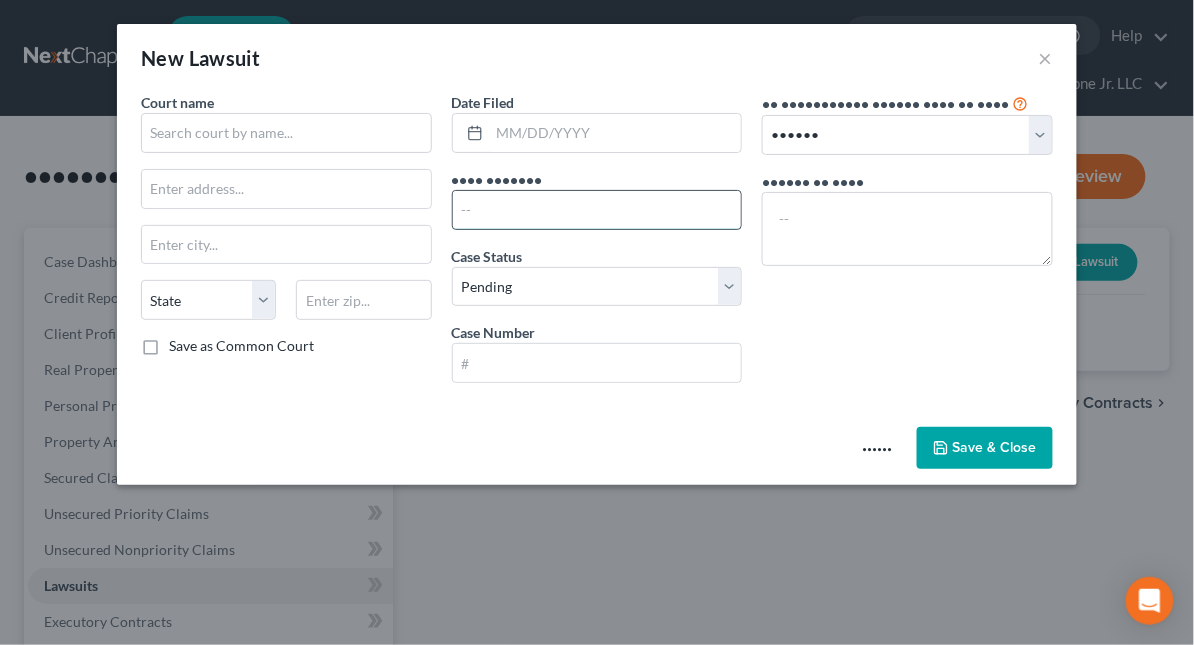 paste on "[BRAND] [BRAND], [FIRST]" 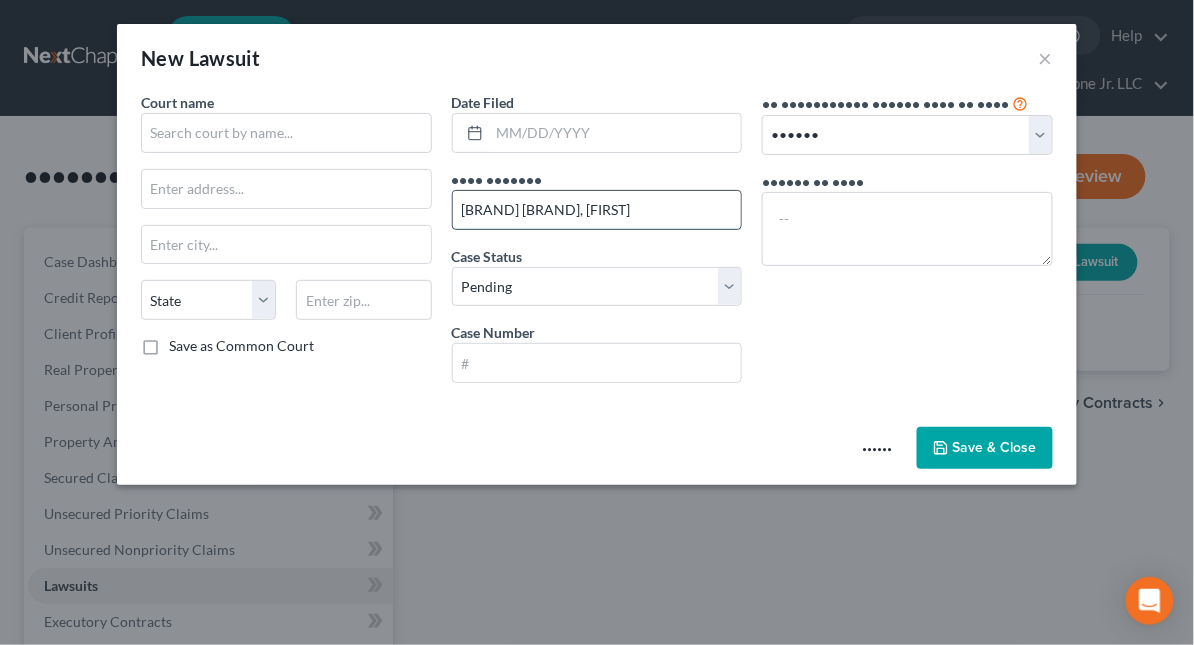 scroll, scrollTop: 0, scrollLeft: 12, axis: horizontal 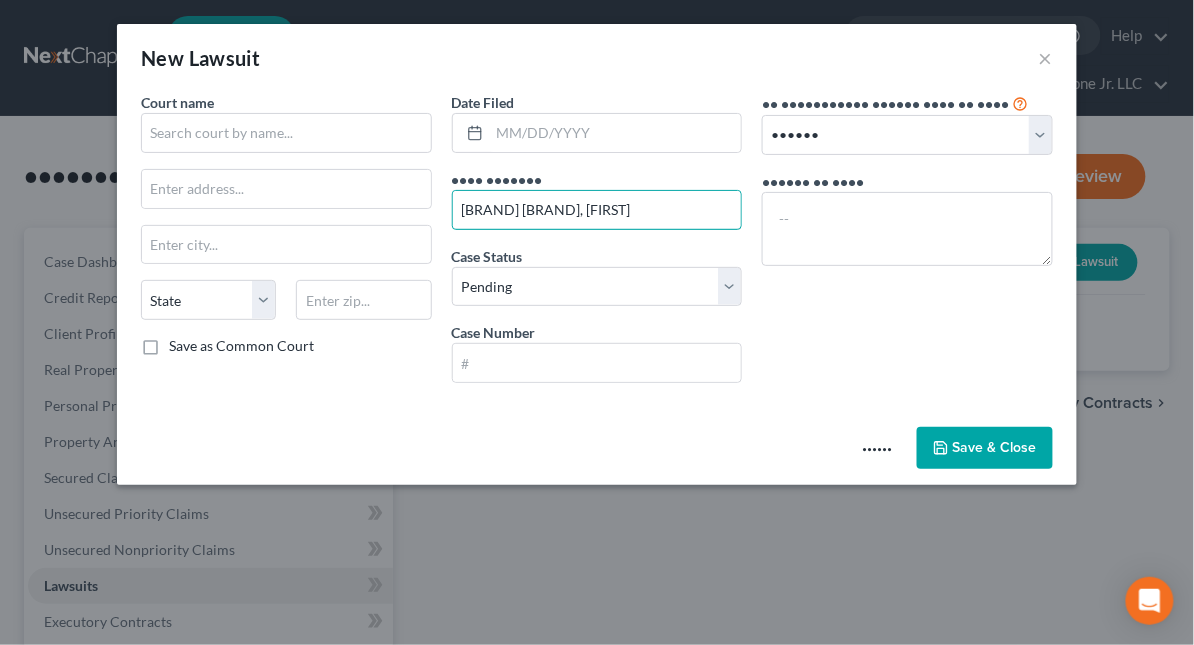 type on "[BRAND] [BRAND], [FIRST]" 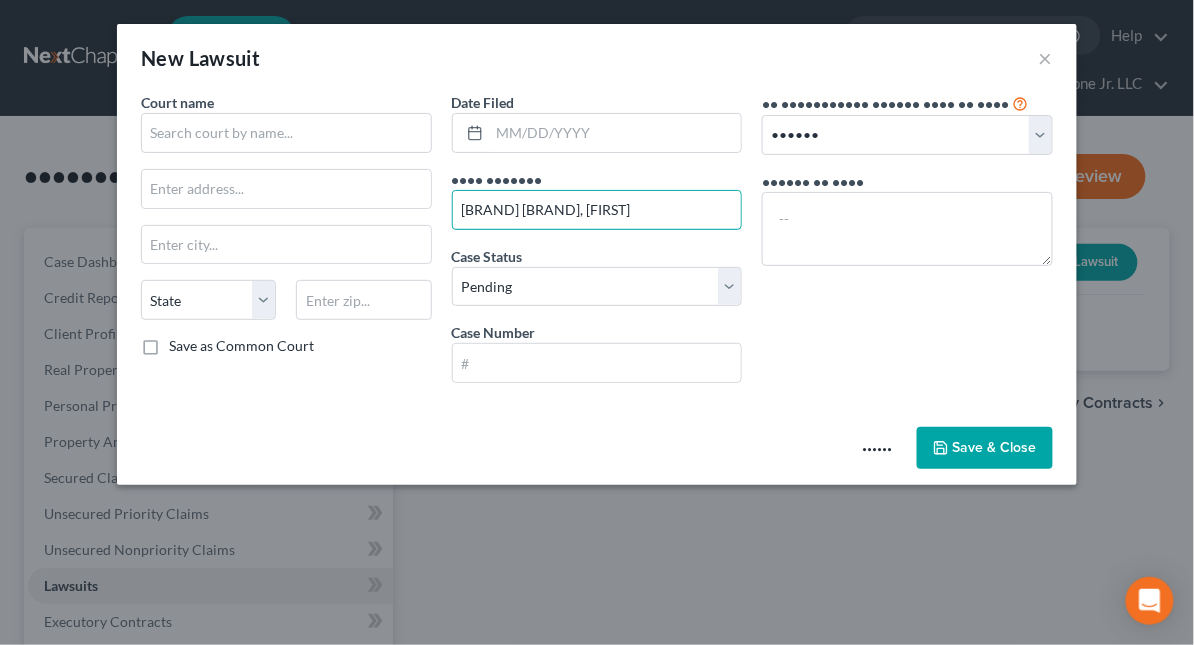 scroll, scrollTop: 0, scrollLeft: 0, axis: both 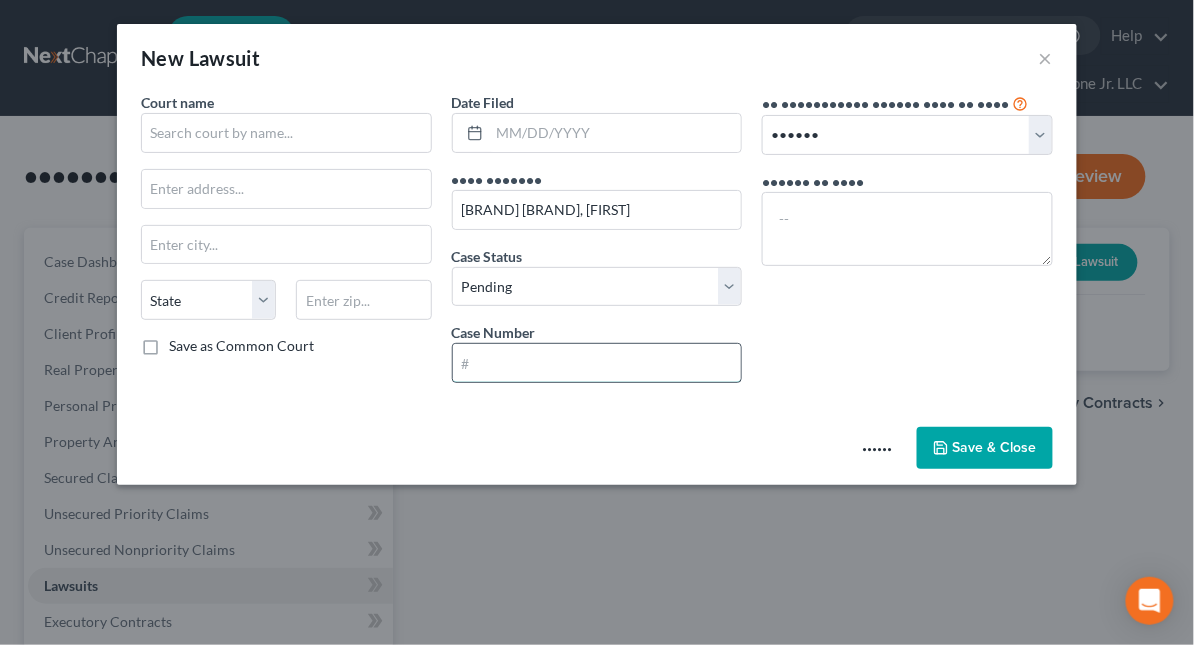 click at bounding box center [597, 363] 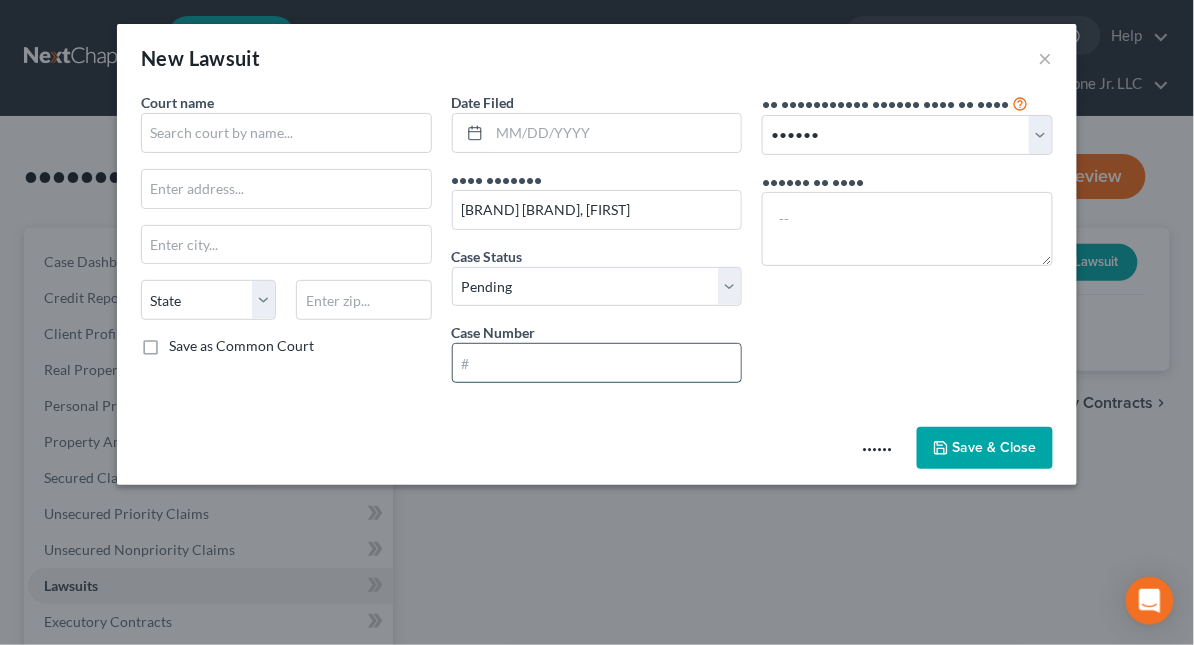 paste on "[CASE_NUMBER]" 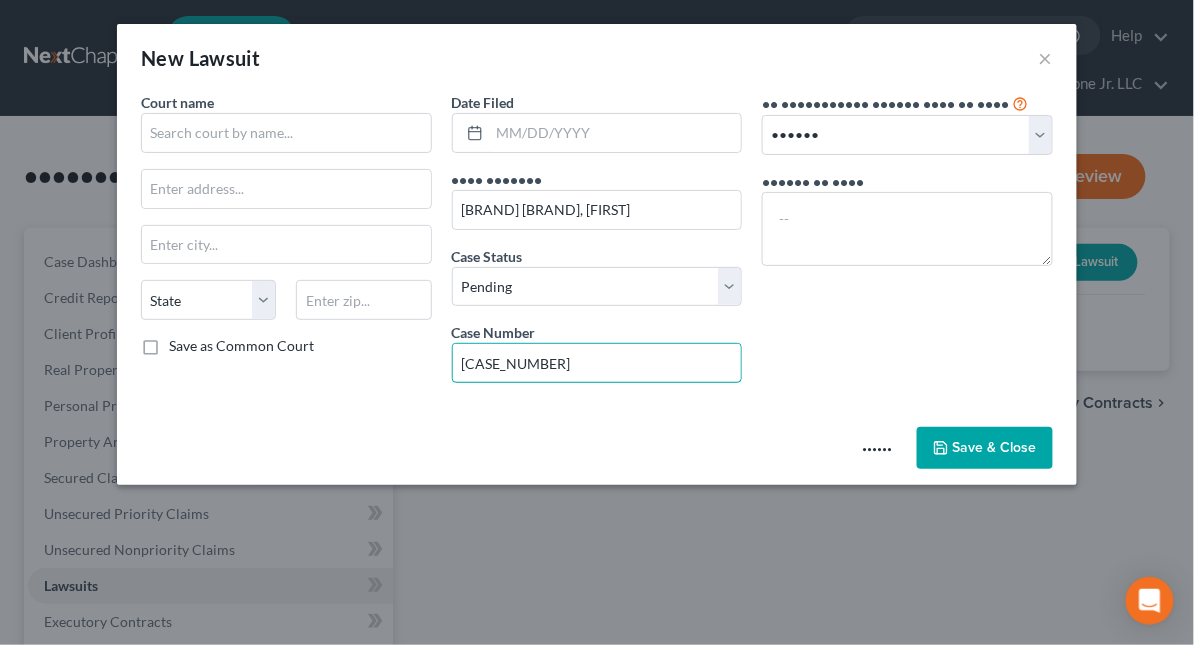 type on "[CASE_NUMBER]" 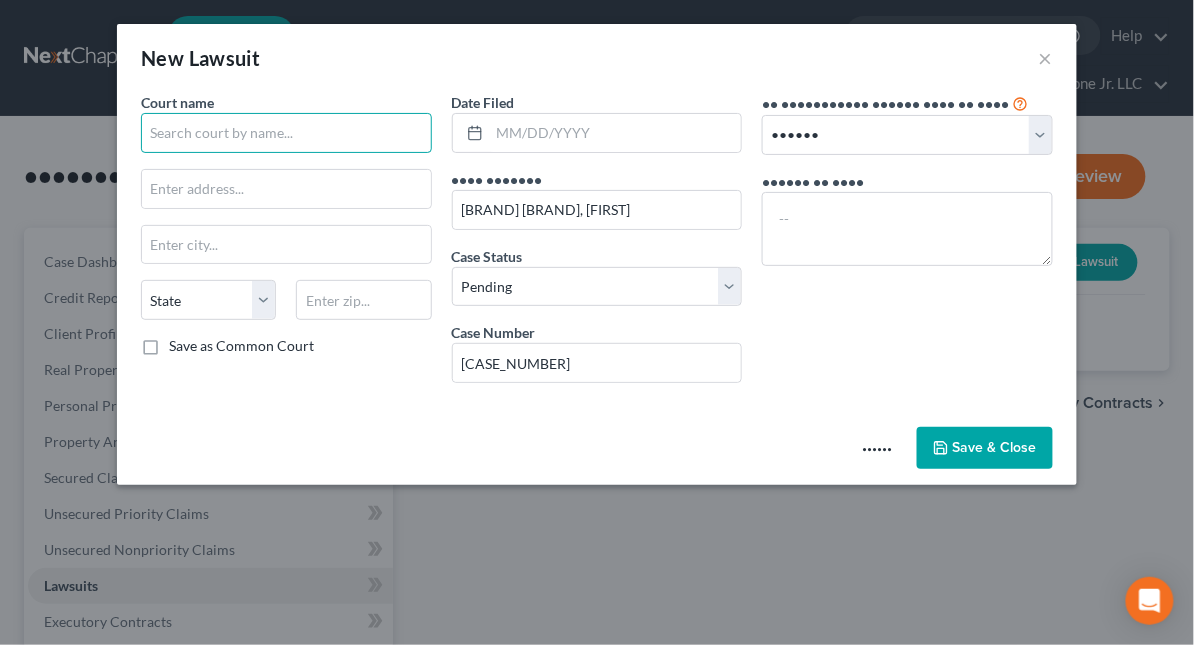 click at bounding box center [286, 133] 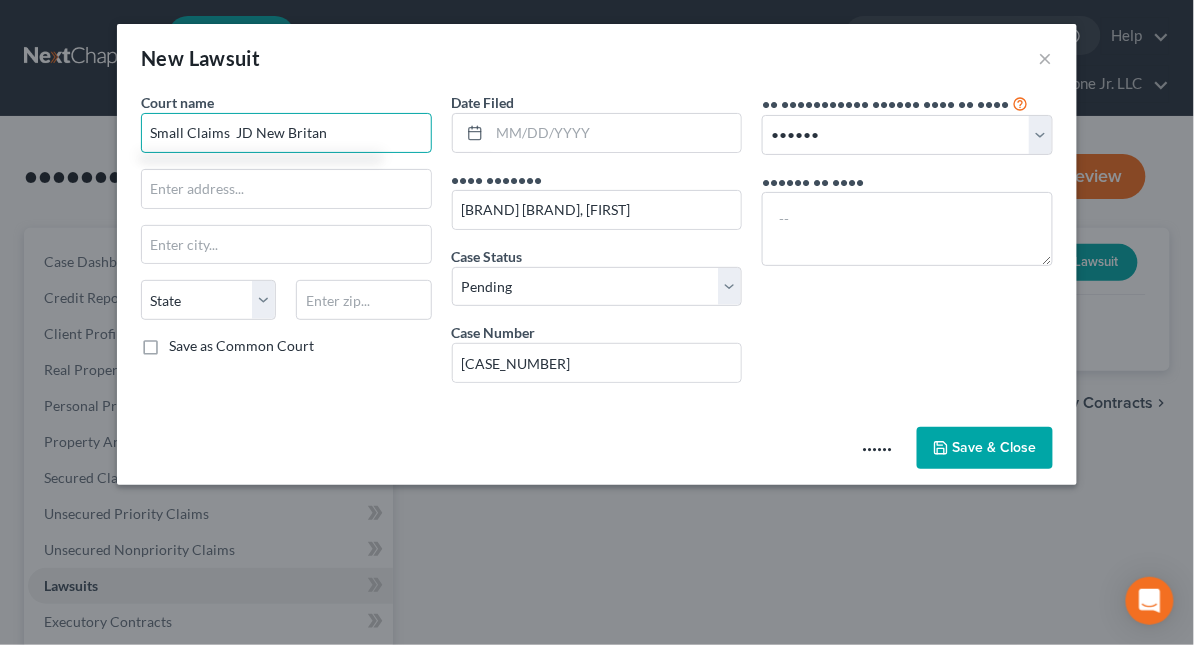 type on "Small Claims  JD New Britan" 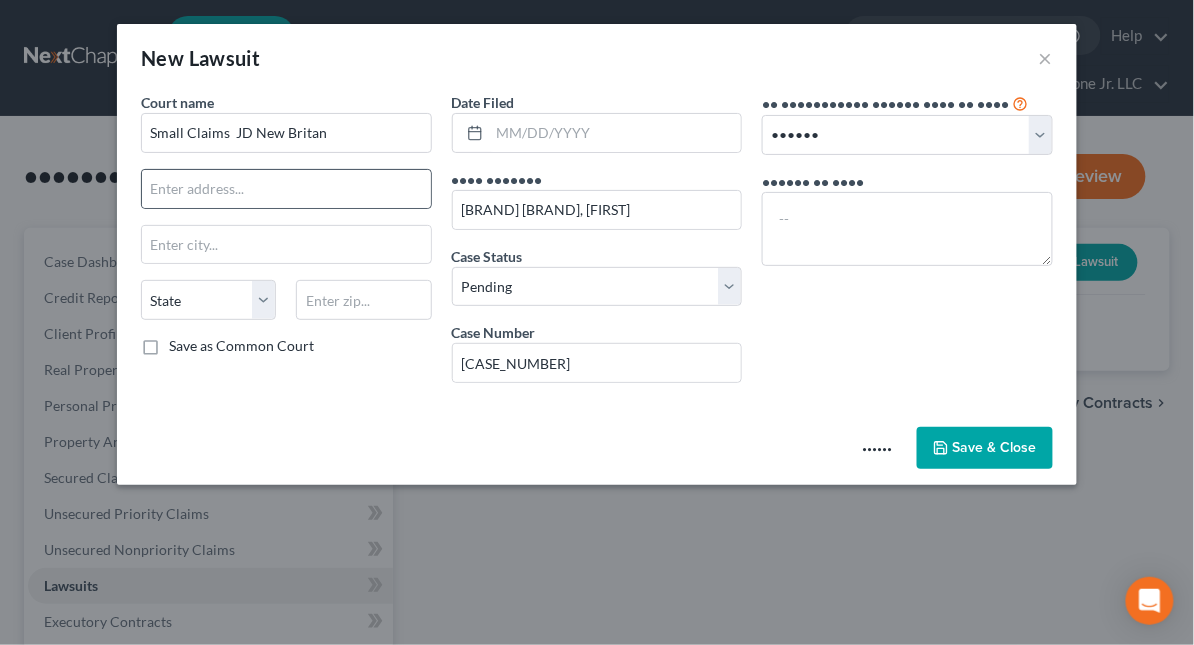 click at bounding box center (286, 189) 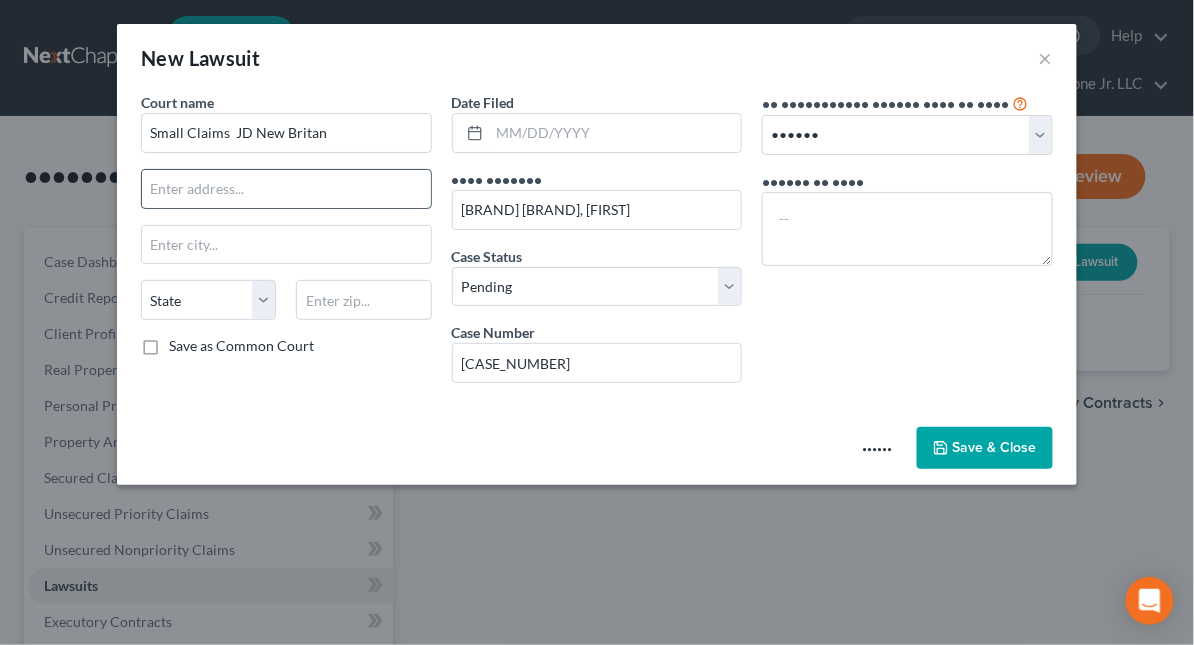click at bounding box center (286, 189) 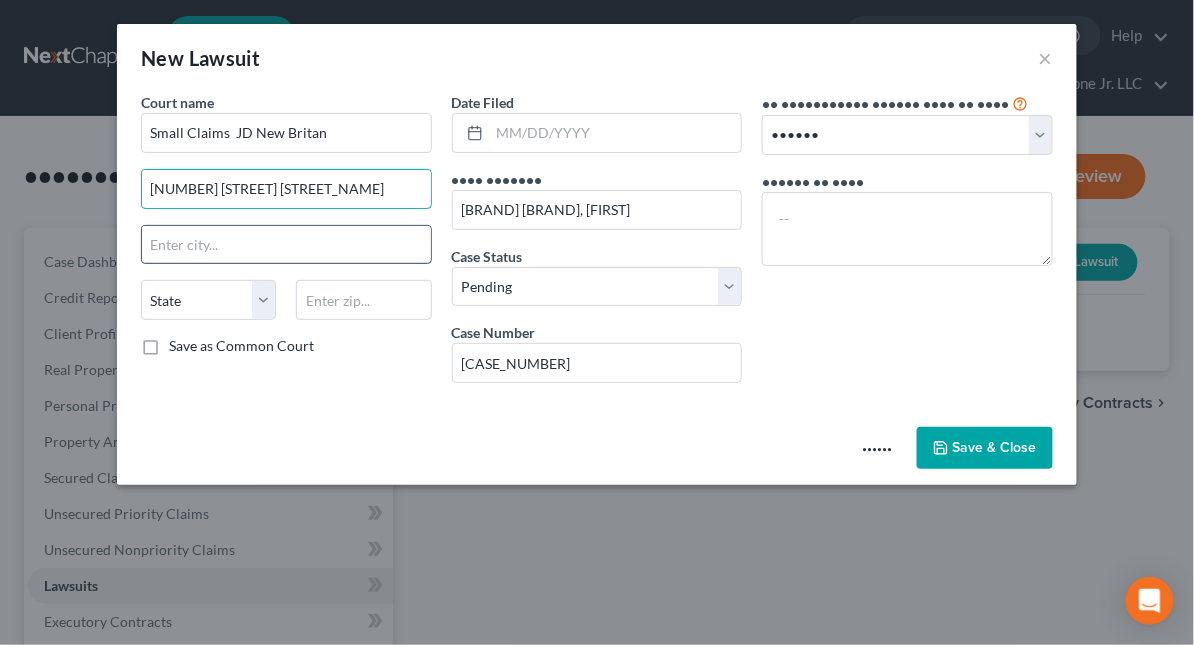type on "[NUMBER] [STREET] [STREET_NAME]" 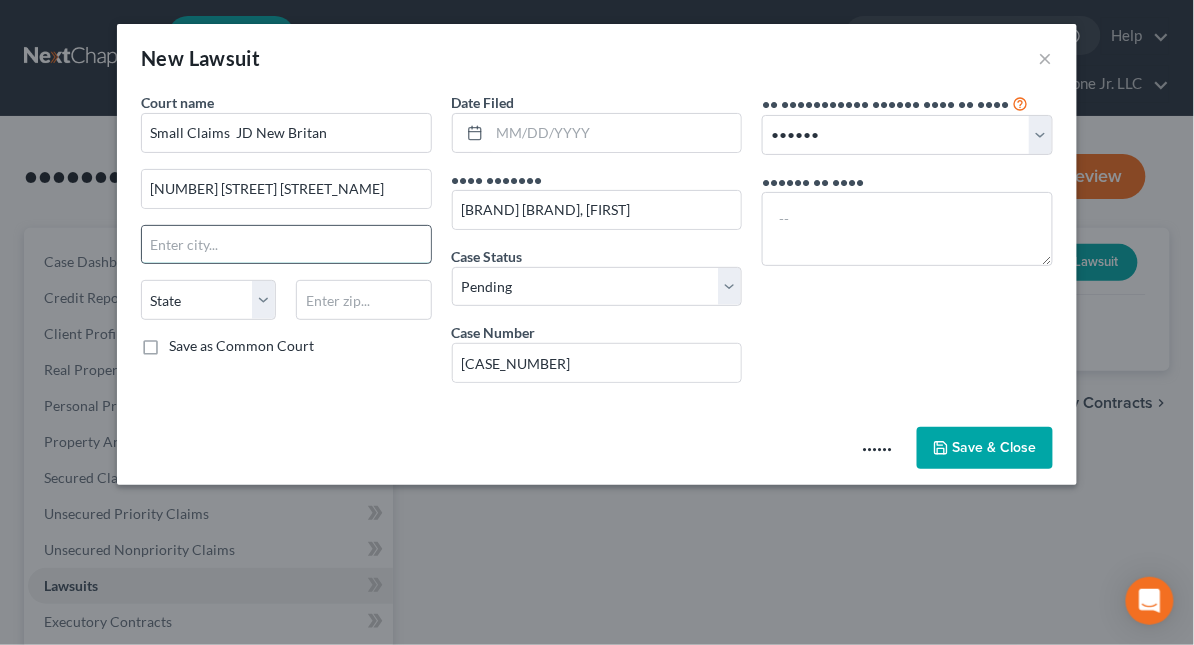 click at bounding box center (286, 245) 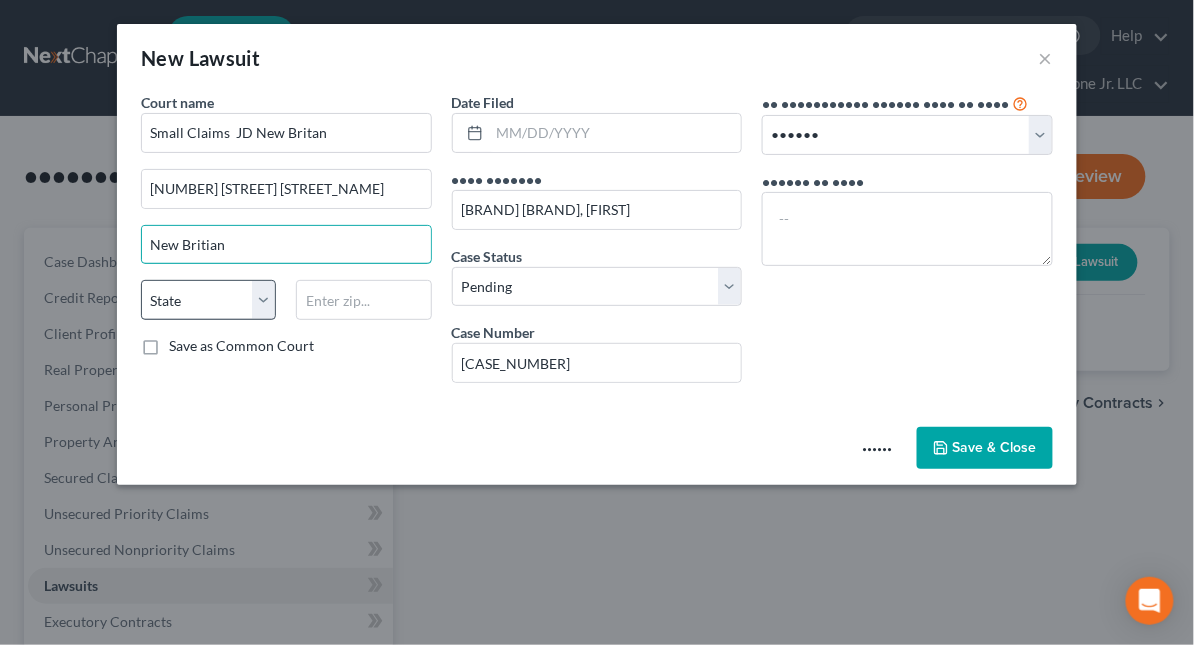 type on "New Britian" 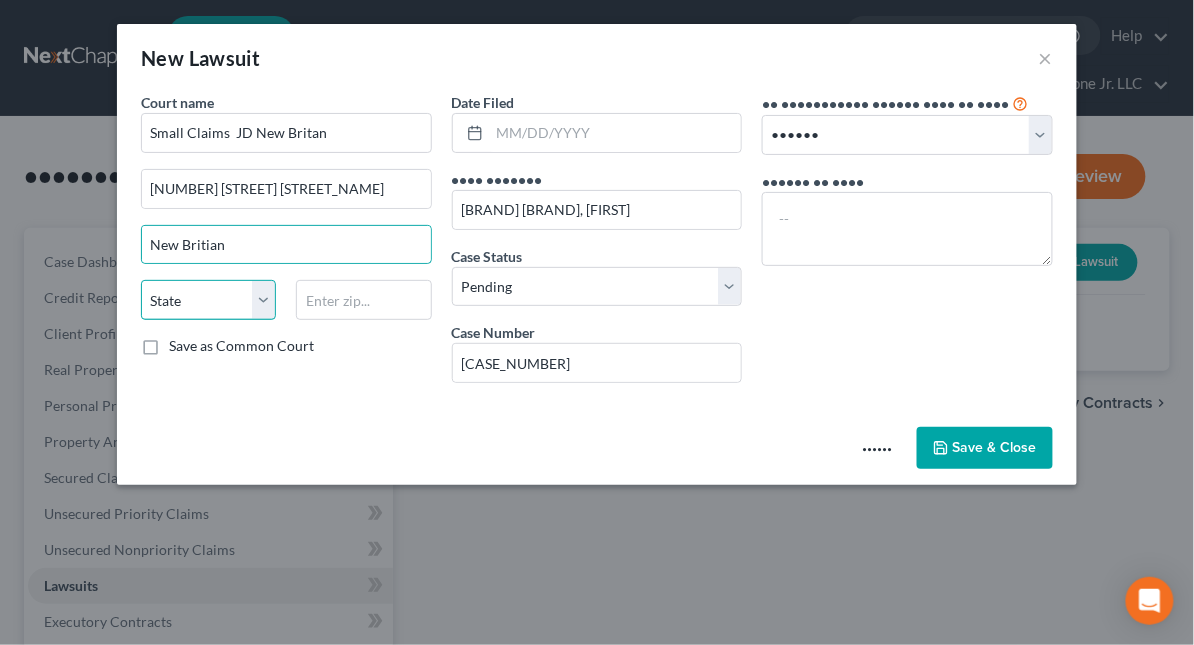 click on "State AL AK AR AZ CA CO CT DE DC FL GA GU HI ID IL IN IA KS KY LA ME MD MA MI MN MS MO MT NC ND NE NV NH NJ NM NY OH OK OR PA PR RI SC SD TN TX UT VI VA VT WA WV WI WY" at bounding box center (208, 300) 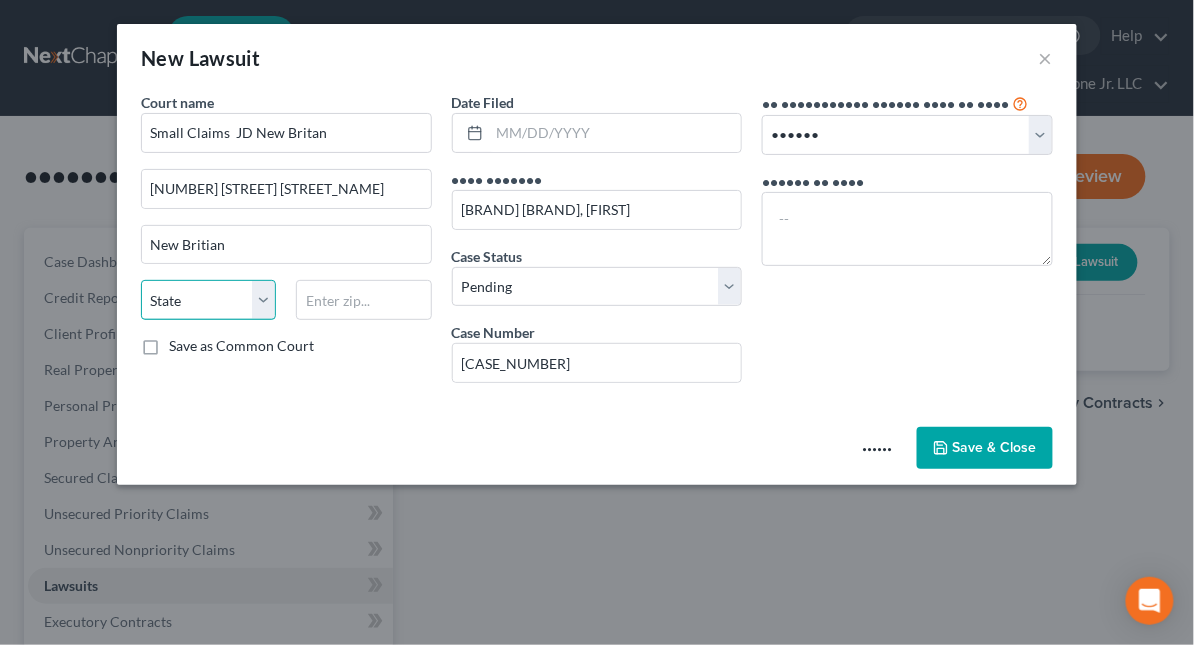 select on "6" 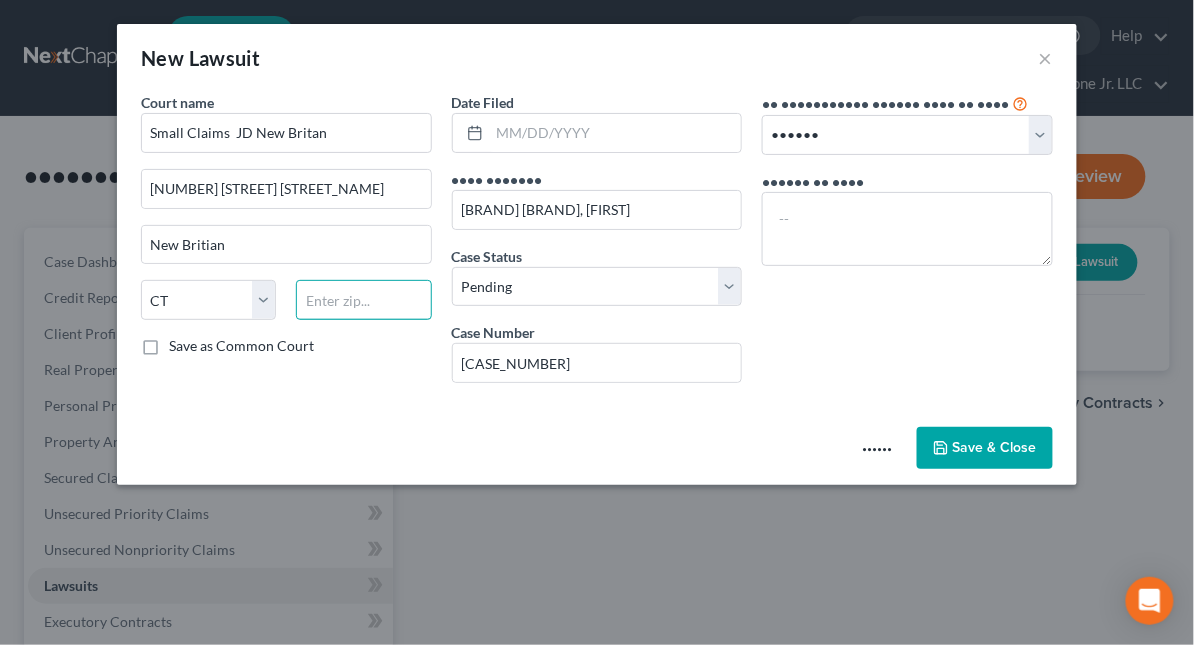 click at bounding box center (363, 300) 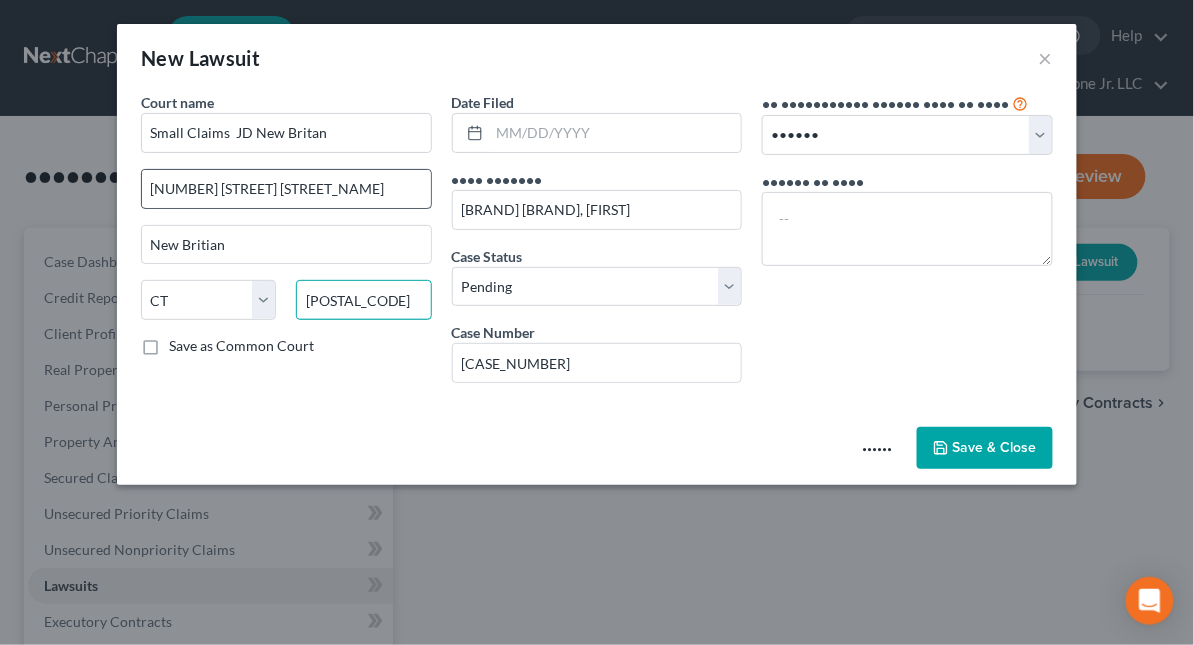 type on "[POSTAL_CODE]" 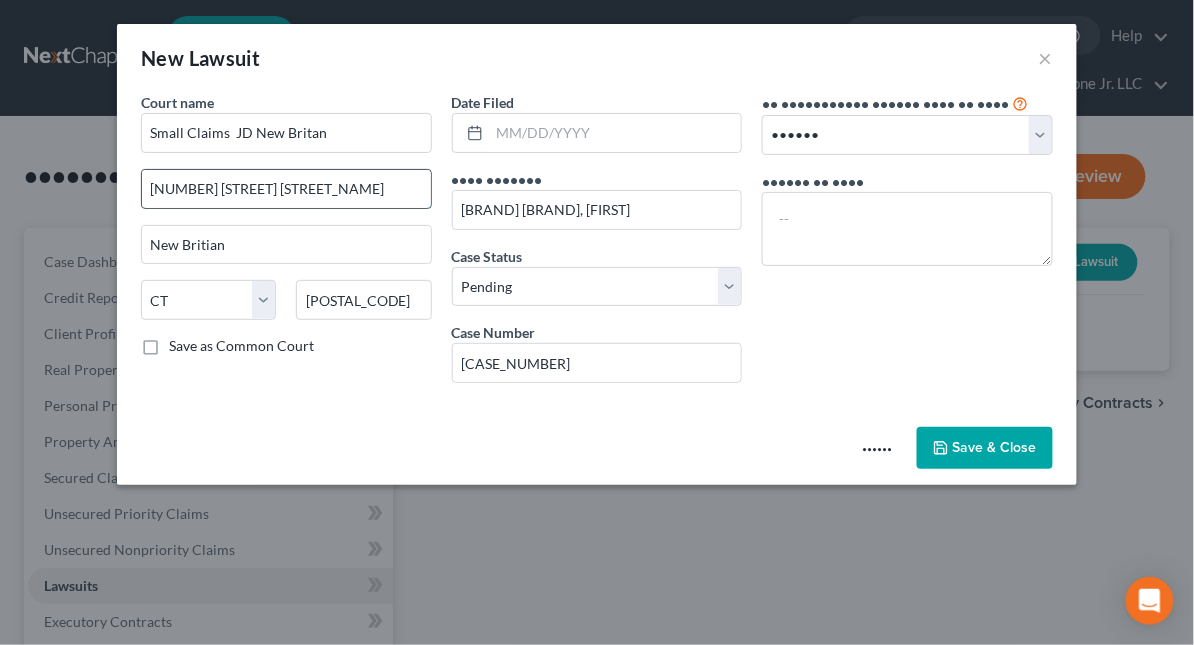 click on "[NUMBER] [STREET] [STREET_NAME]" at bounding box center [286, 189] 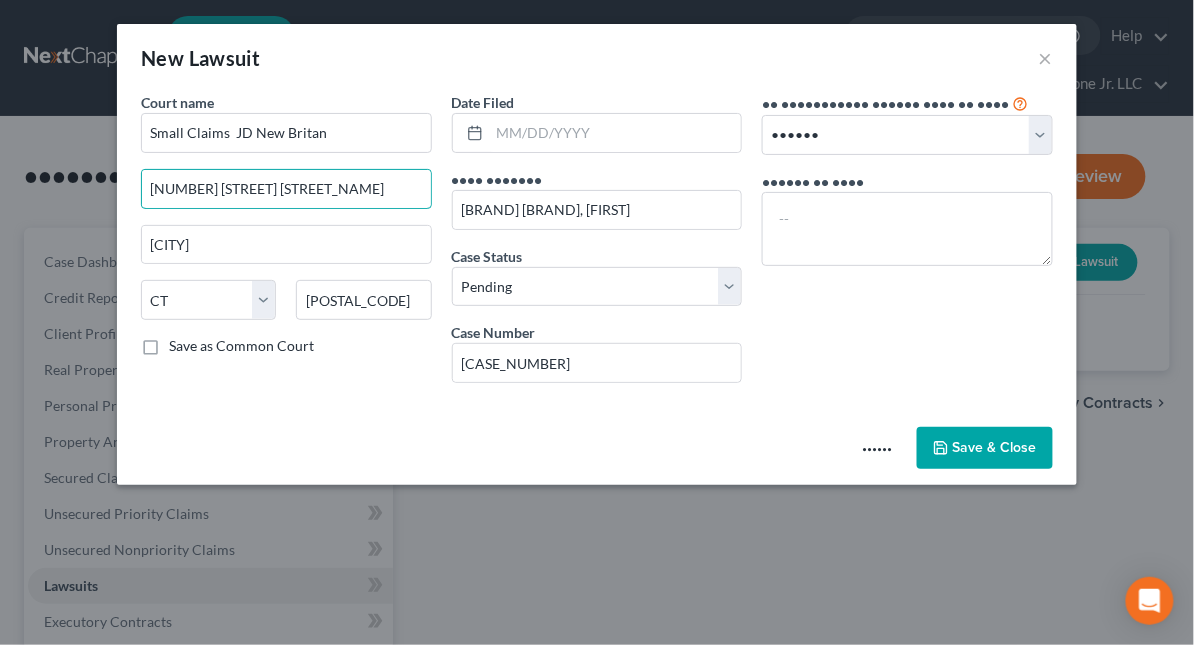 type on "[NUMBER] [STREET] [STREET_NAME]" 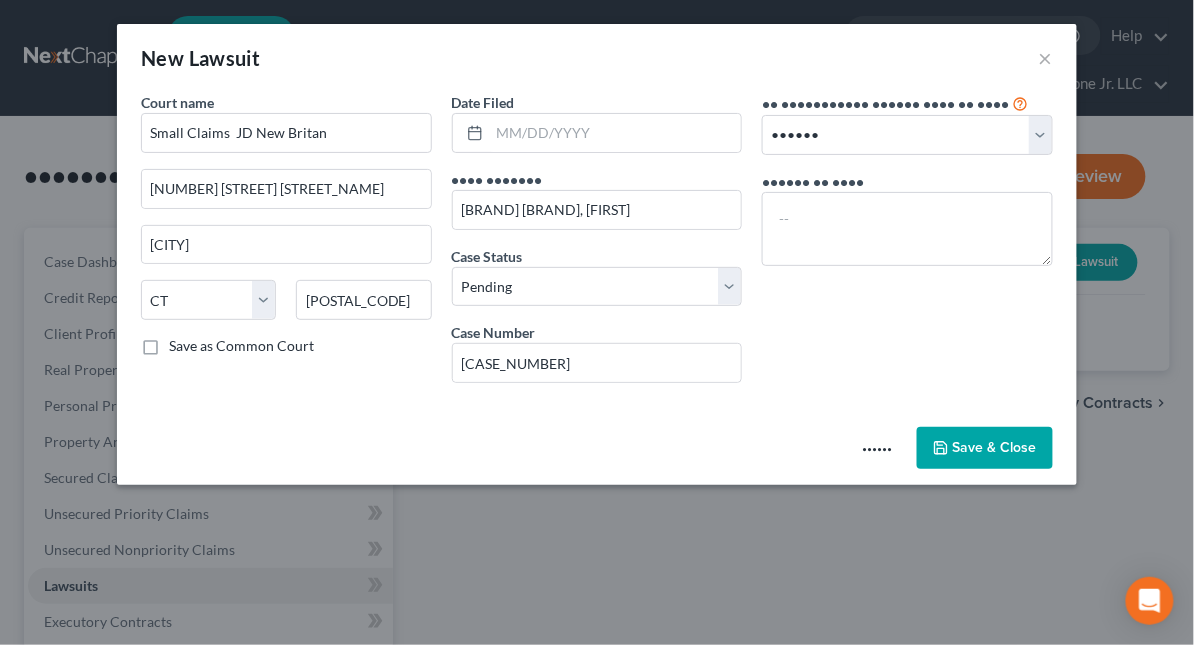click on "••••••" at bounding box center (877, 449) 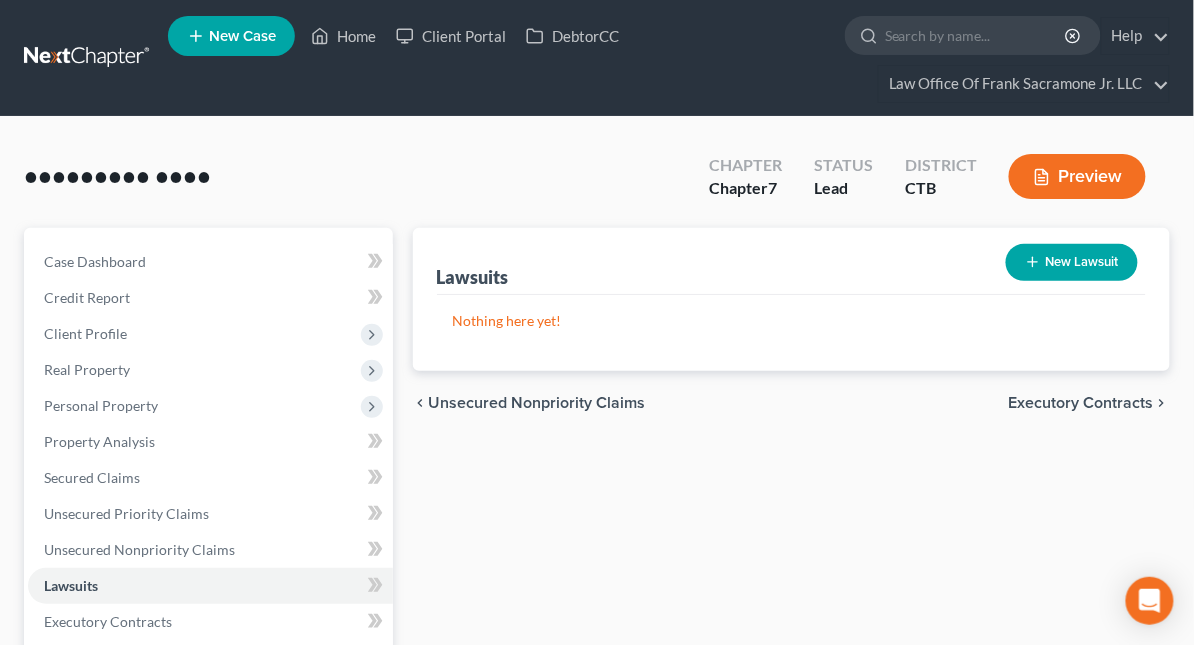 click on "New Lawsuit" at bounding box center (1072, 262) 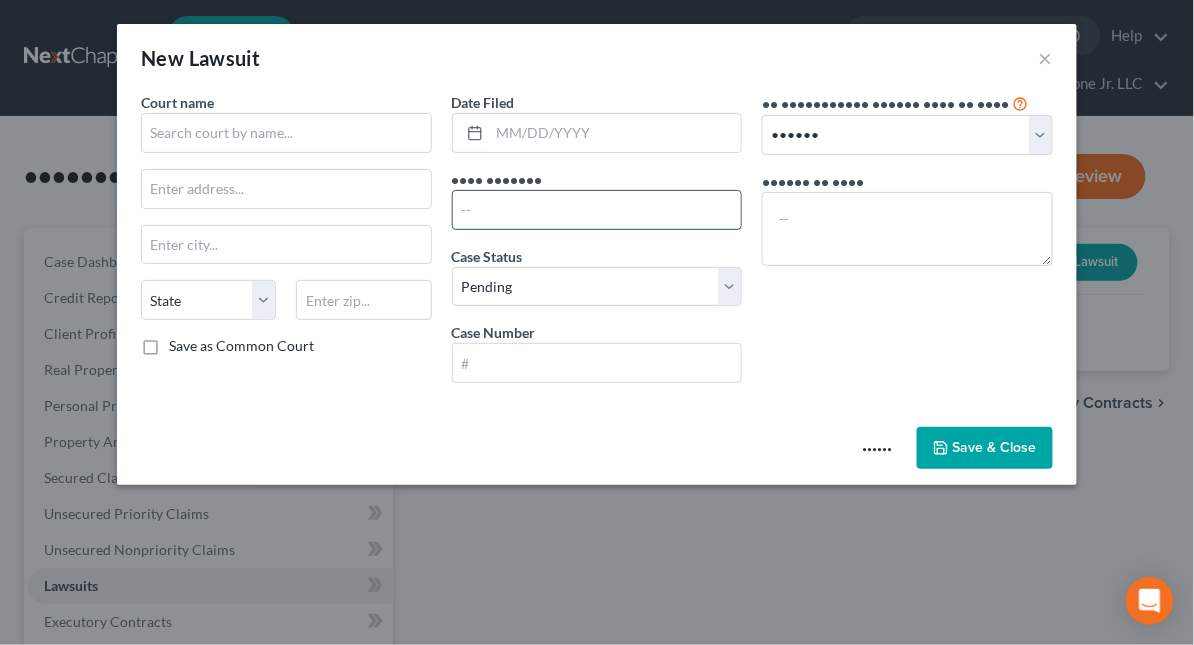 click at bounding box center [597, 210] 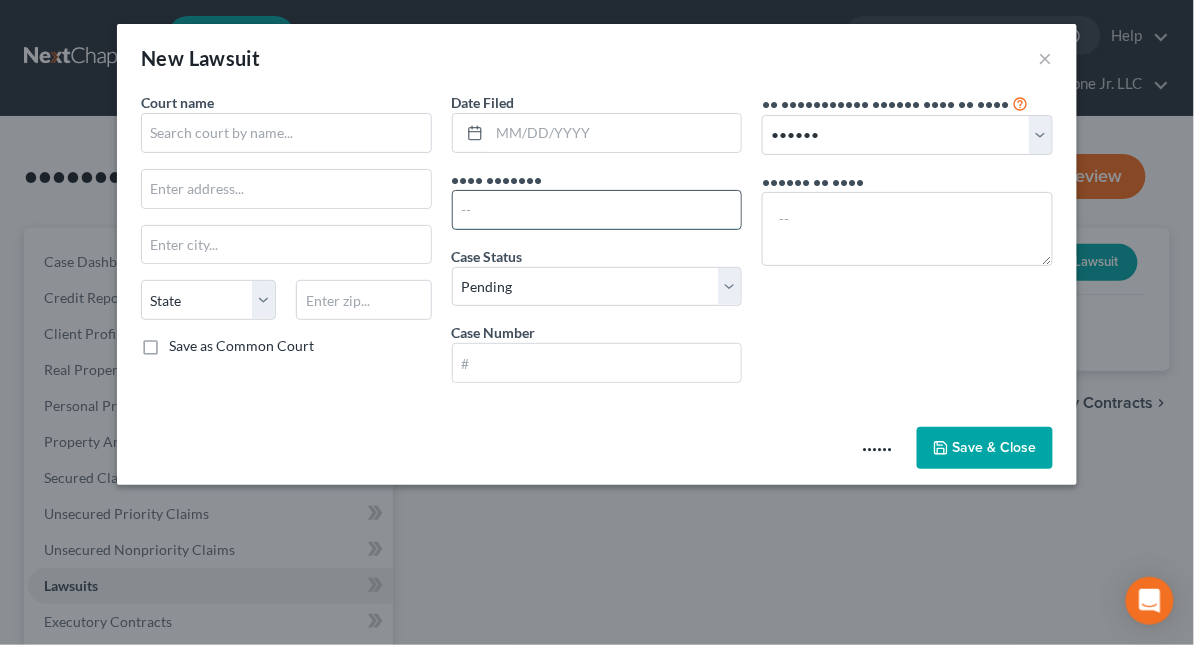 paste on "[BRAND] v. [LAST], [FIRST] [INITIAL]" 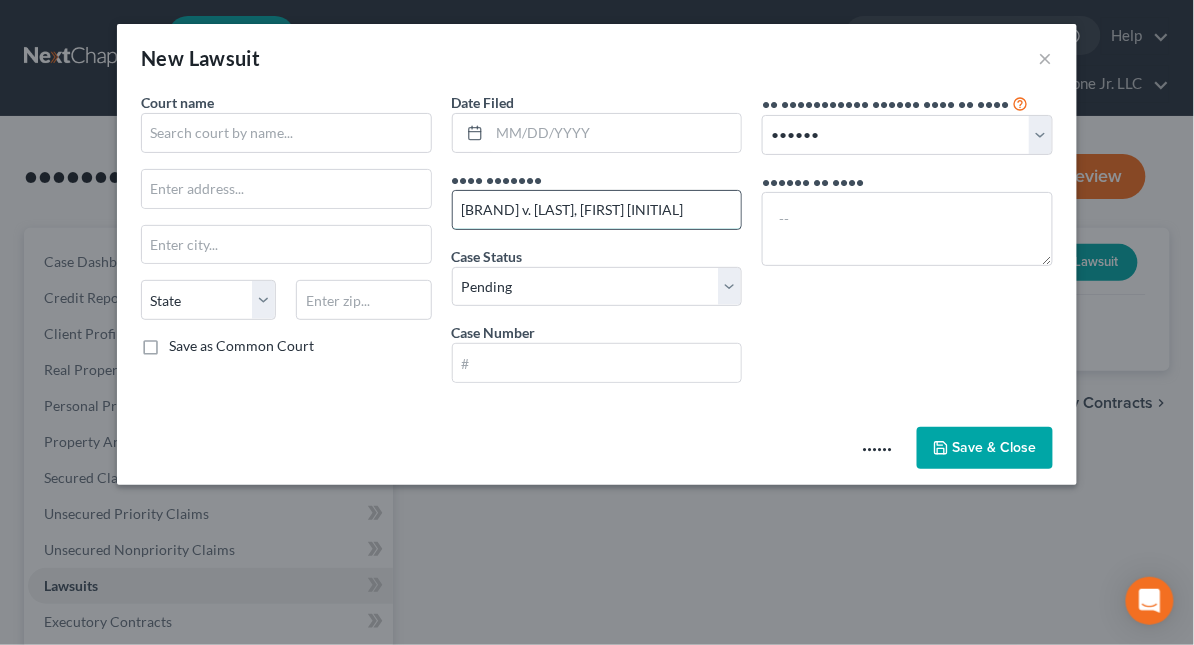 scroll, scrollTop: 0, scrollLeft: 165, axis: horizontal 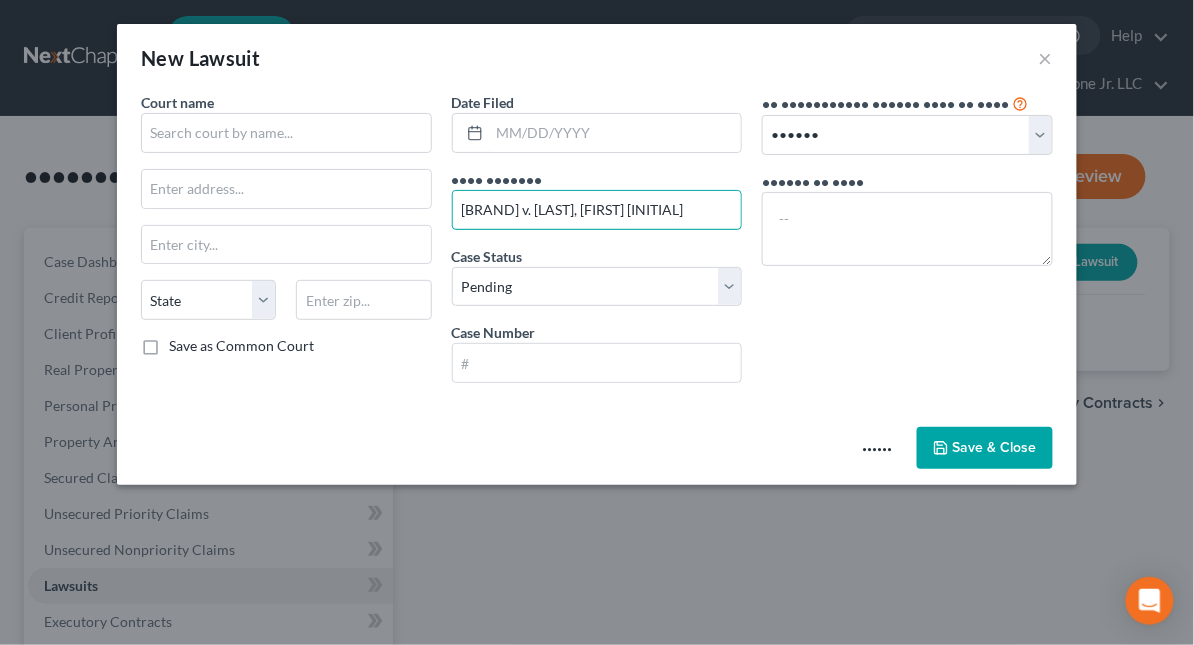 type on "[BRAND] v. [LAST], [FIRST] [INITIAL]" 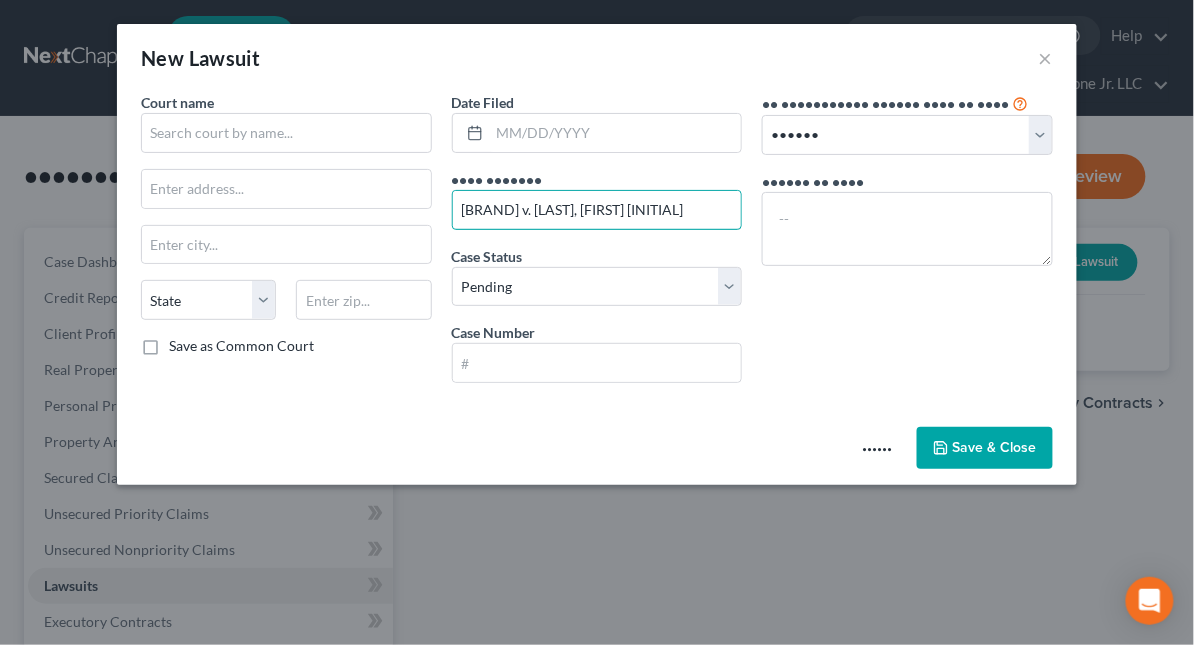 scroll, scrollTop: 0, scrollLeft: 0, axis: both 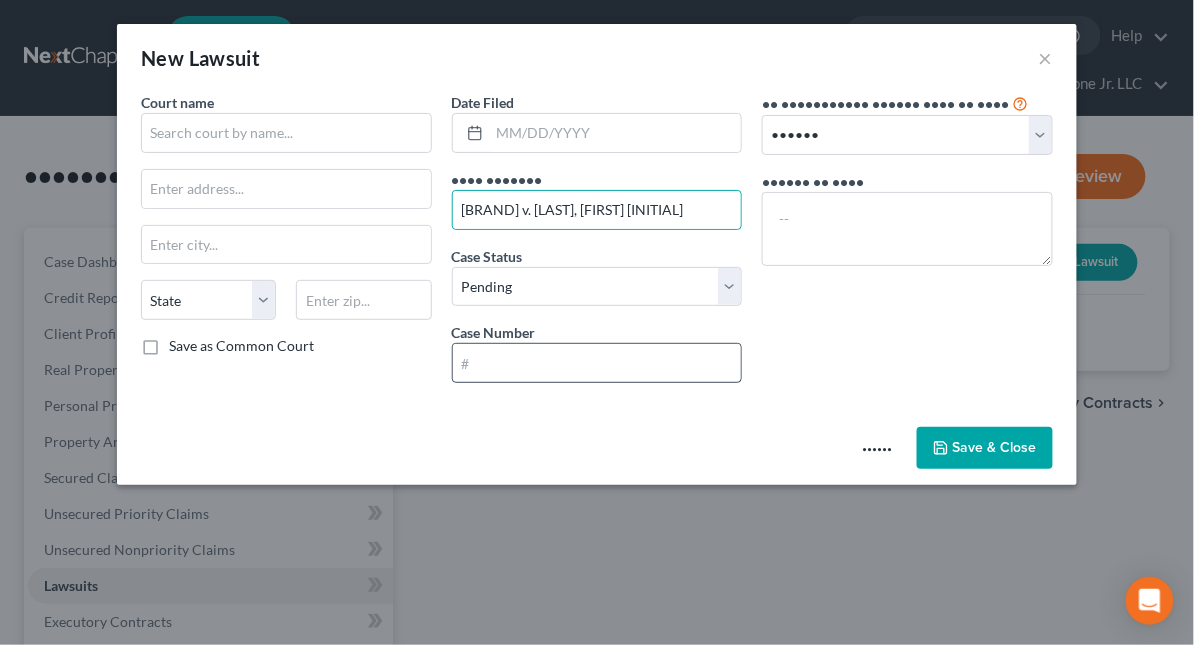 click at bounding box center [597, 363] 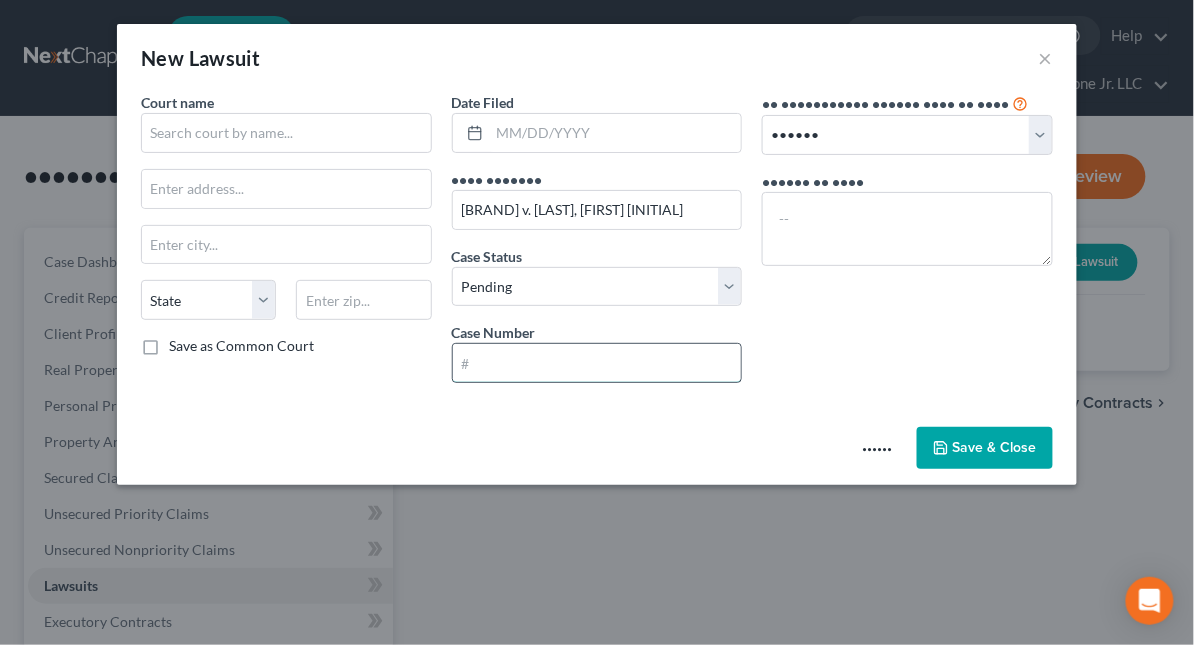 paste on "[CASE_NUMBER]" 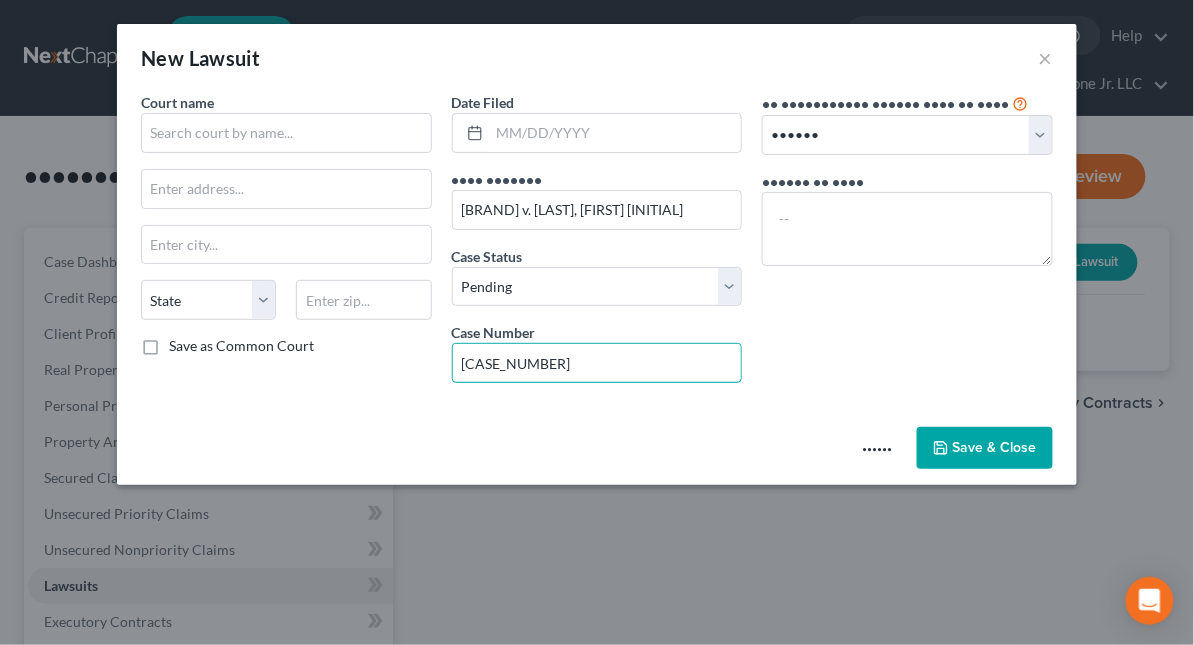 type on "[CASE_NUMBER]" 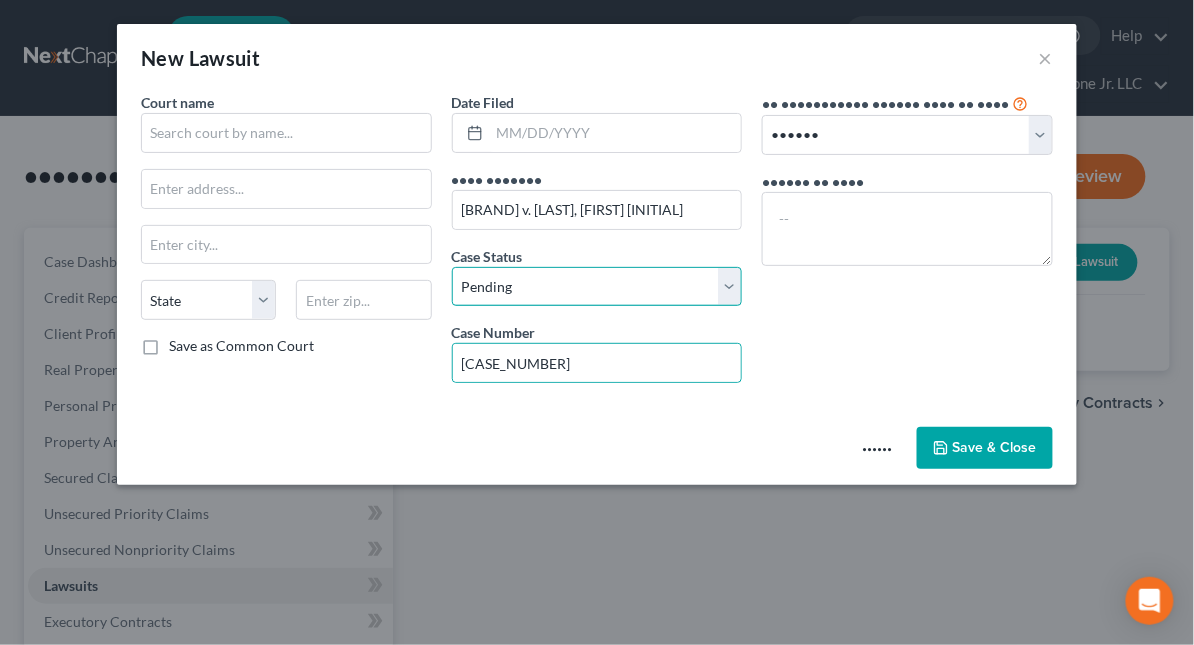 click on "•••••• ••••••• •• •••••• •••••••••" at bounding box center [597, 287] 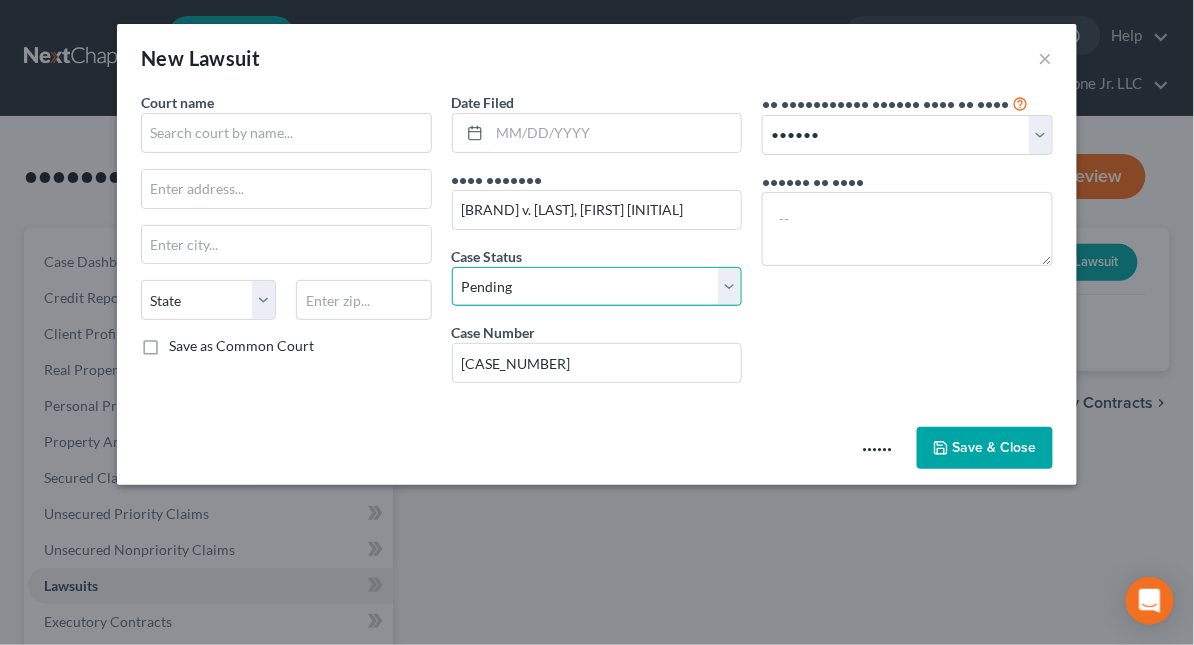 click on "•••••• ••••••• •• •••••• •••••••••" at bounding box center (597, 287) 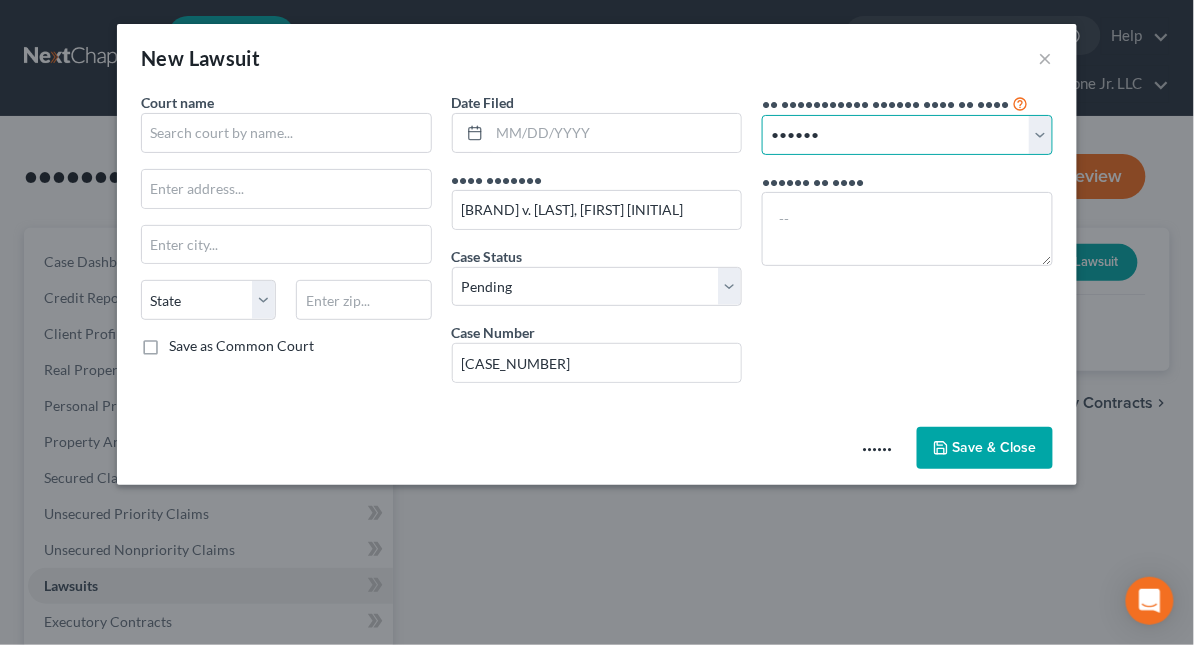 click on "Select Repossession Garnishment Foreclosure Attached, Seized, Or Levied Other" at bounding box center [907, 135] 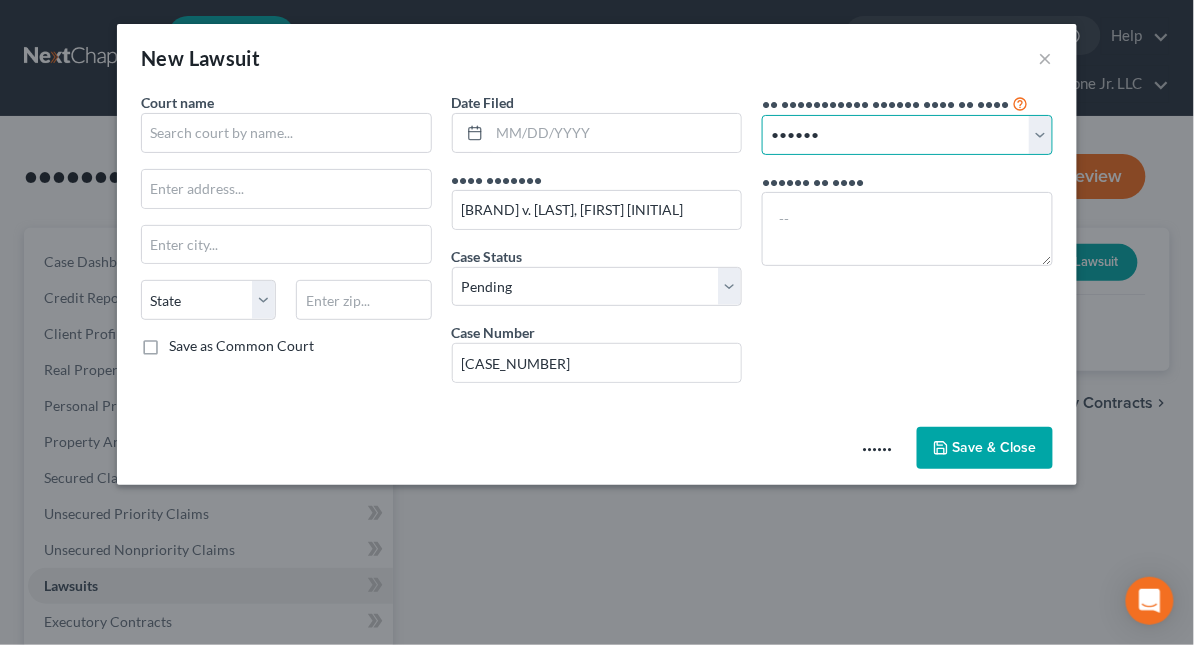 click on "Select Repossession Garnishment Foreclosure Attached, Seized, Or Levied Other" at bounding box center [907, 135] 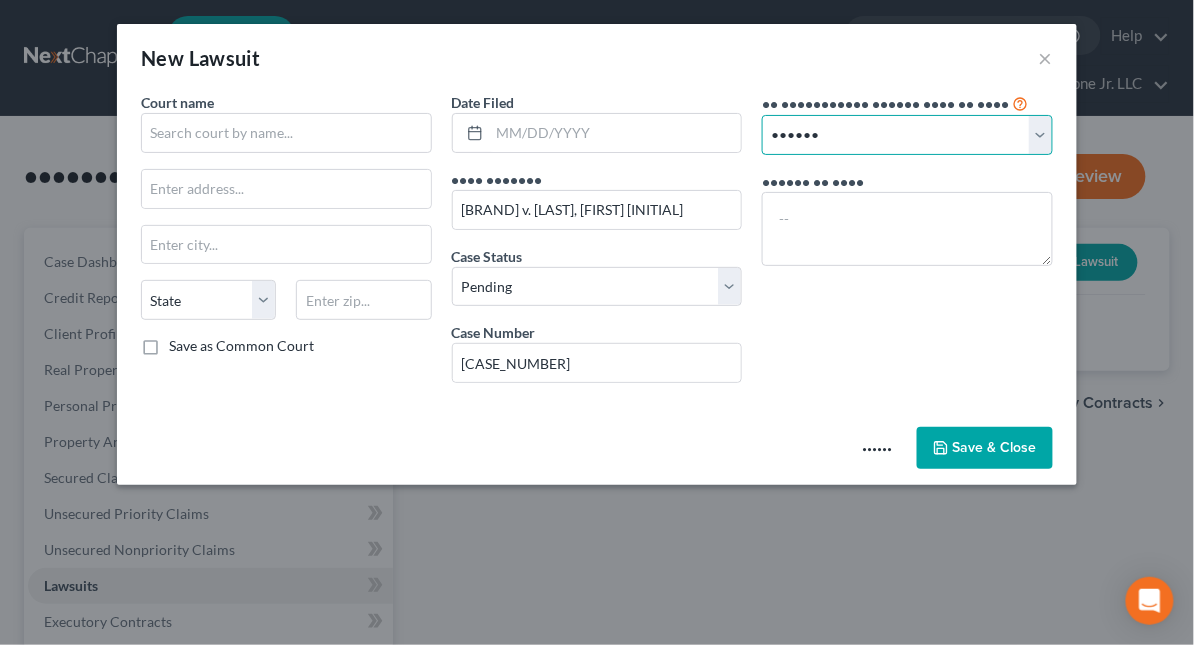 select on "4" 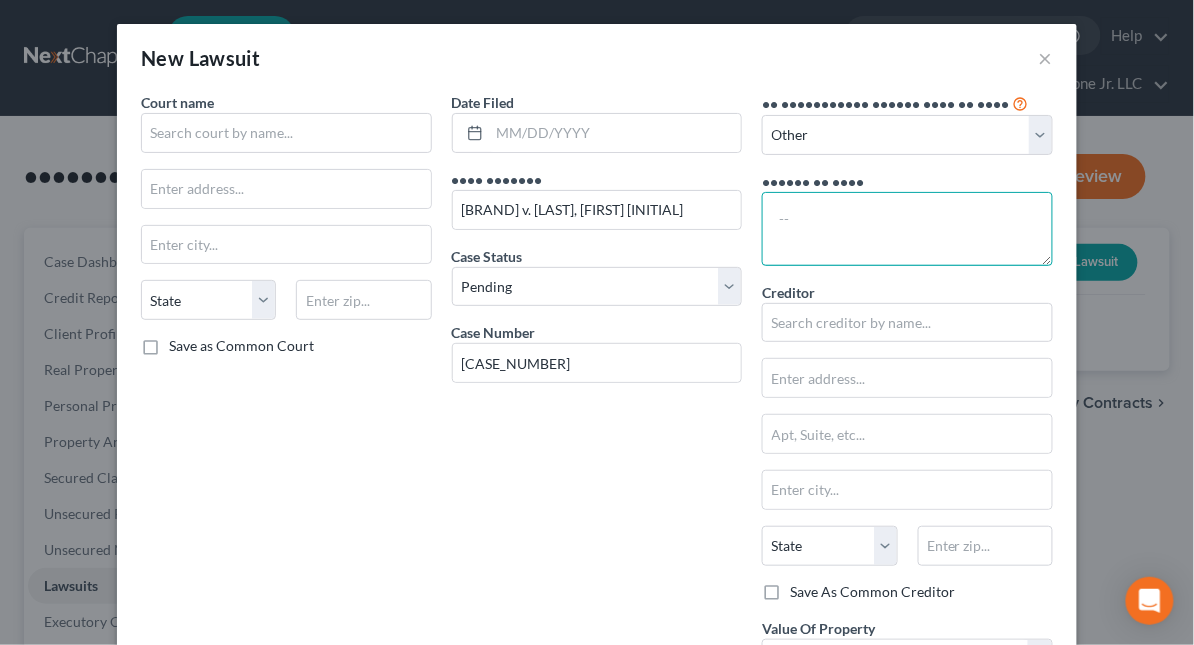 click at bounding box center (907, 229) 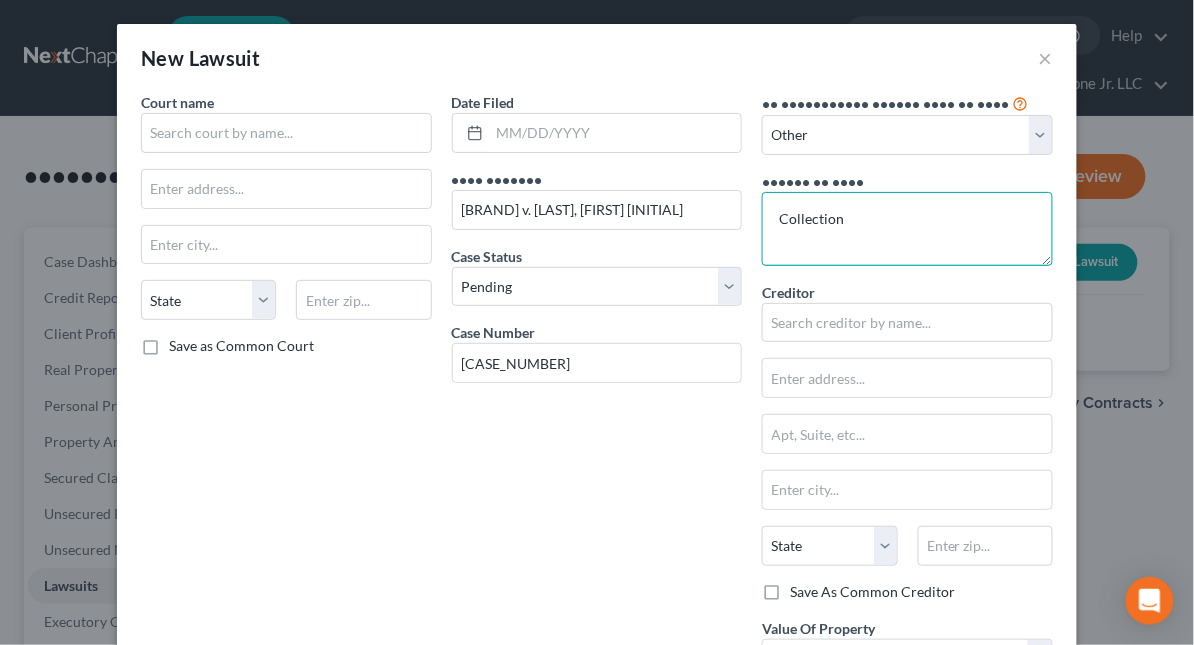 type on "Collection" 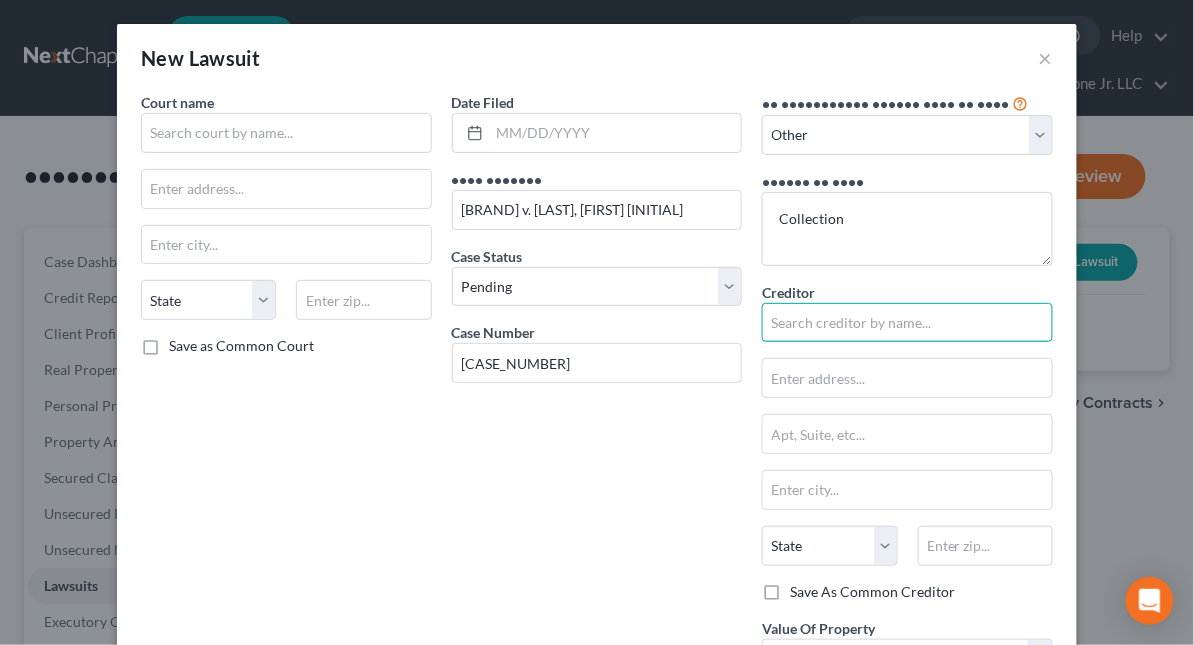 click at bounding box center [907, 323] 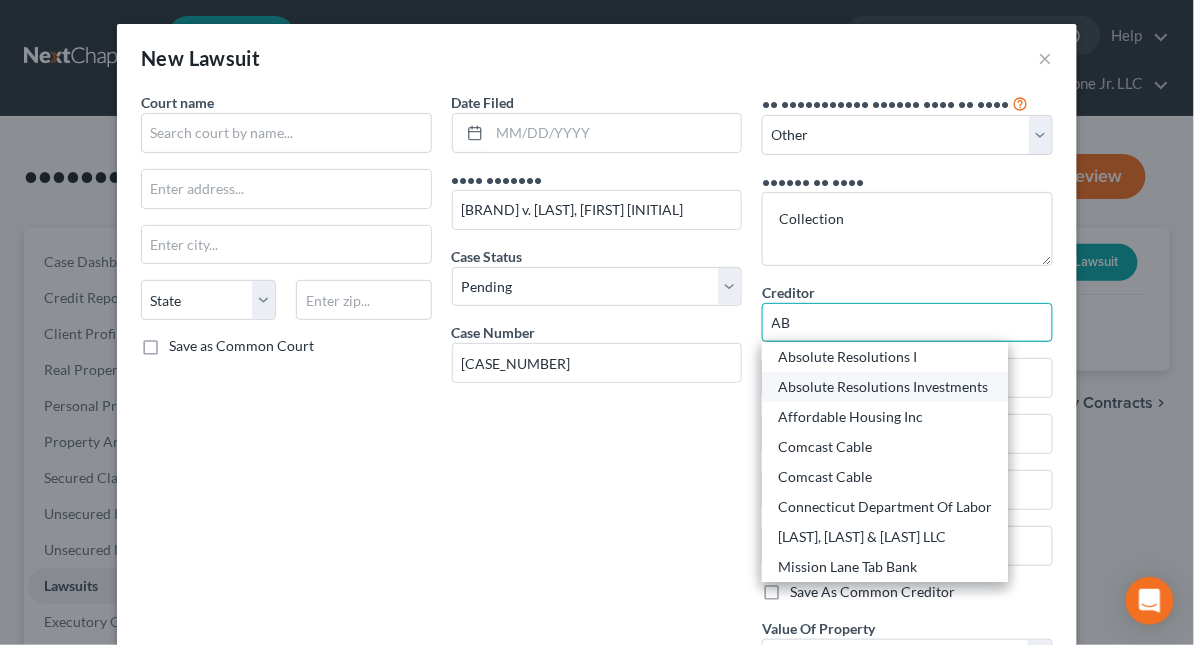 type on "AB" 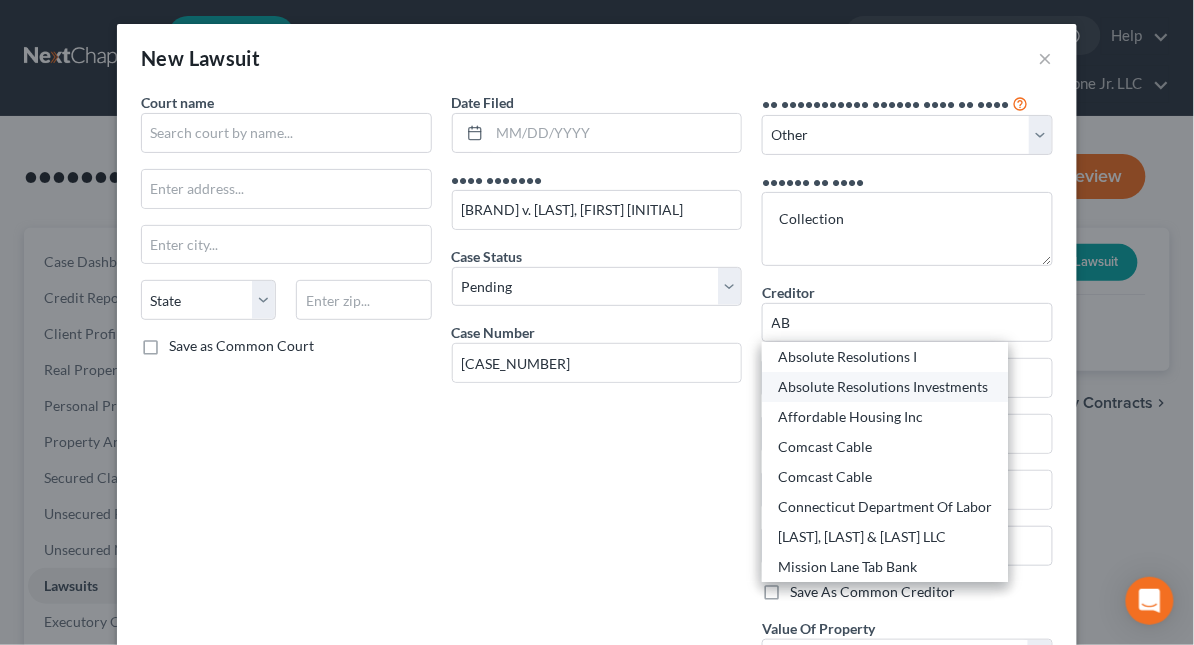 click on "Absolute Resolutions Investments" at bounding box center (885, 387) 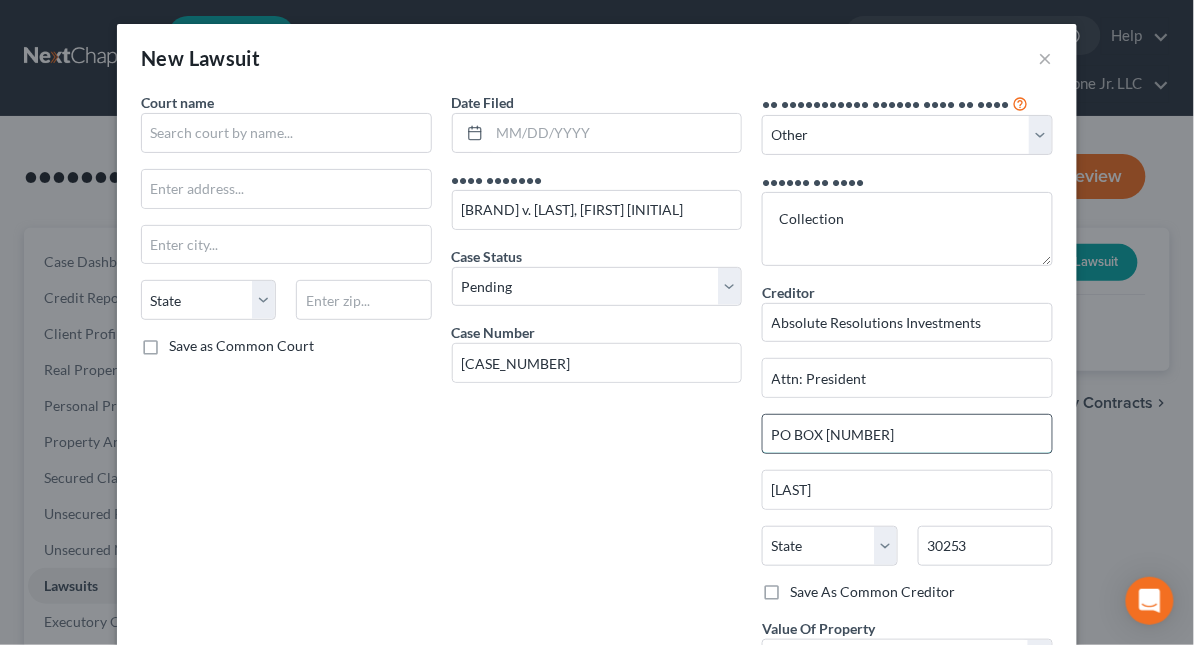 click on "PO BOX [NUMBER]" at bounding box center (907, 434) 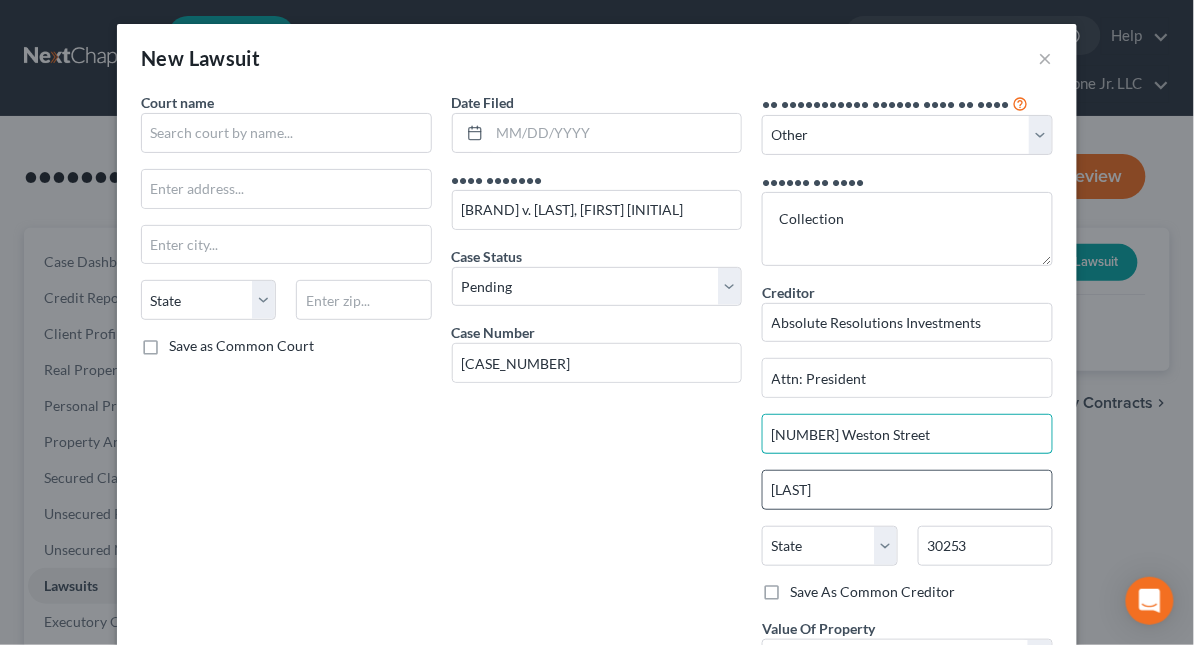 type on "[NUMBER] Weston Street" 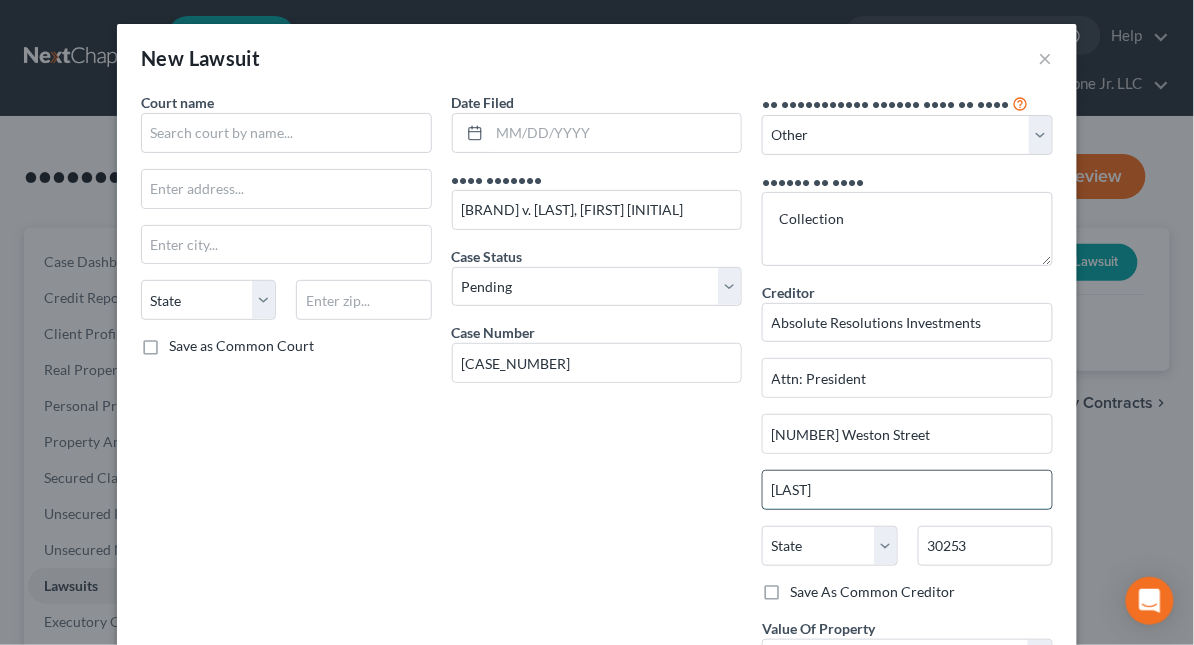 click on "[LAST]" at bounding box center [907, 490] 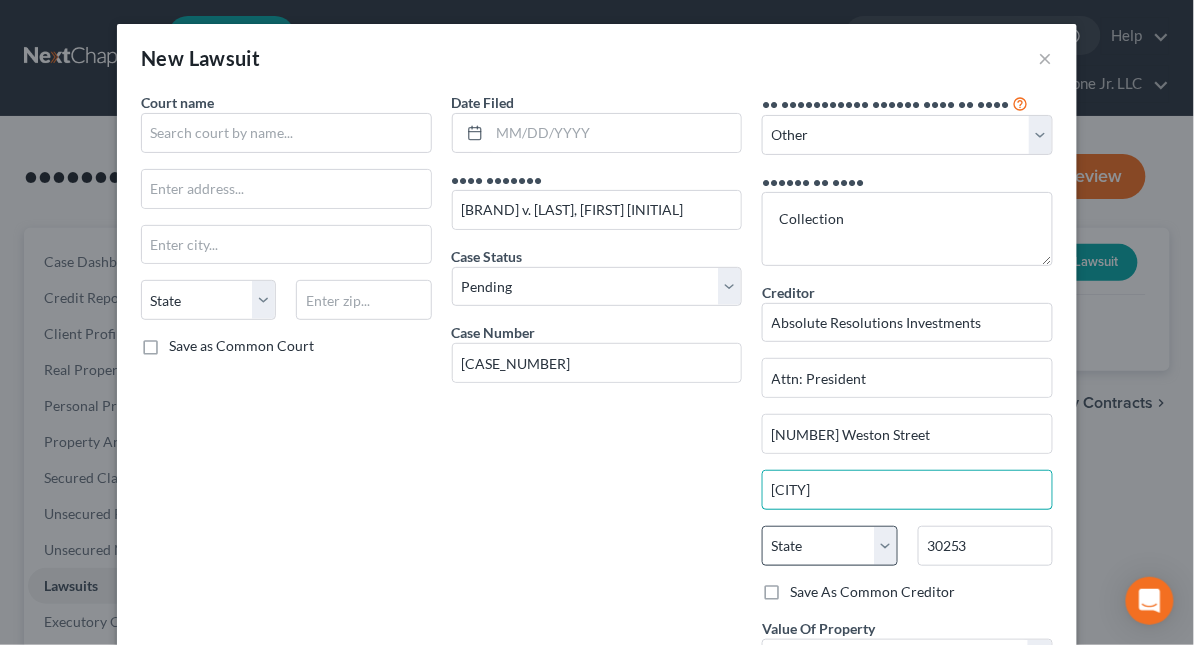 type on "[CITY]" 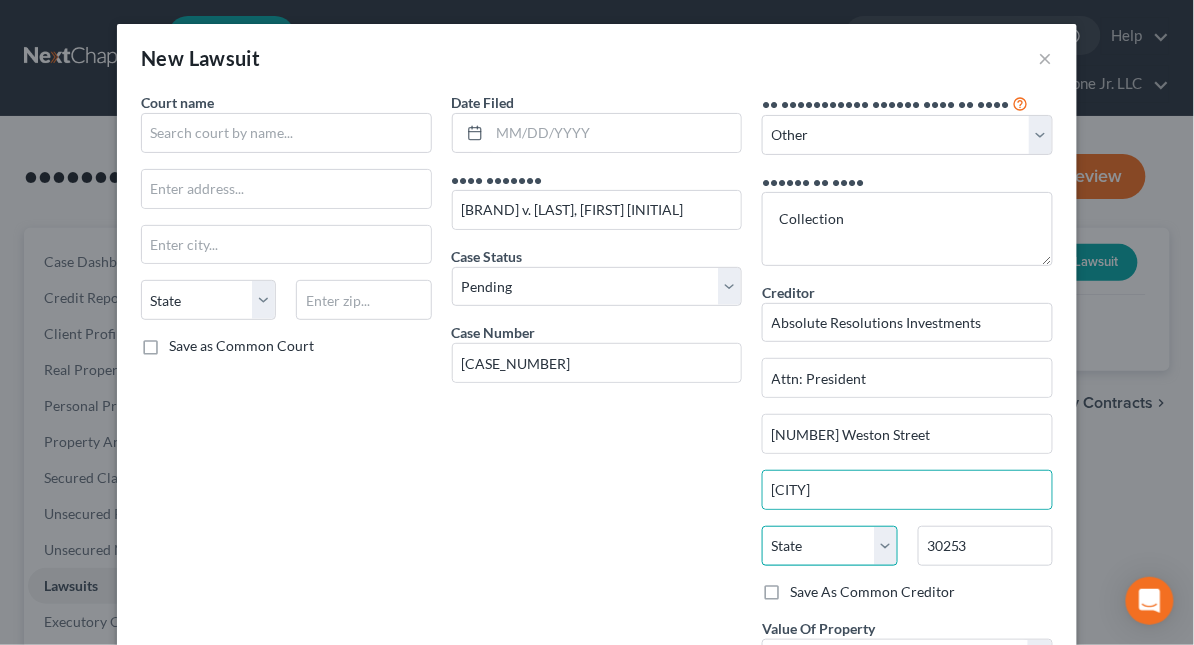 click on "State AL AK AR AZ CA CO CT DE DC FL GA GU HI ID IL IN IA KS KY LA ME MD MA MI MN MS MO MT NC ND NE NV NH NJ NM NY OH OK OR PA PR RI SC SD TN TX UT VI VA VT WA WV WI WY" at bounding box center [829, 546] 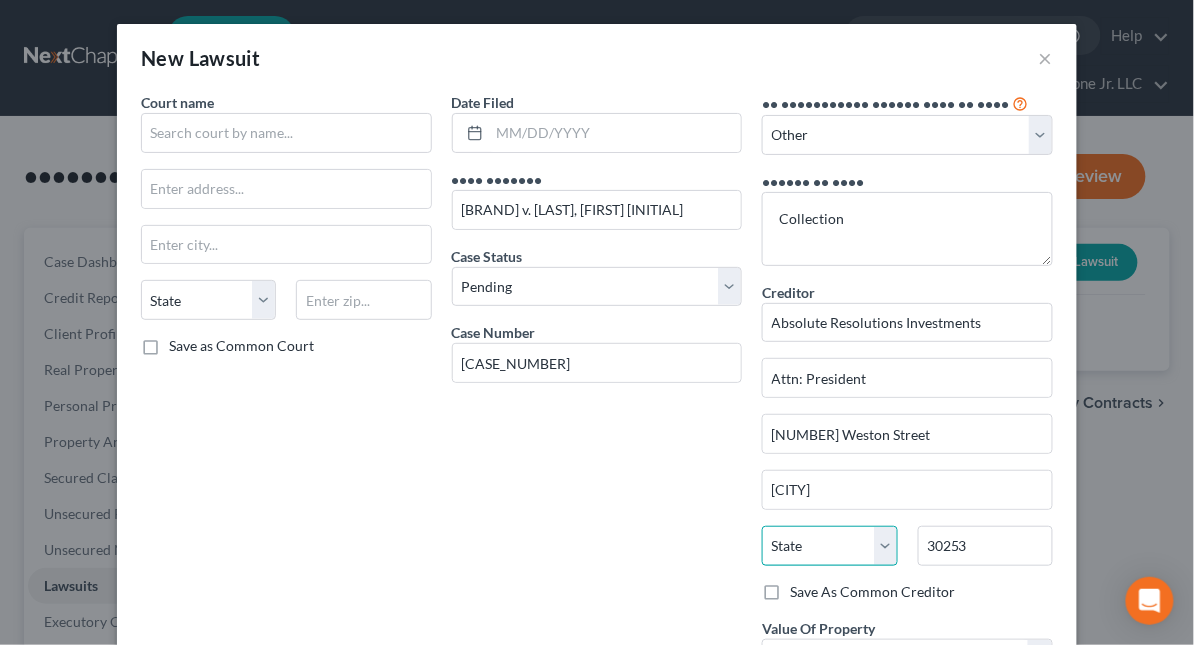 select on "6" 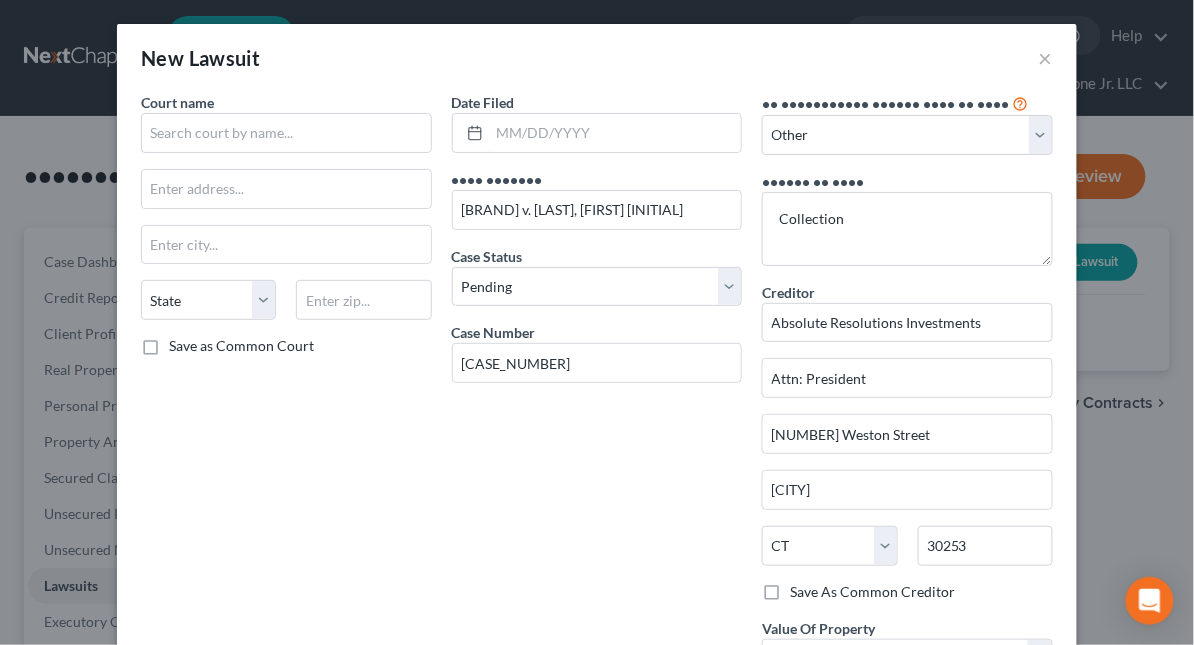 click on "Save As Common Creditor" at bounding box center (872, 592) 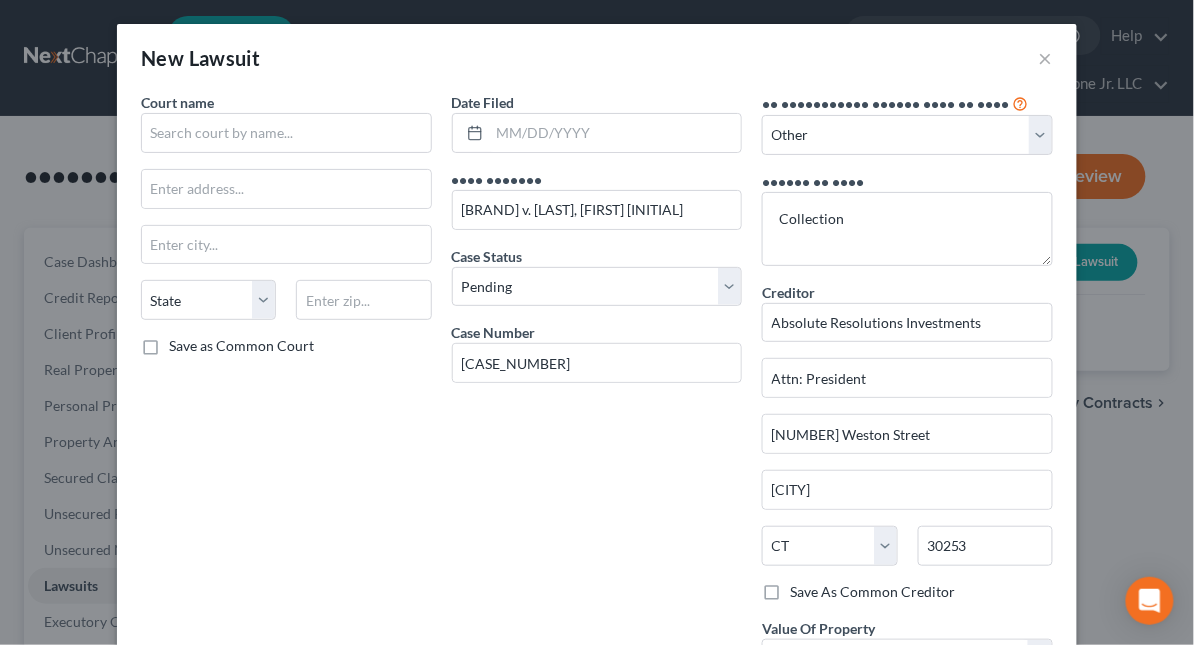 click on "Save As Common Creditor" at bounding box center (804, 588) 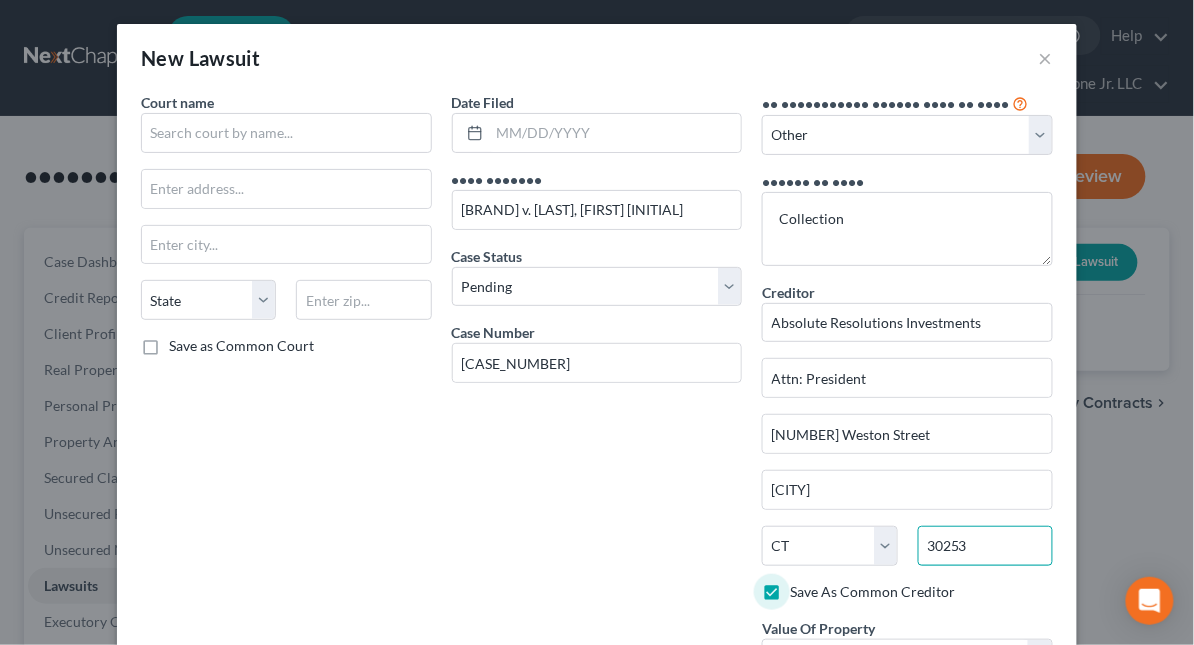 click on "30253" at bounding box center (985, 546) 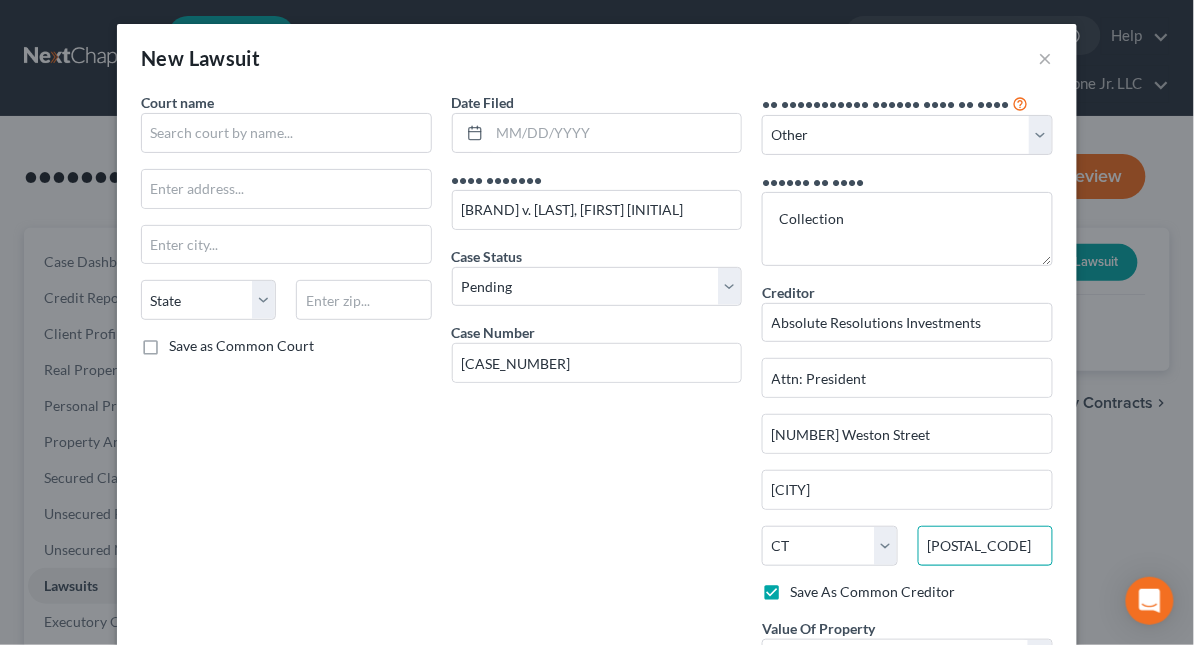 type on "[POSTAL_CODE]" 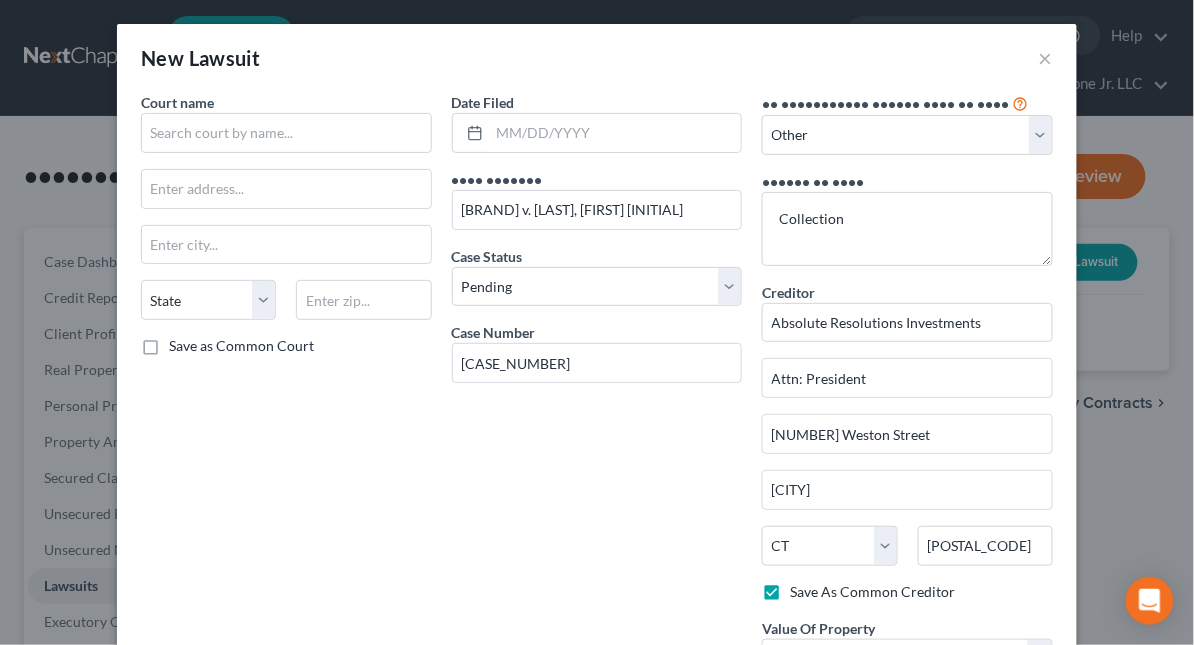 click on "Date Filed         Case Caption ABSOLUTE RESOLUTIONS INVESTMENTS, LLC v. ACCARPIO, CHAD E
Case Status
*
Select Pending On Appeal Concluded Case Number HHB-CV25-6093854-S" at bounding box center [597, 407] 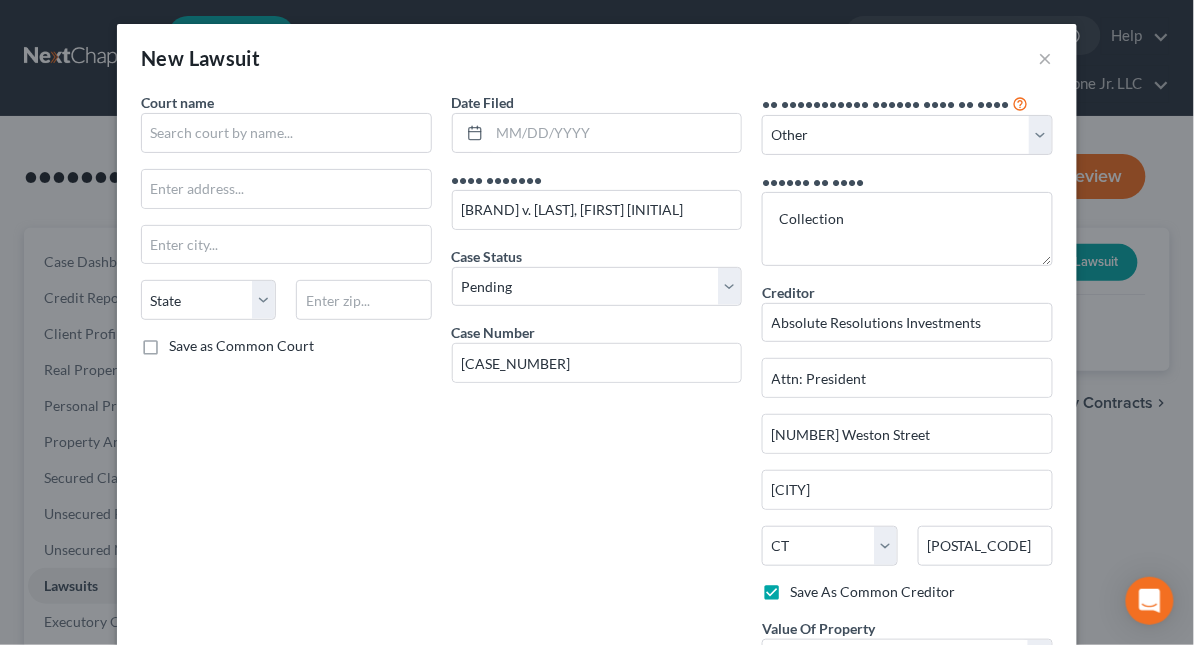 scroll, scrollTop: 0, scrollLeft: 0, axis: both 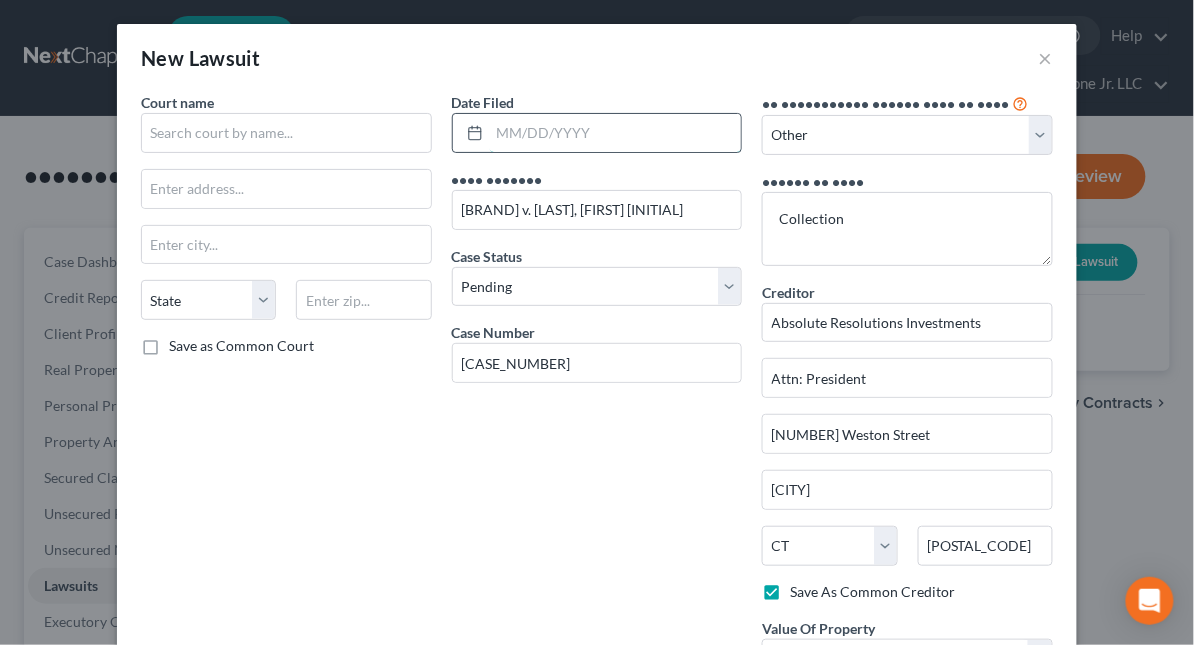 click at bounding box center (616, 133) 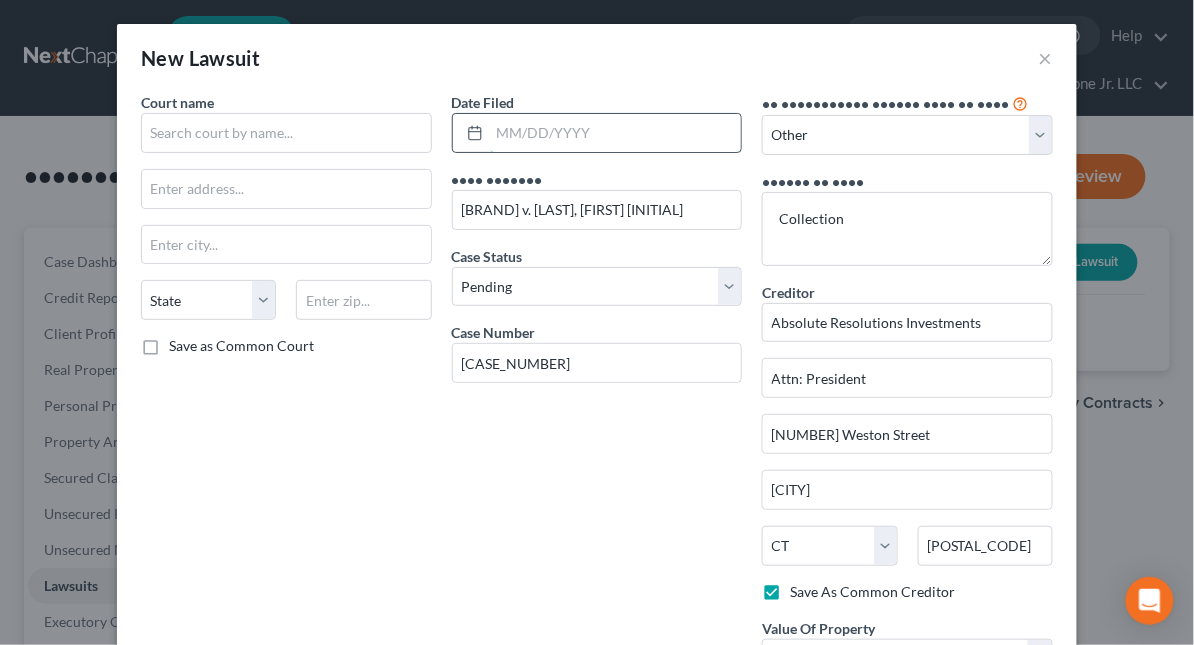 paste on "[MONTH]/[DAY]/[YEAR]" 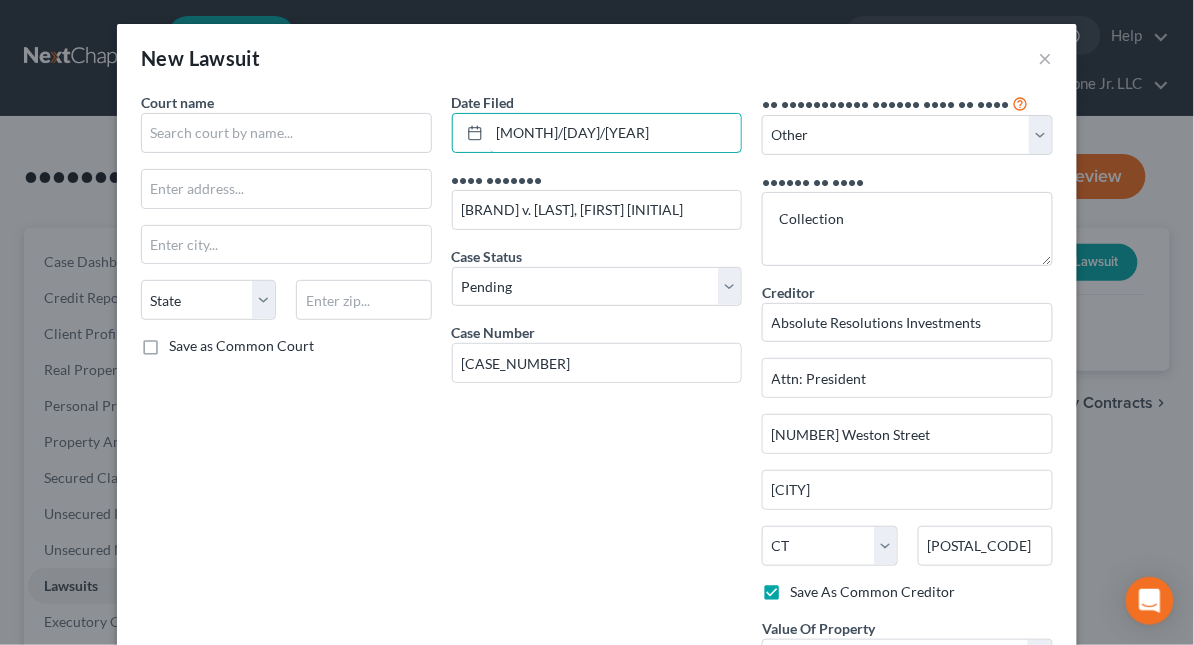 type on "[MONTH]/[DAY]/[YEAR]" 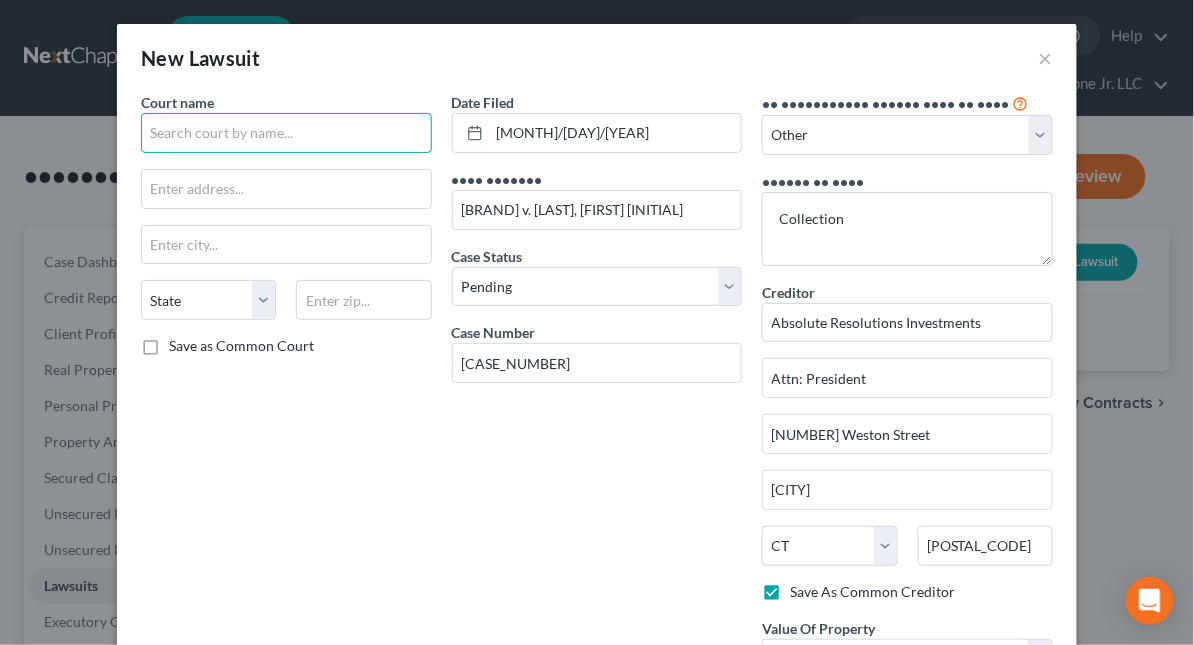 click at bounding box center [286, 133] 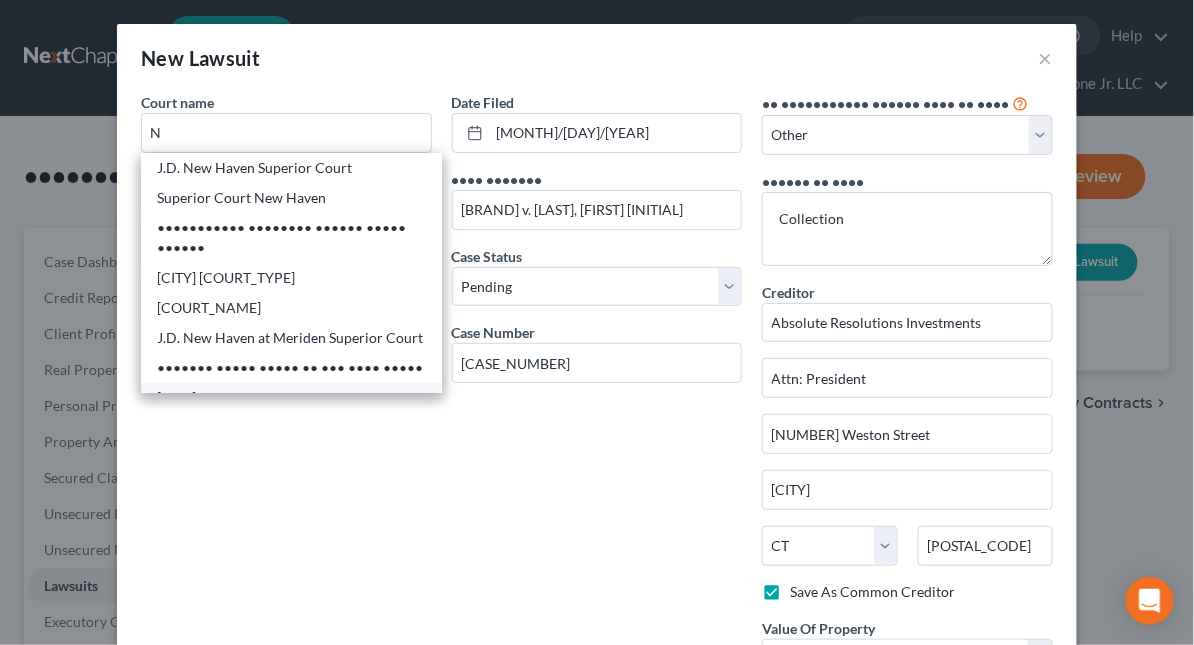 click on "[CITY] JD Superior Court" at bounding box center [291, 398] 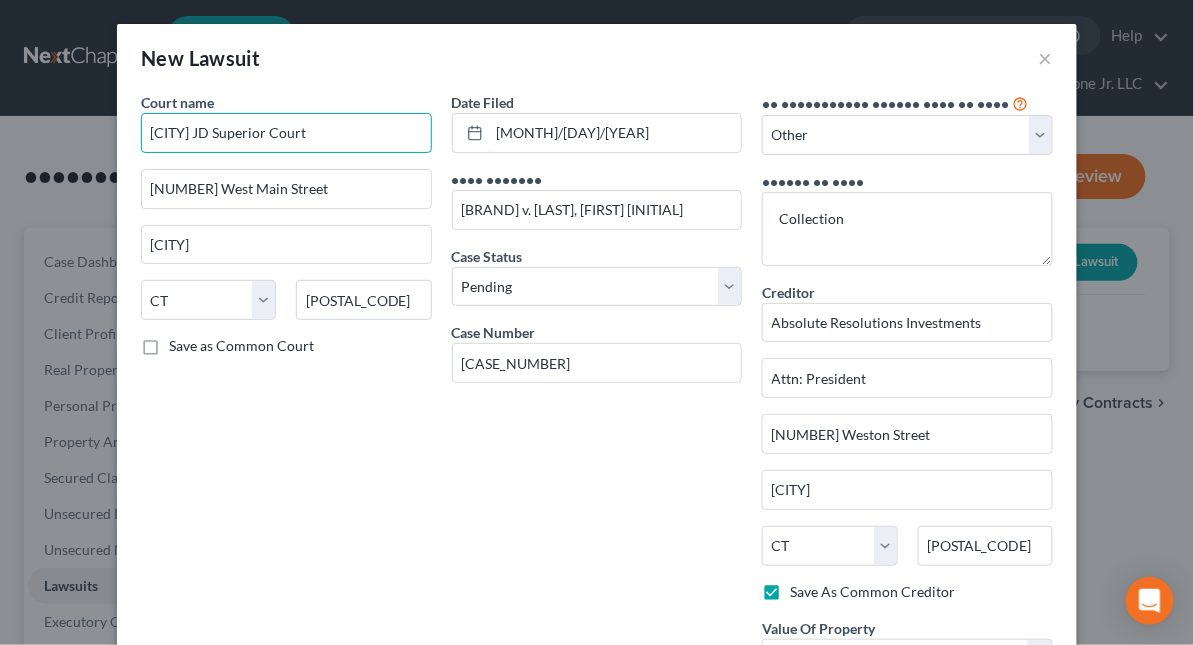 click on "[CITY] JD Superior Court" at bounding box center [286, 133] 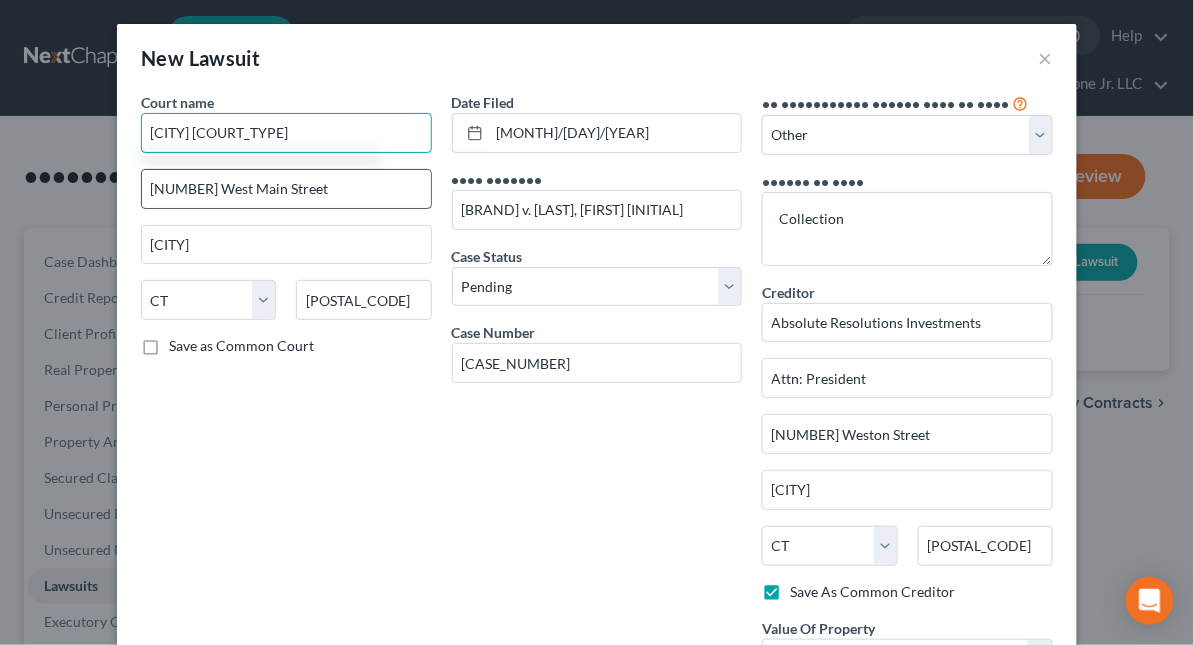 type on "[CITY] [COURT_TYPE]" 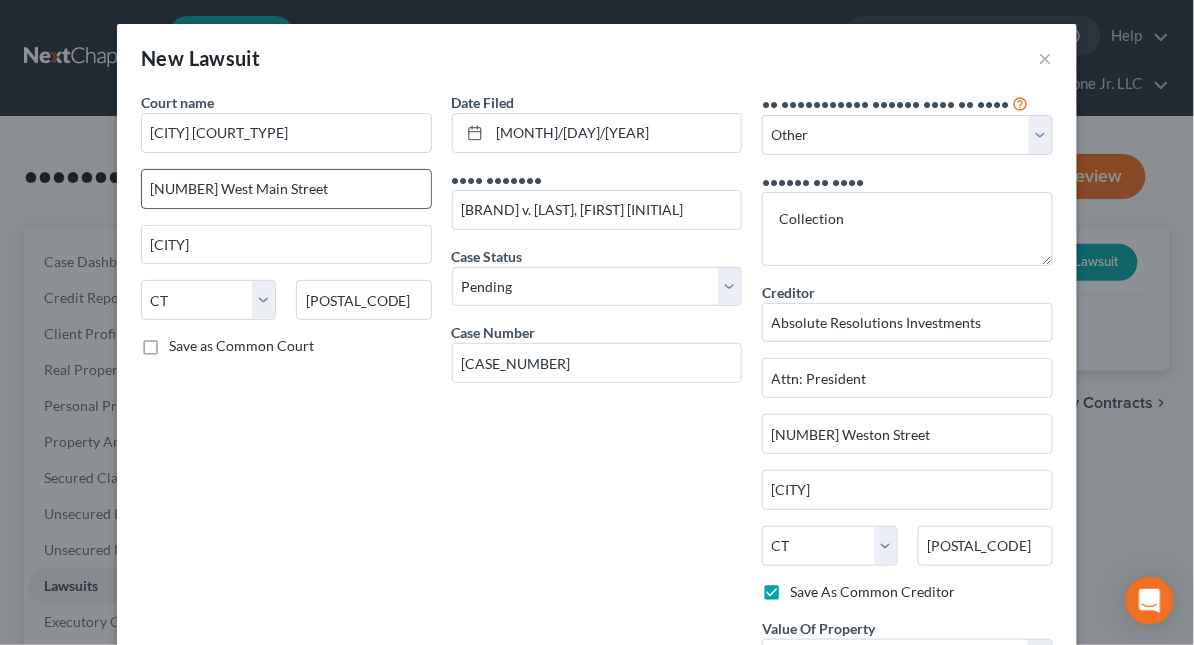 click on "[NUMBER] West Main Street" at bounding box center [286, 189] 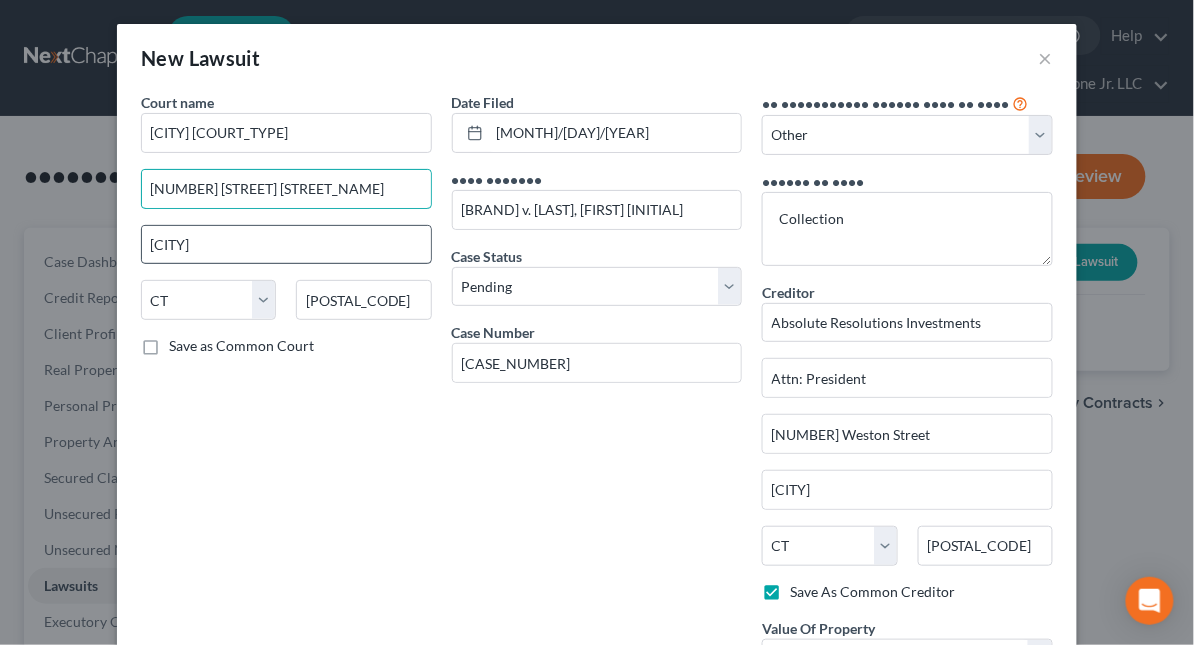 type on "[NUMBER] [STREET] [STREET_NAME]" 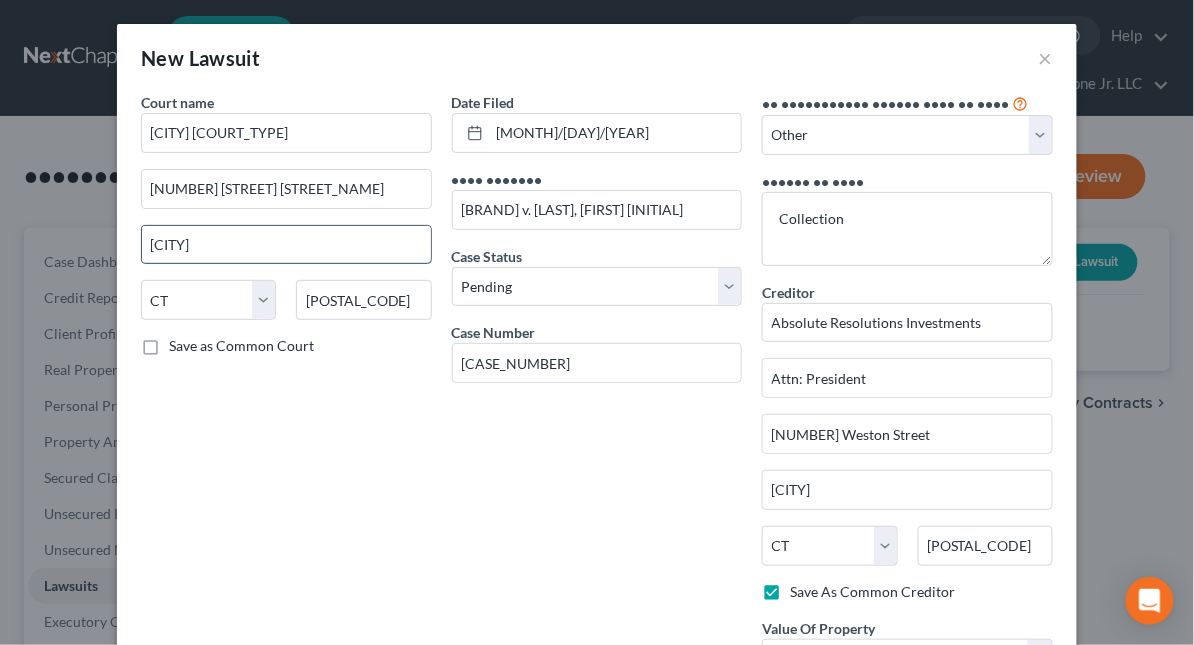 click on "[CITY]" at bounding box center [286, 245] 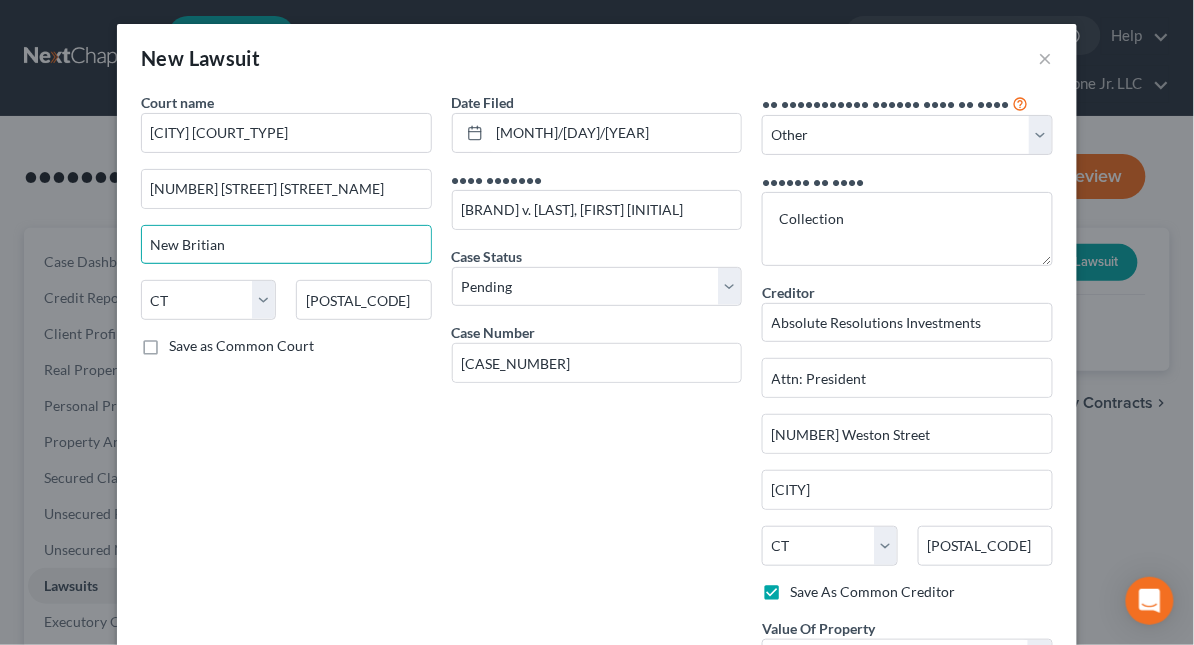 type on "New Britian" 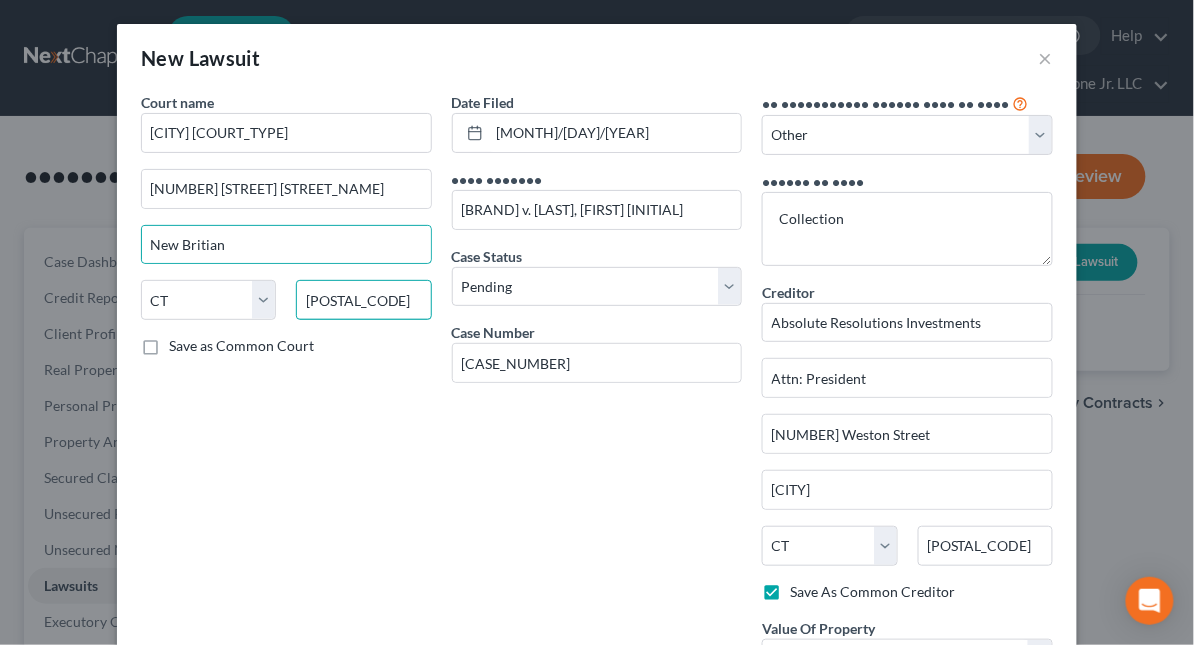 click on "[POSTAL_CODE]" at bounding box center [363, 300] 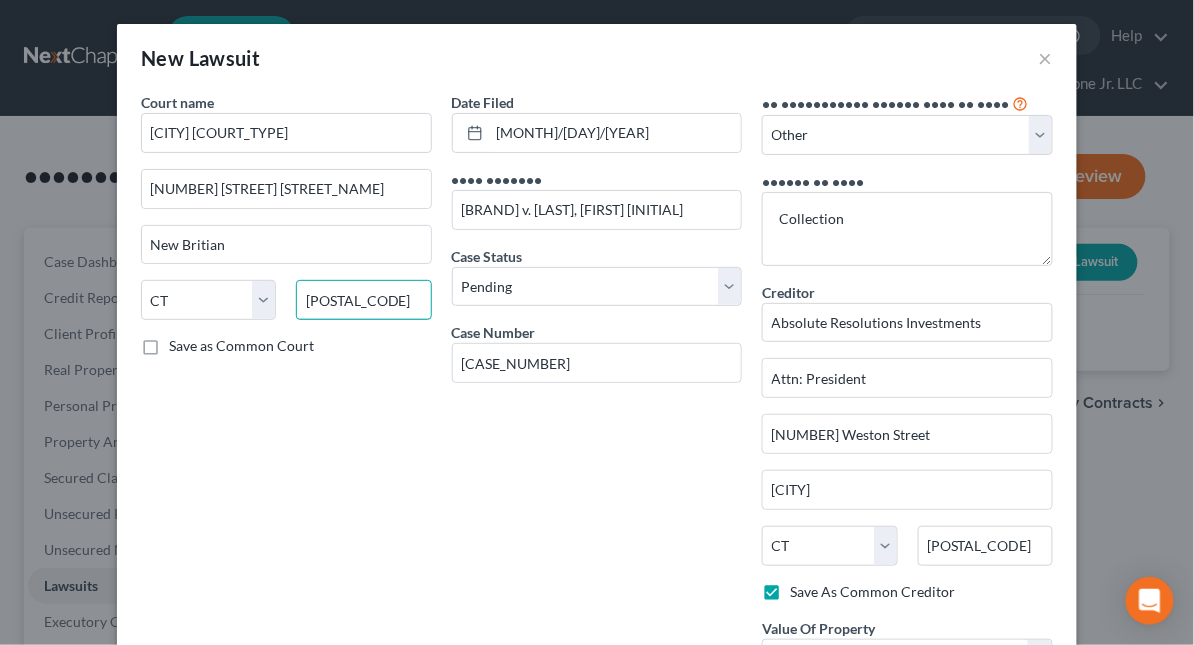 type on "[POSTAL_CODE]" 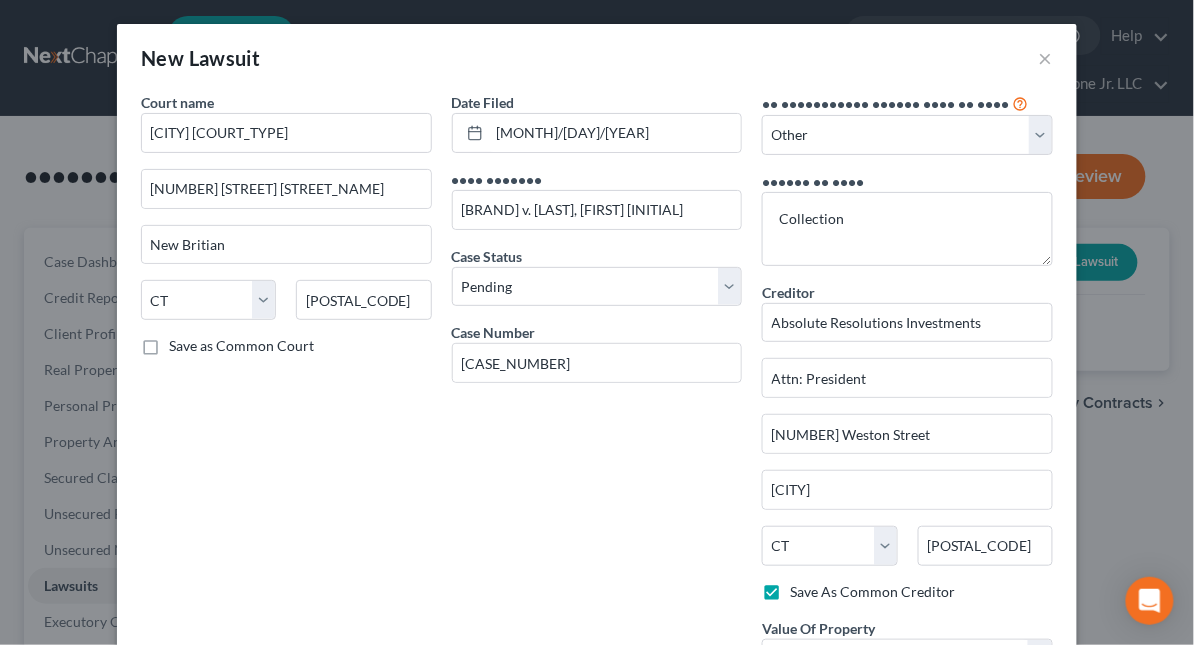 click on "Save as Common Court" at bounding box center (241, 346) 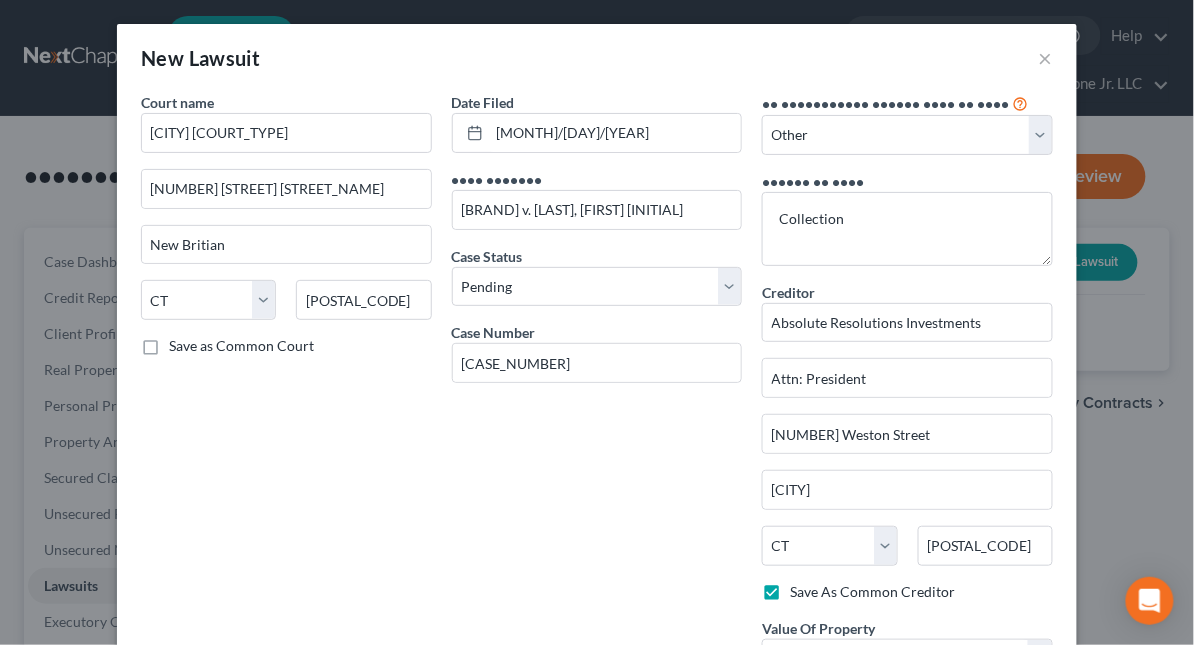 click on "Save as Common Court" at bounding box center [183, 342] 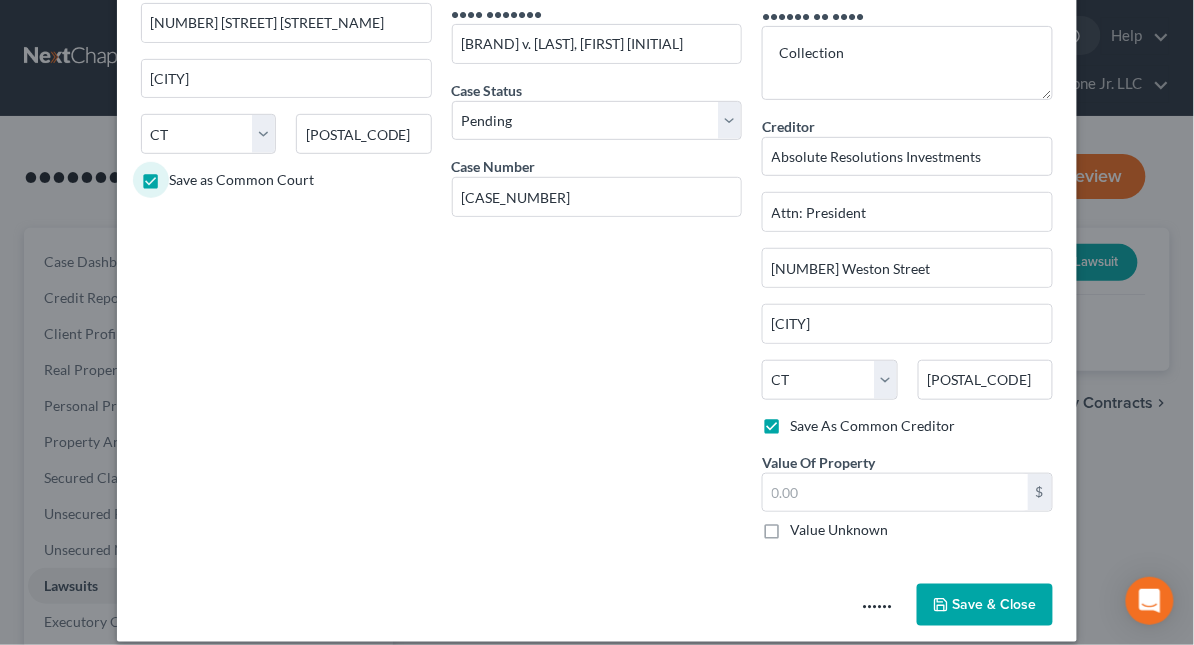 scroll, scrollTop: 186, scrollLeft: 0, axis: vertical 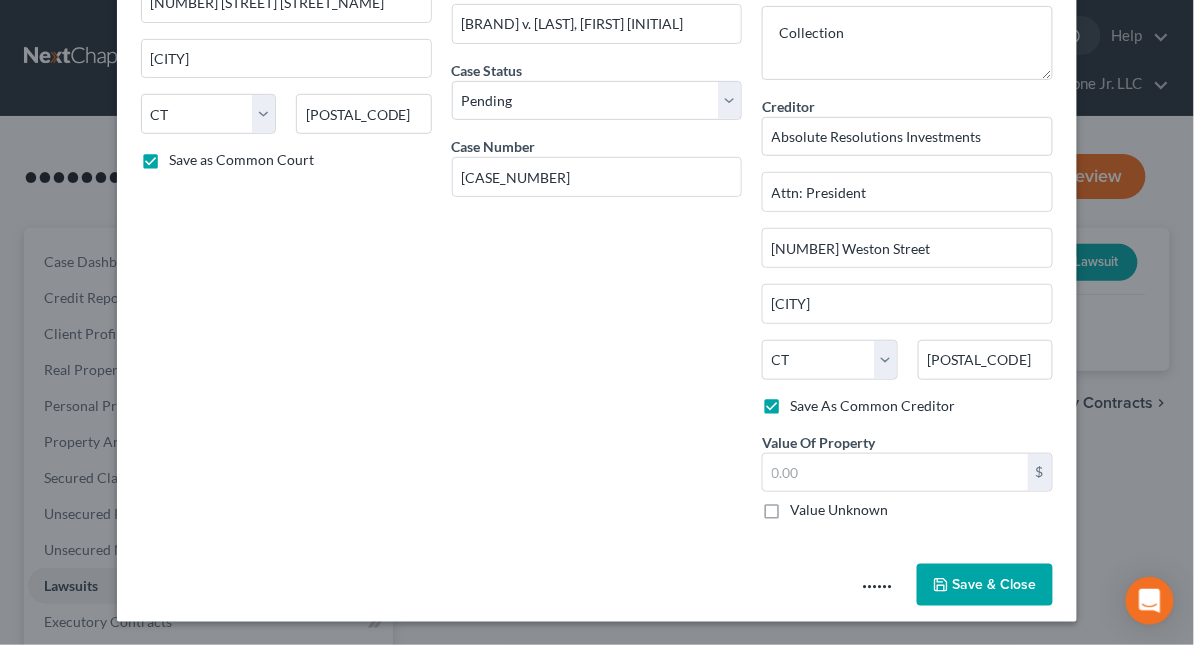 click on "Save & Close" at bounding box center [995, 584] 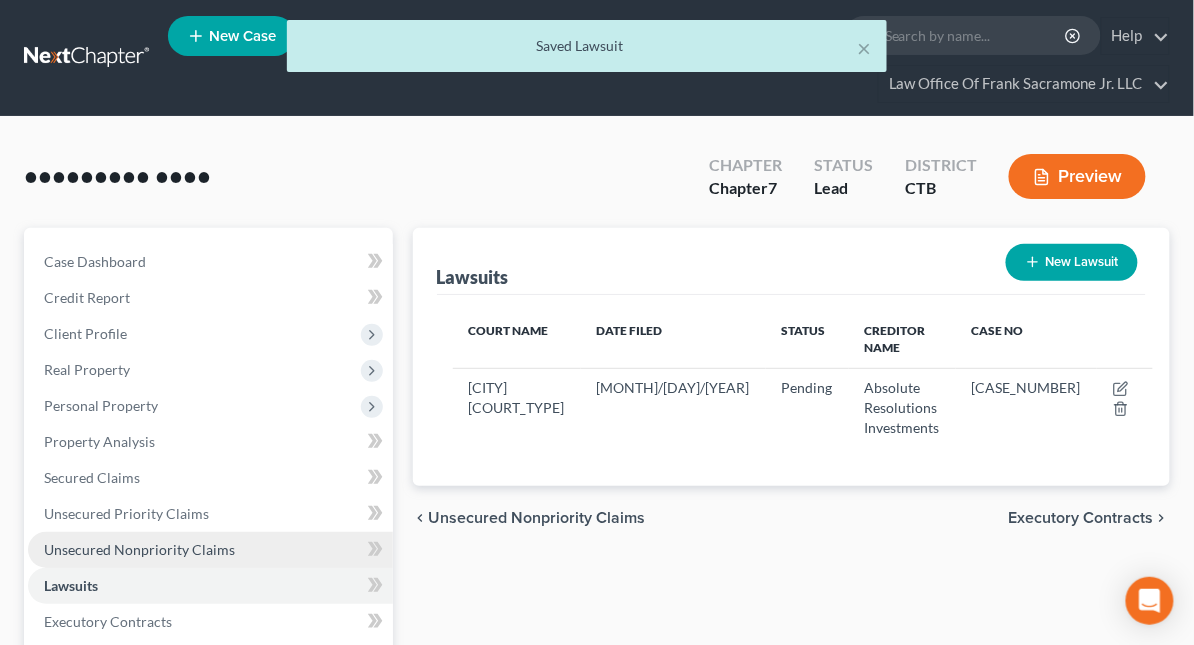 click on "Unsecured Nonpriority Claims" at bounding box center [139, 549] 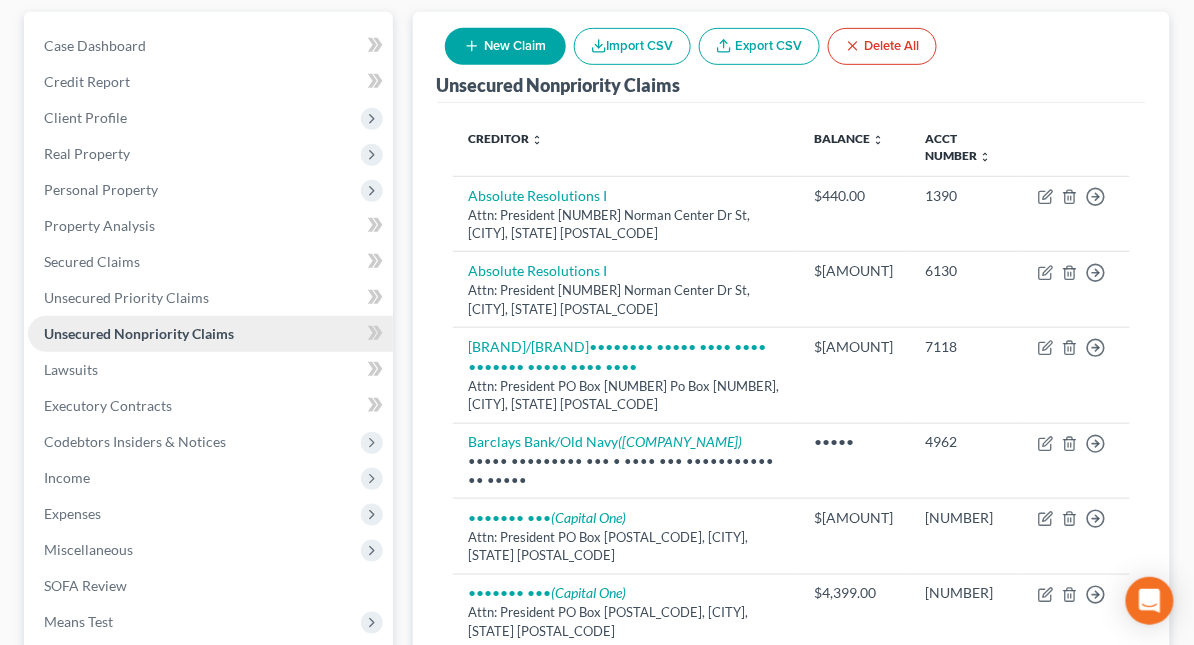 scroll, scrollTop: 213, scrollLeft: 0, axis: vertical 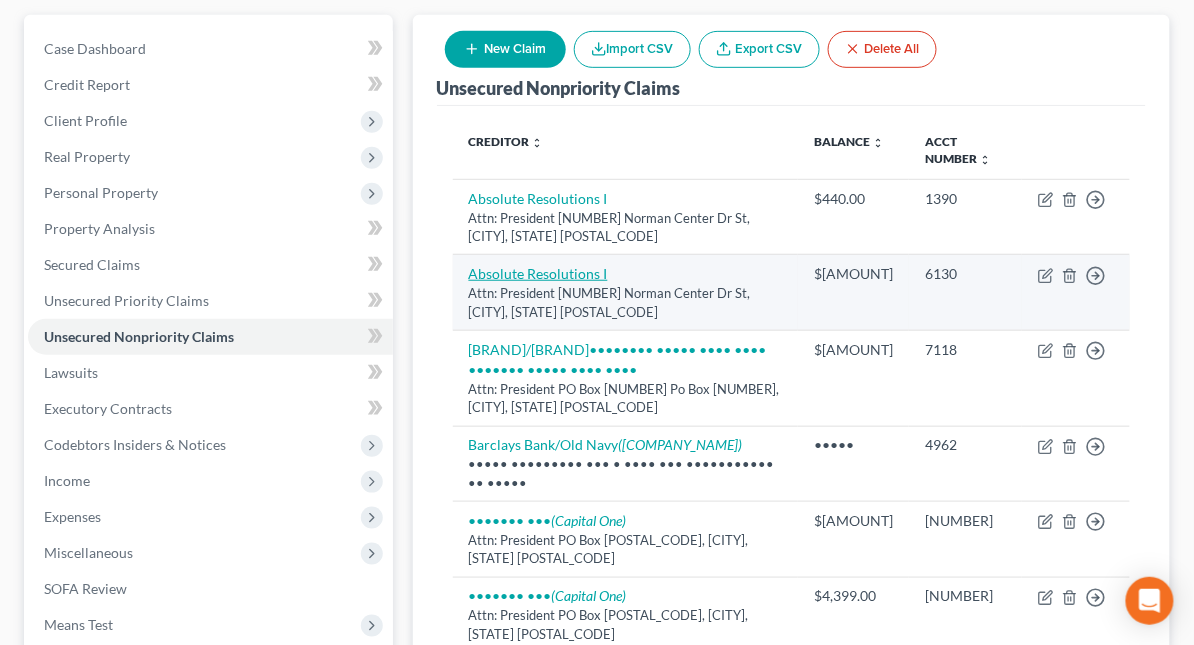 click on "Absolute Resolutions I" at bounding box center [538, 198] 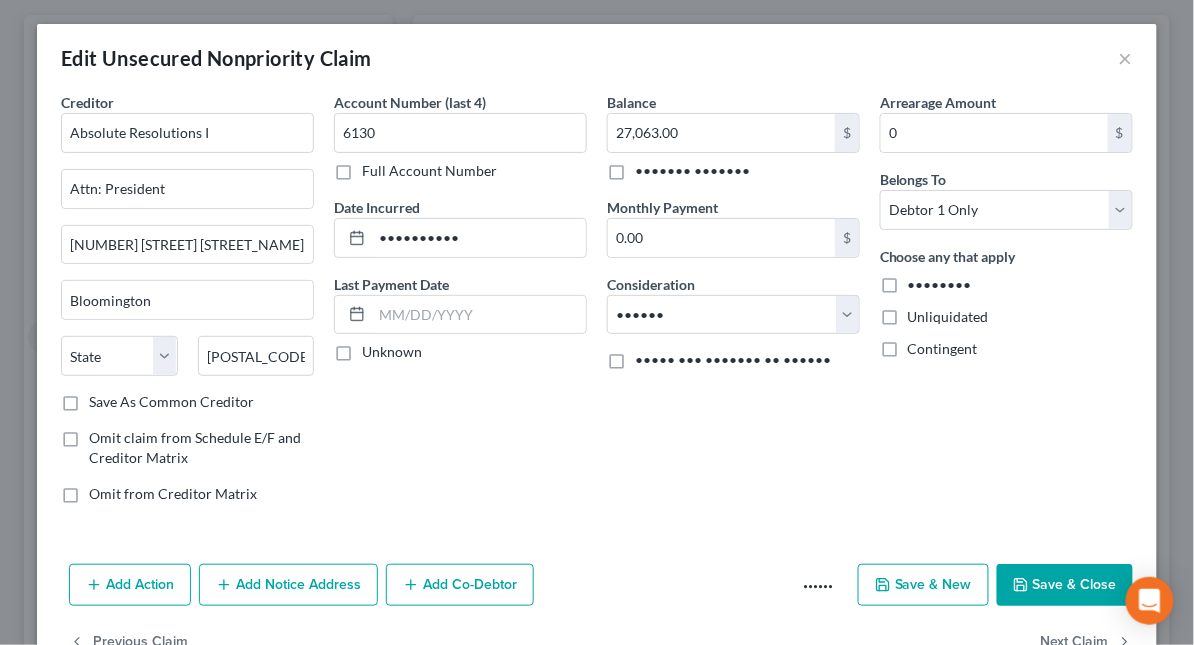 click on "Add Notice Address" at bounding box center (288, 585) 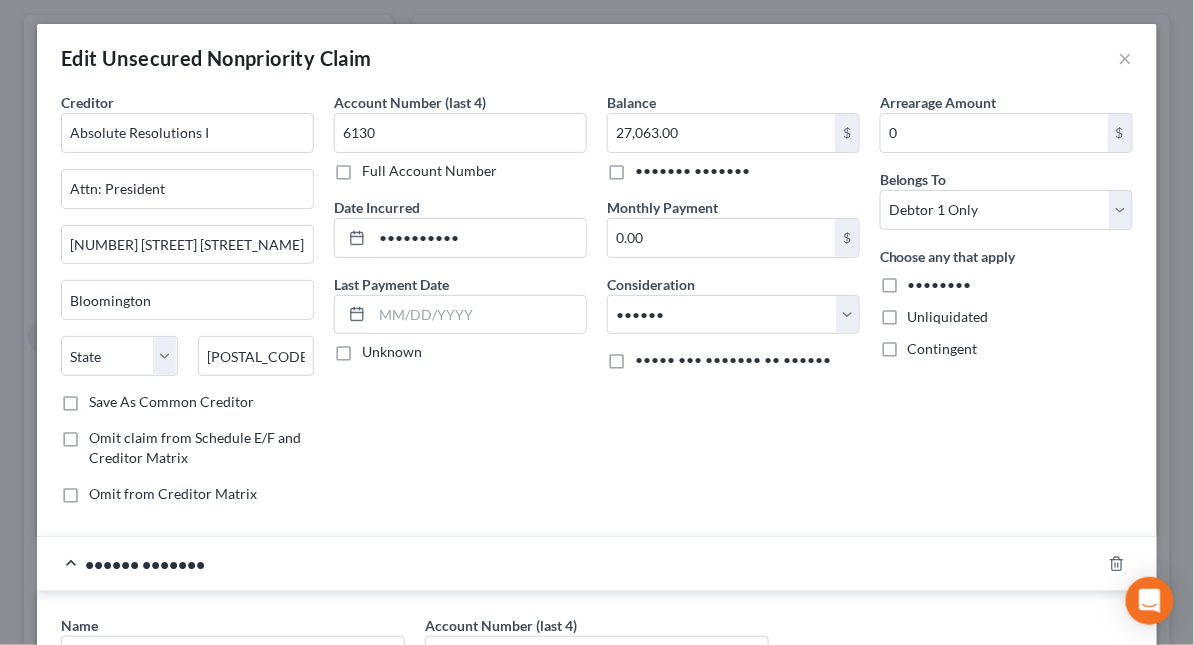 type 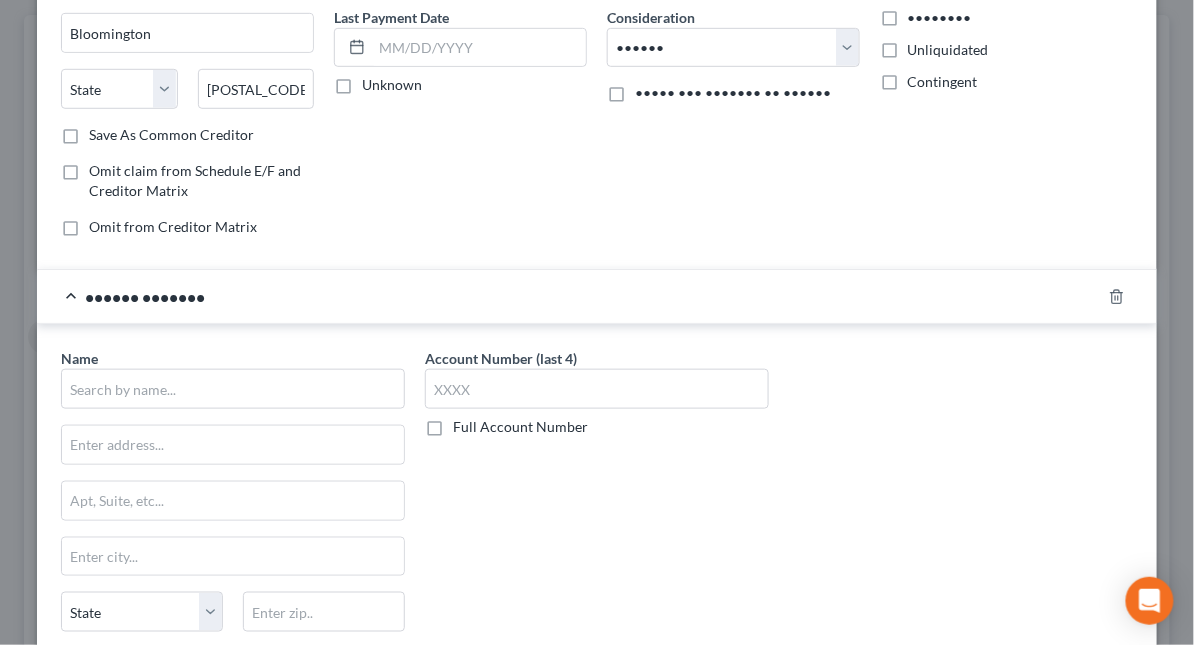 scroll, scrollTop: 293, scrollLeft: 0, axis: vertical 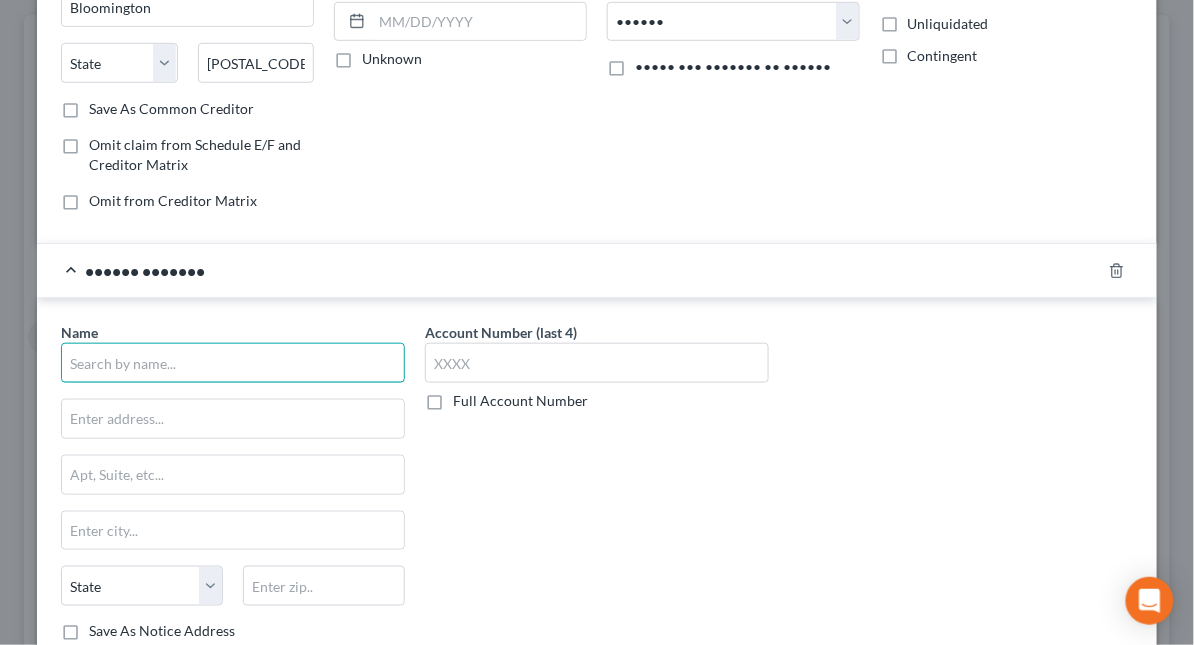 click at bounding box center [233, 363] 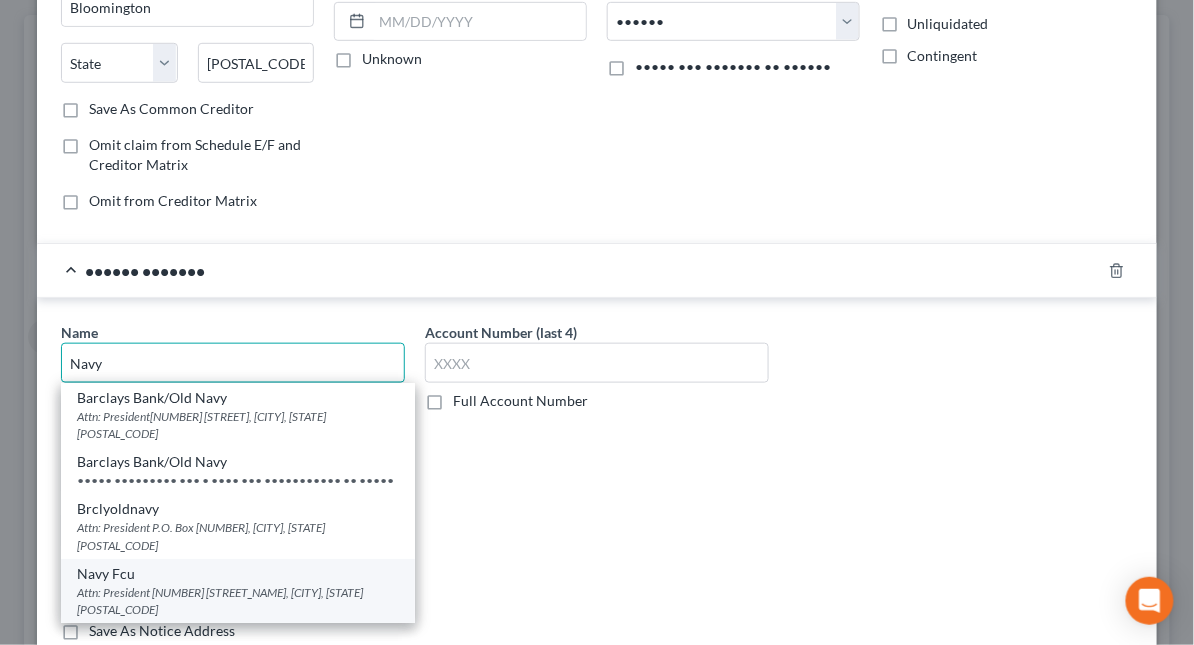 type on "Navy" 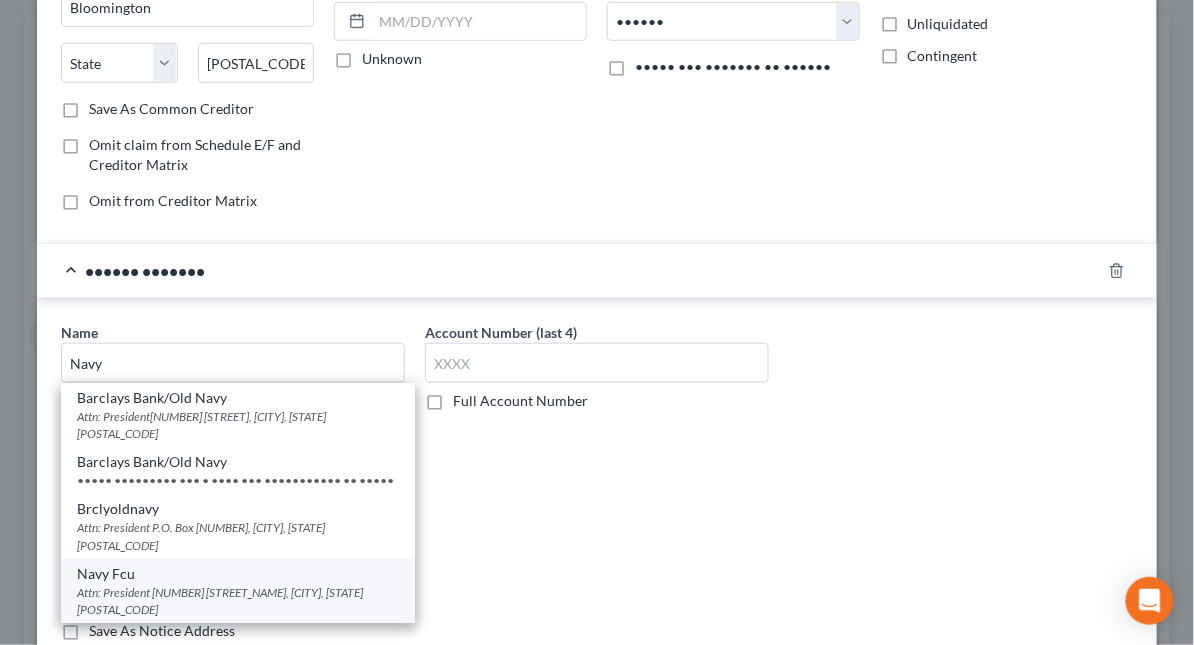 click on "[COMPANY_NAME]
Attn: President [NUMBER] [STREET_NAME], [CITY], [STATE] [POSTAL_CODE]" at bounding box center [238, 591] 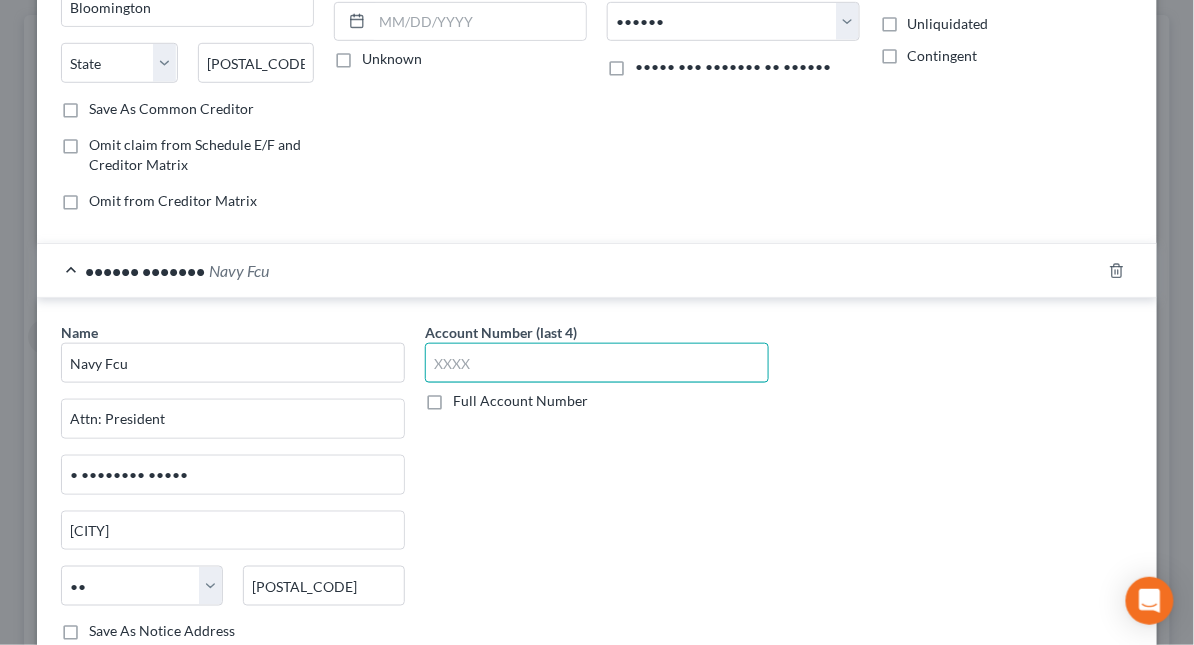 click at bounding box center (597, 363) 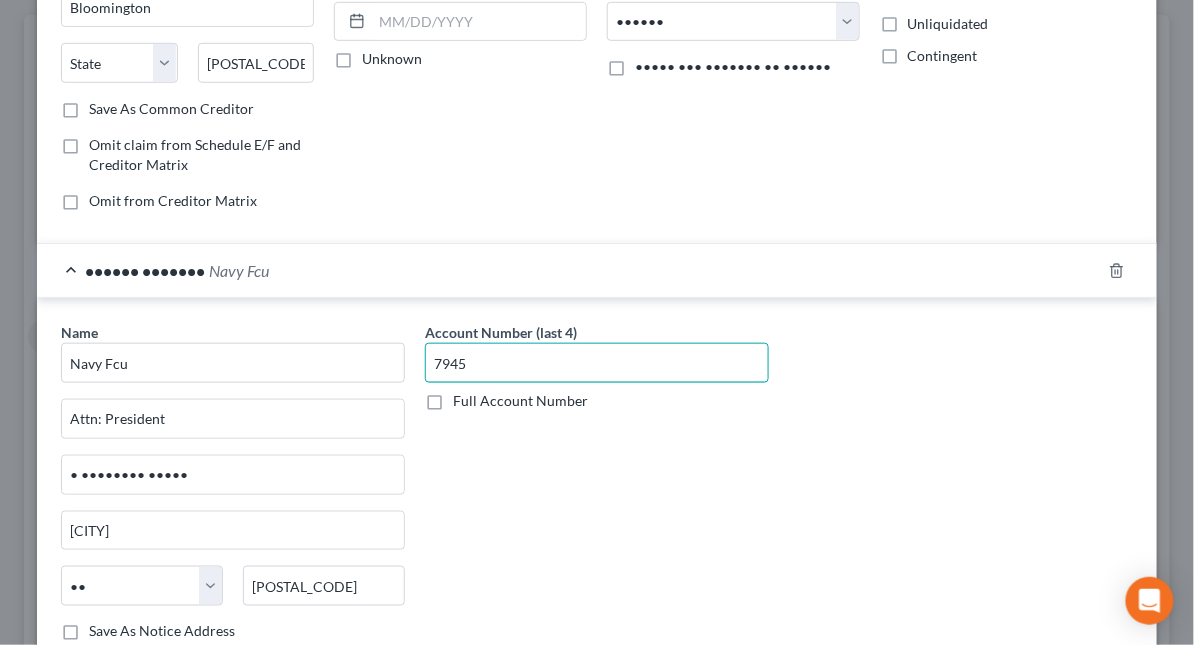 type on "7945" 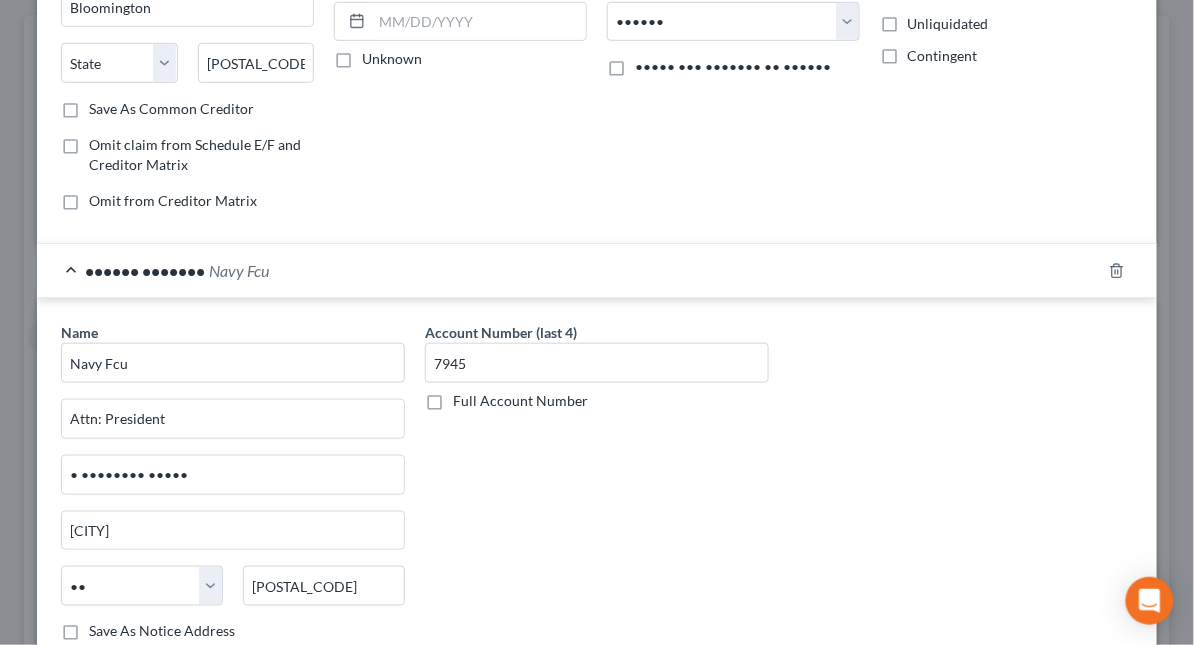click on "Account Number (last 4)
[NUMBER]
Full Account Number
Date Incurred
[DATE] Last Payment Date
Unknown" at bounding box center [460, 13] 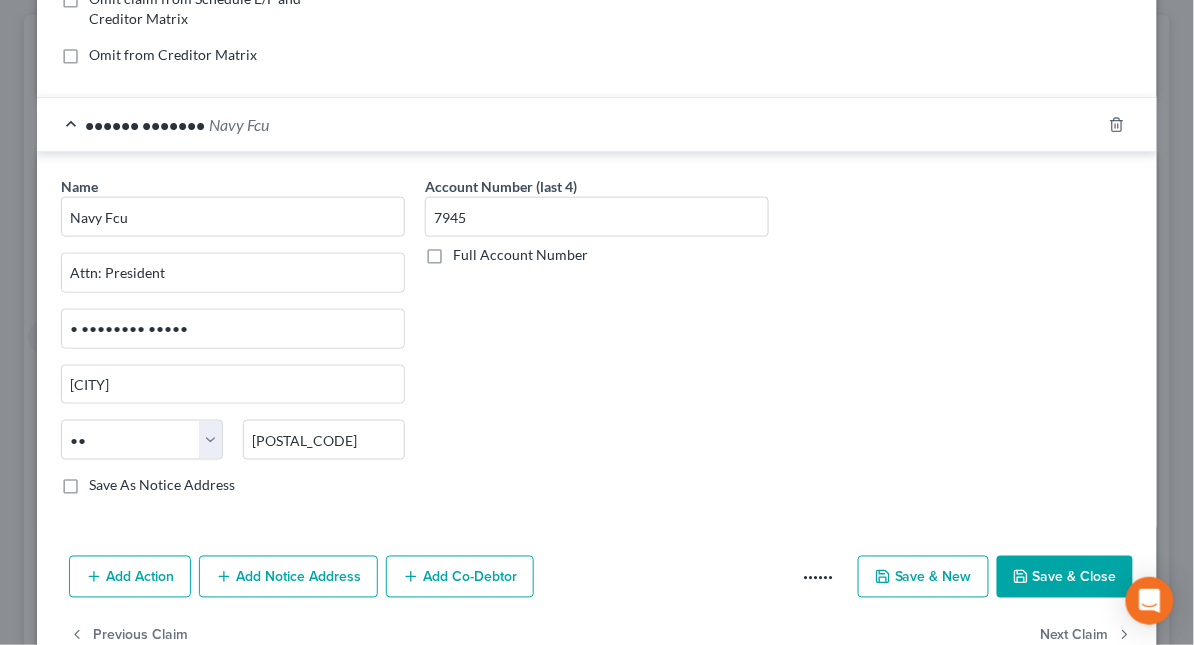 scroll, scrollTop: 489, scrollLeft: 0, axis: vertical 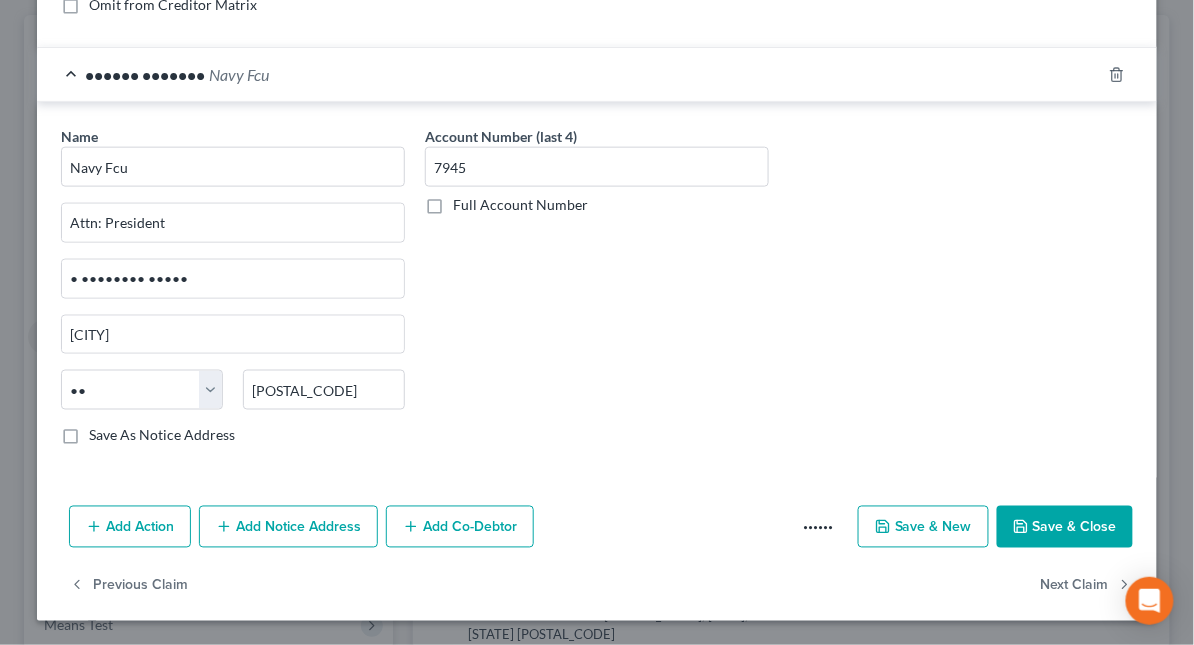 click on "Add Notice Address" at bounding box center [288, 527] 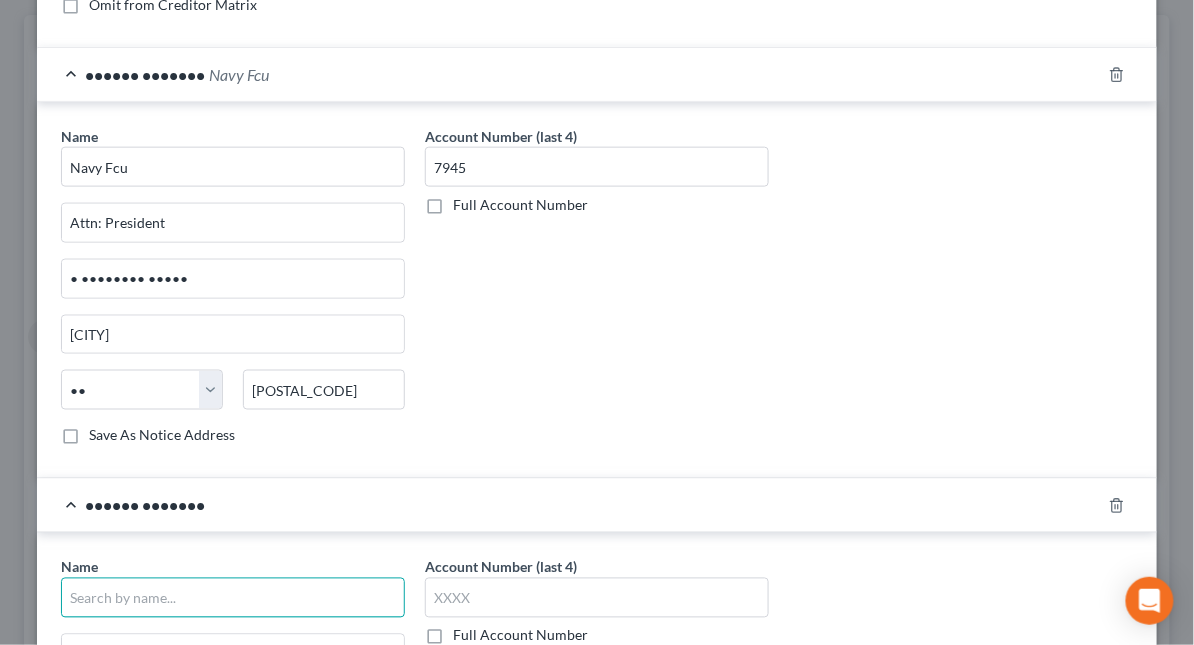 click at bounding box center [233, 598] 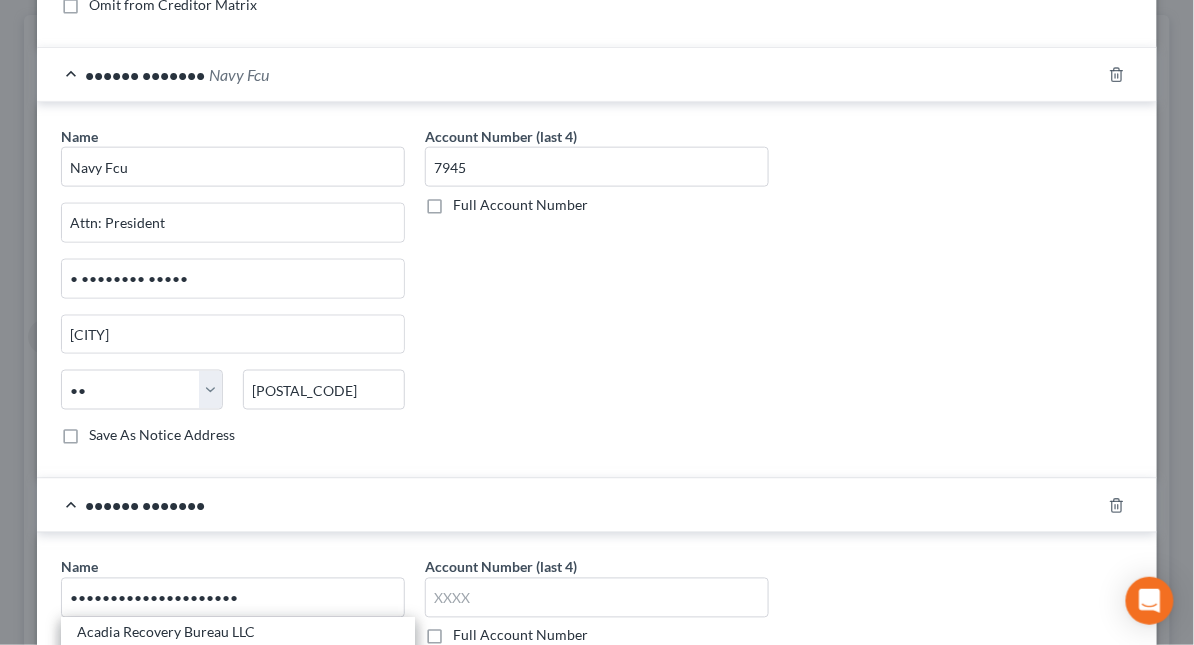 click on "•••••• •••••••" at bounding box center (569, 74) 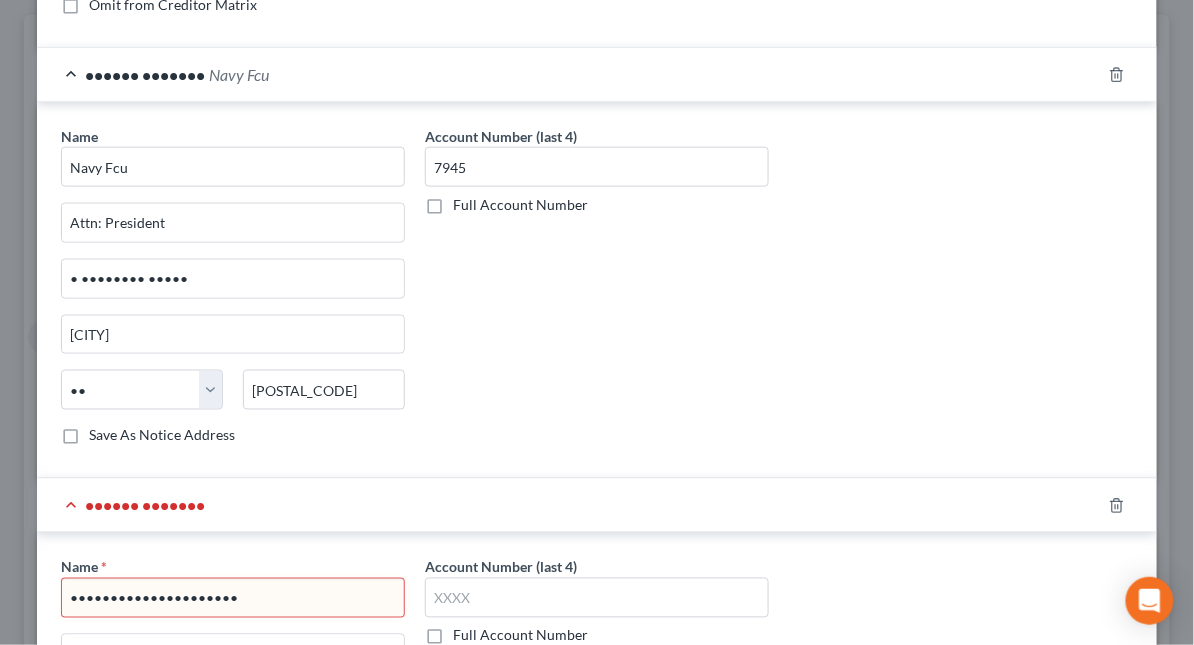 click on "Name
*
Comenitybank/Comenity                      State AL AK AR AZ CA CO CT DE DC FL GA GU HI ID IL IN IA KS KY LA ME MD MA MI MN MS MO MT NC ND NE NV NH NJ NM NY OH OK OR PA PR RI SC SD TN TX UT VI VA VT WA WV WI WY Save As Notice Address
Account Number (last 4)
Full Account Number" at bounding box center (597, 725) 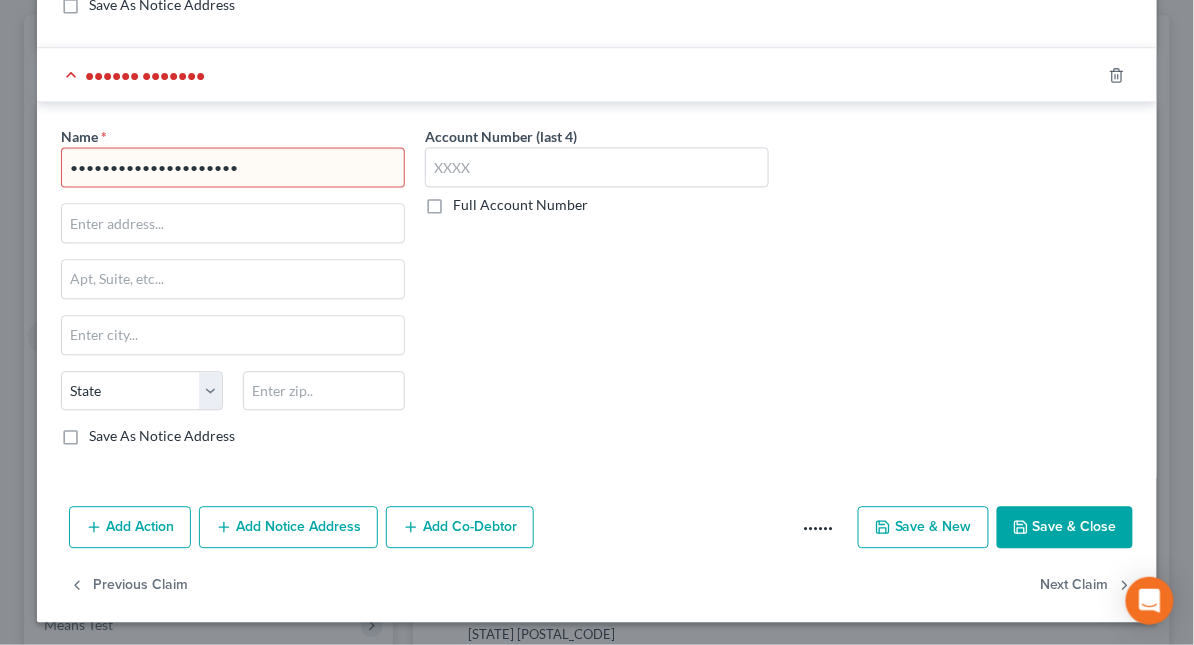 scroll, scrollTop: 920, scrollLeft: 0, axis: vertical 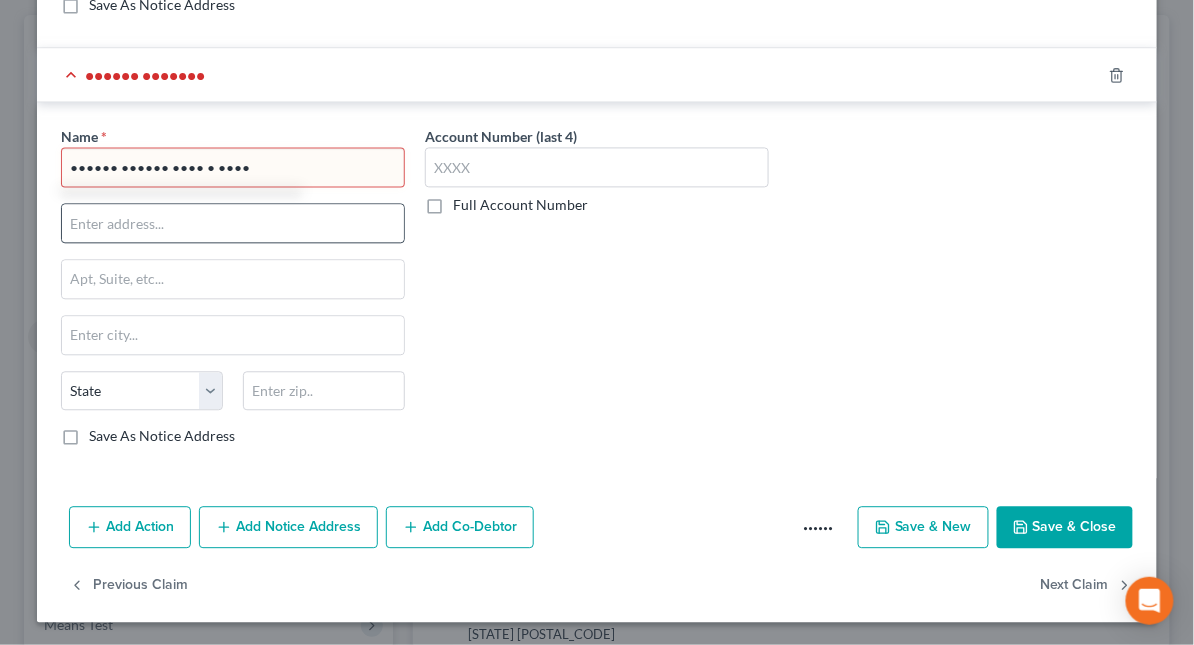 type on "•••••• •••••• •••• • ••••" 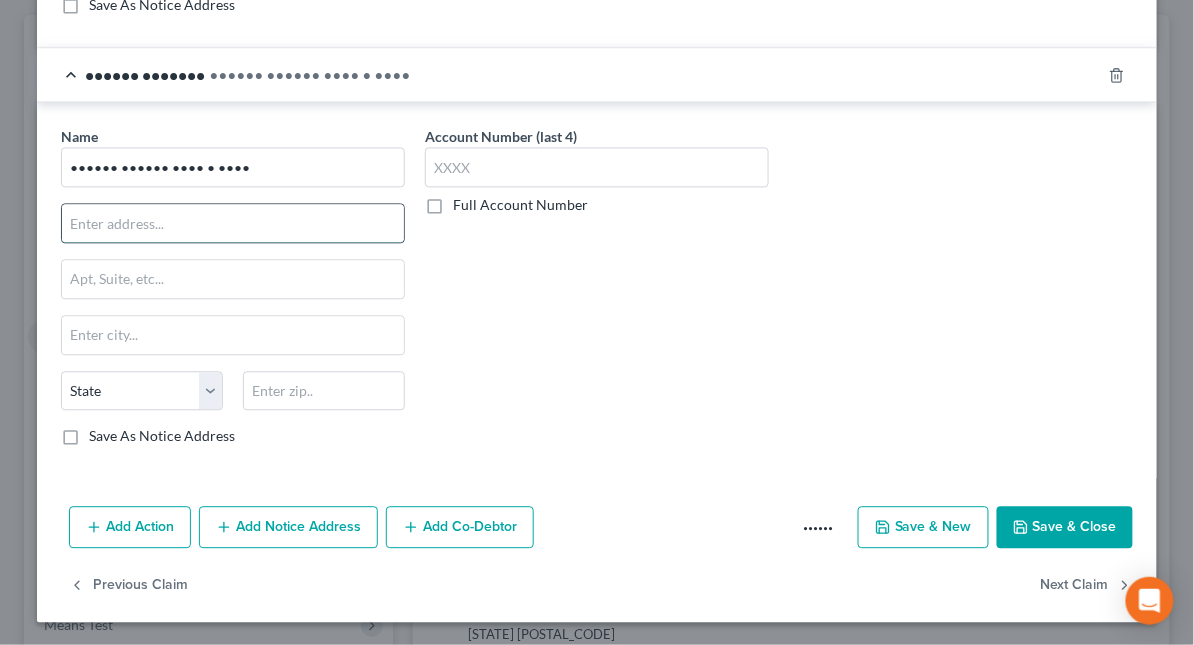 click at bounding box center (233, 223) 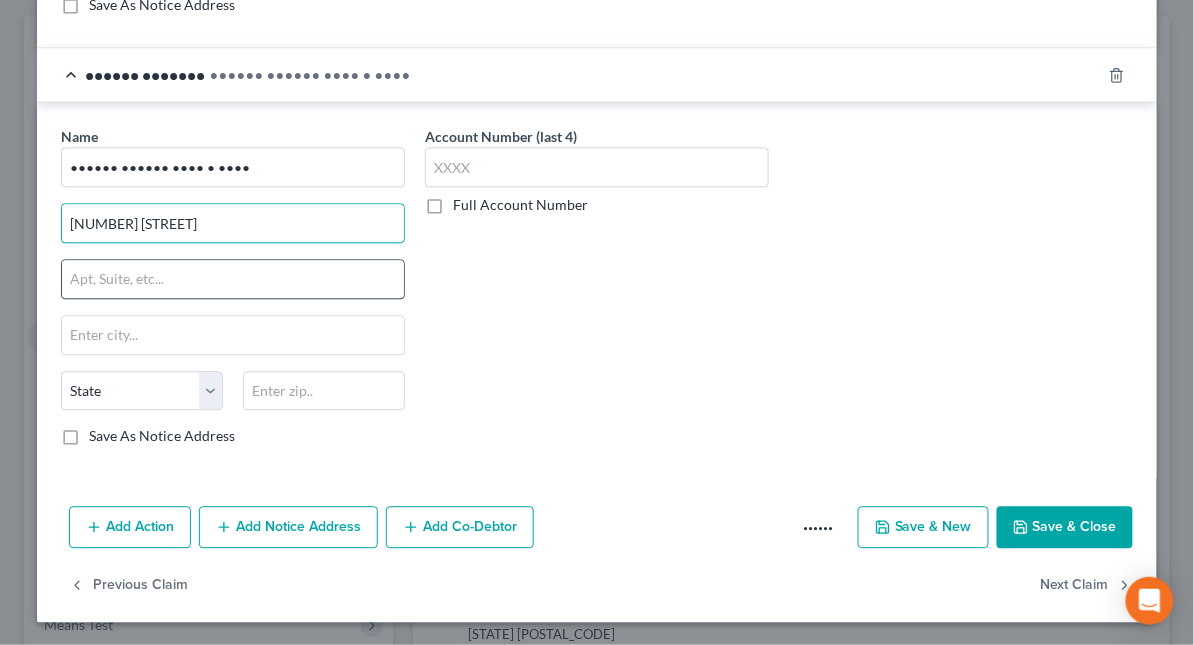 type on "[NUMBER] [STREET]" 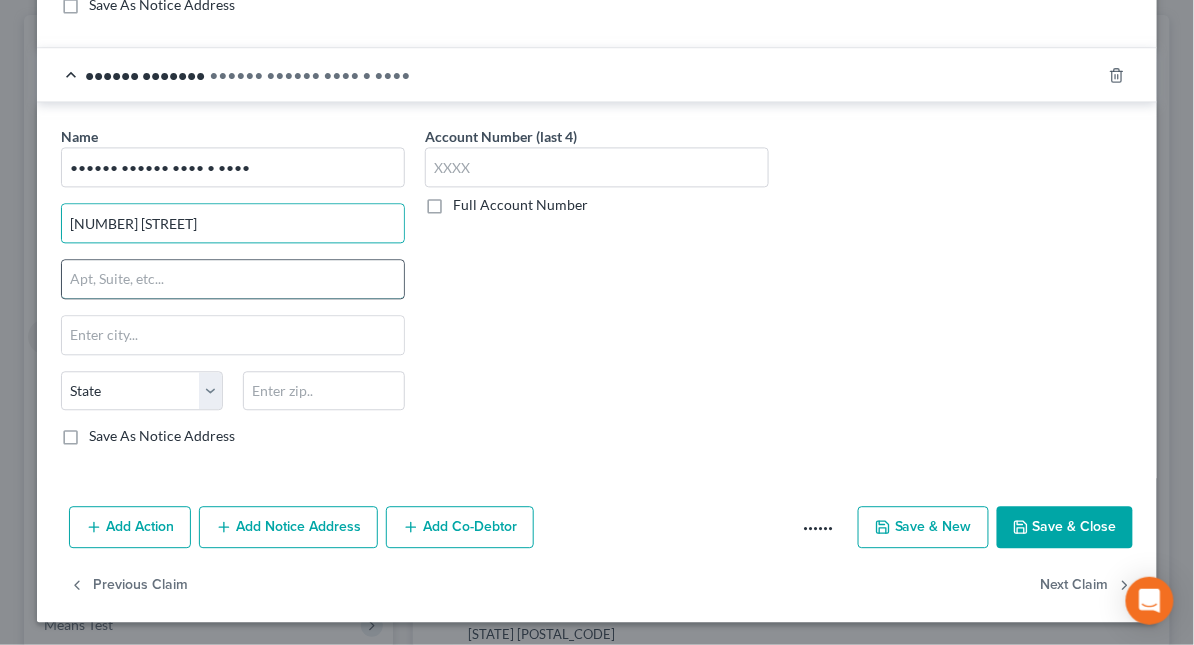 click at bounding box center (233, 279) 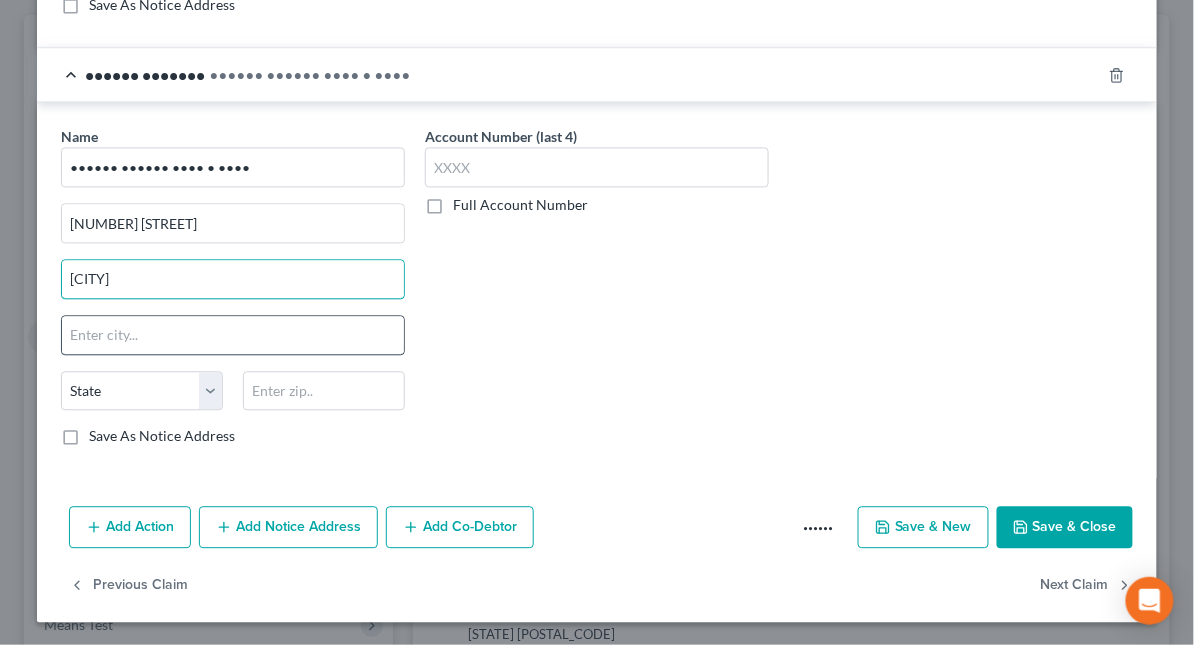 type on "[CITY]" 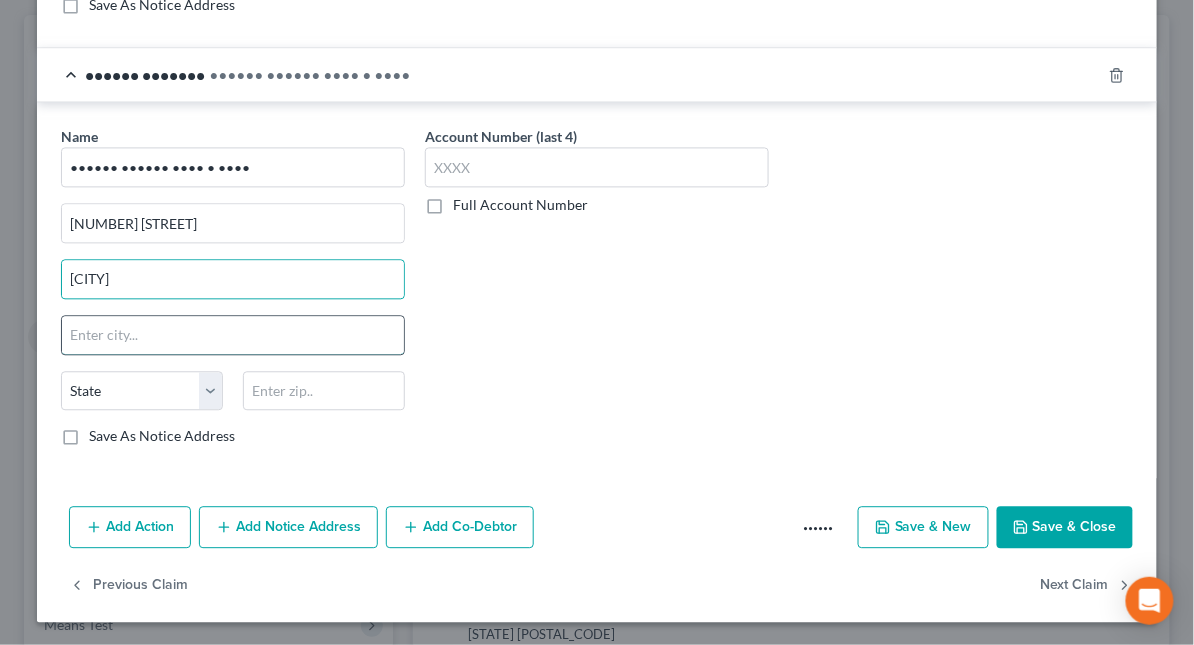 click at bounding box center (233, 335) 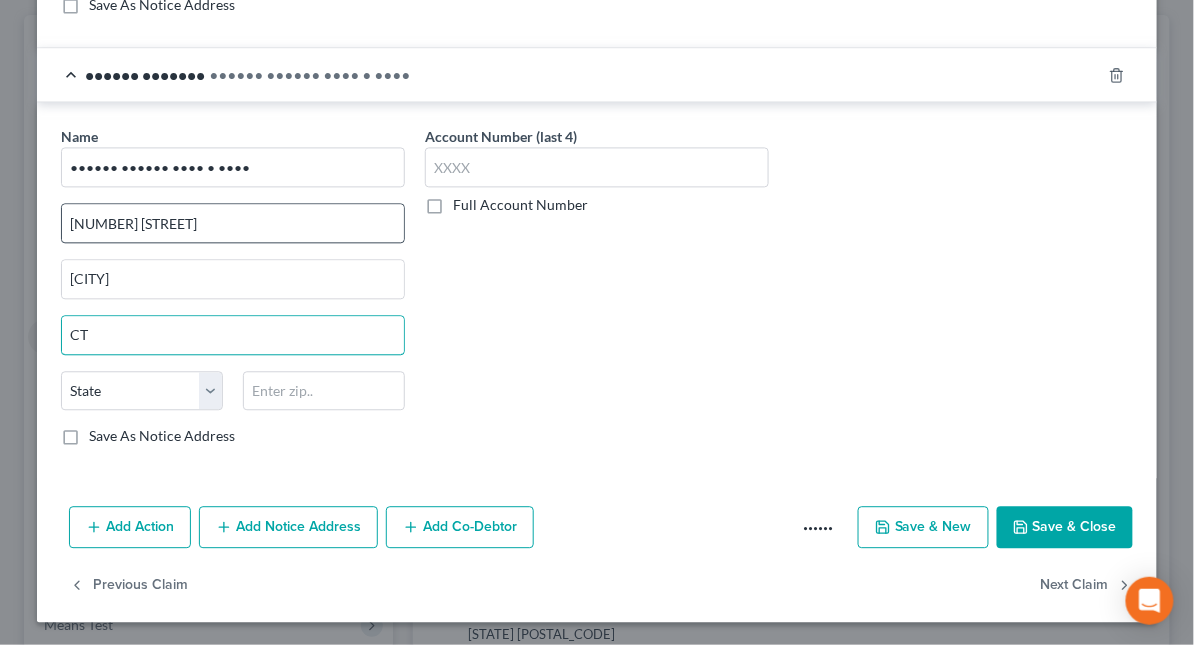type on "CT" 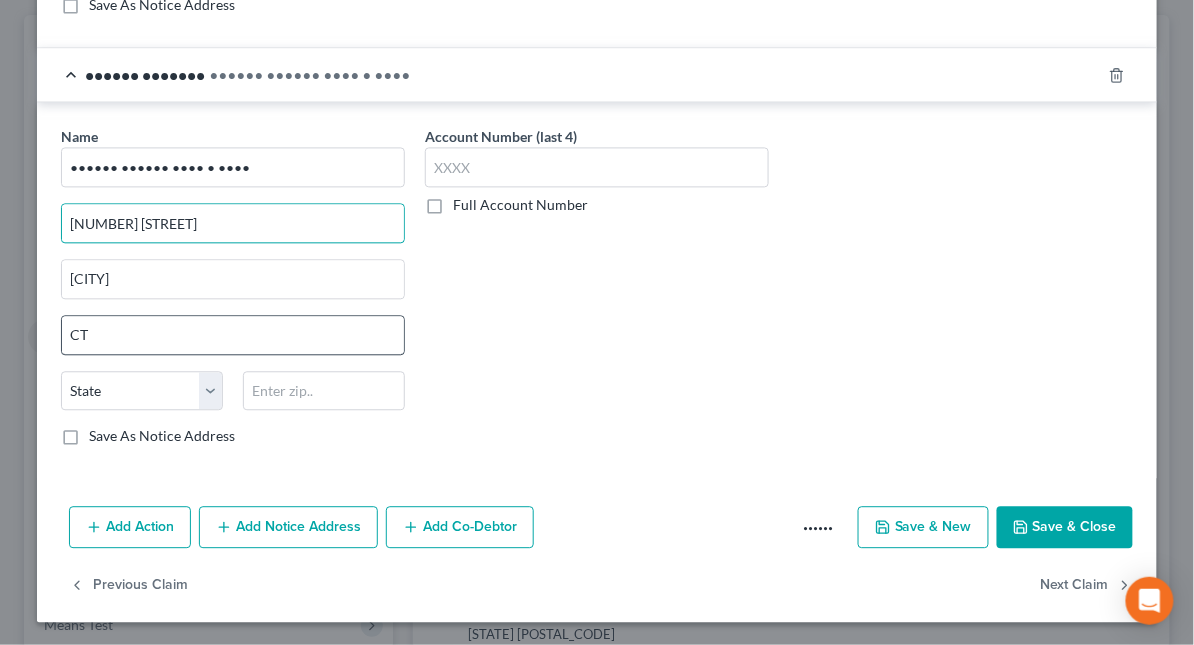 drag, startPoint x: 224, startPoint y: 220, endPoint x: 134, endPoint y: 319, distance: 133.79462 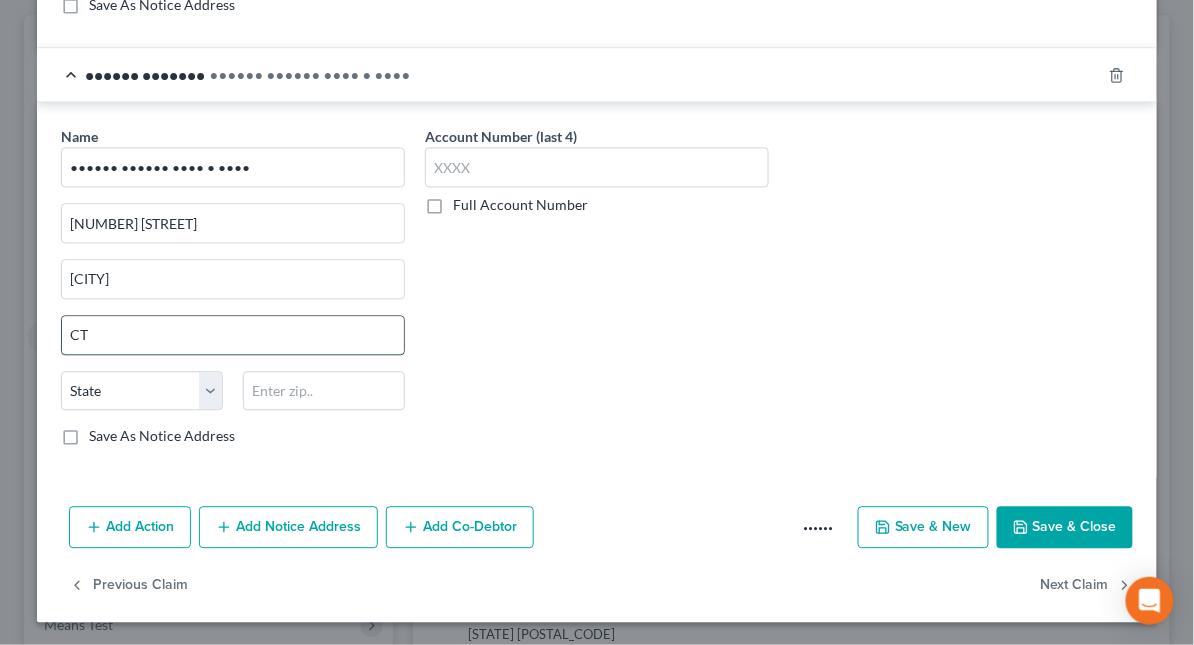 click on "CT" at bounding box center [233, 335] 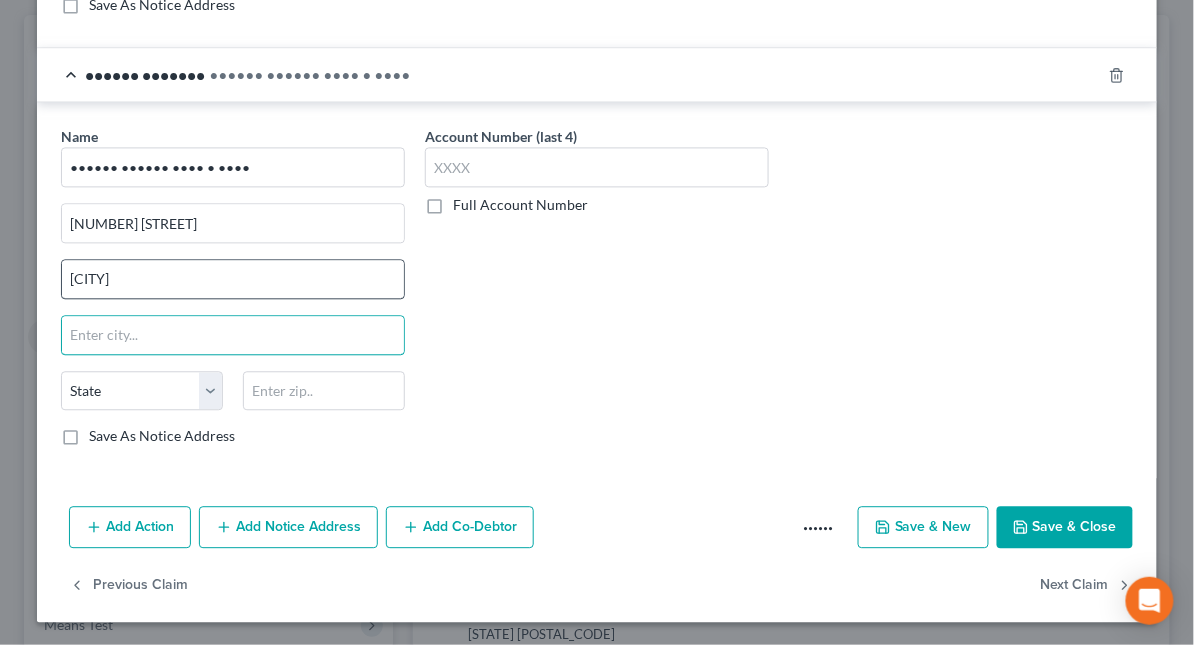 type 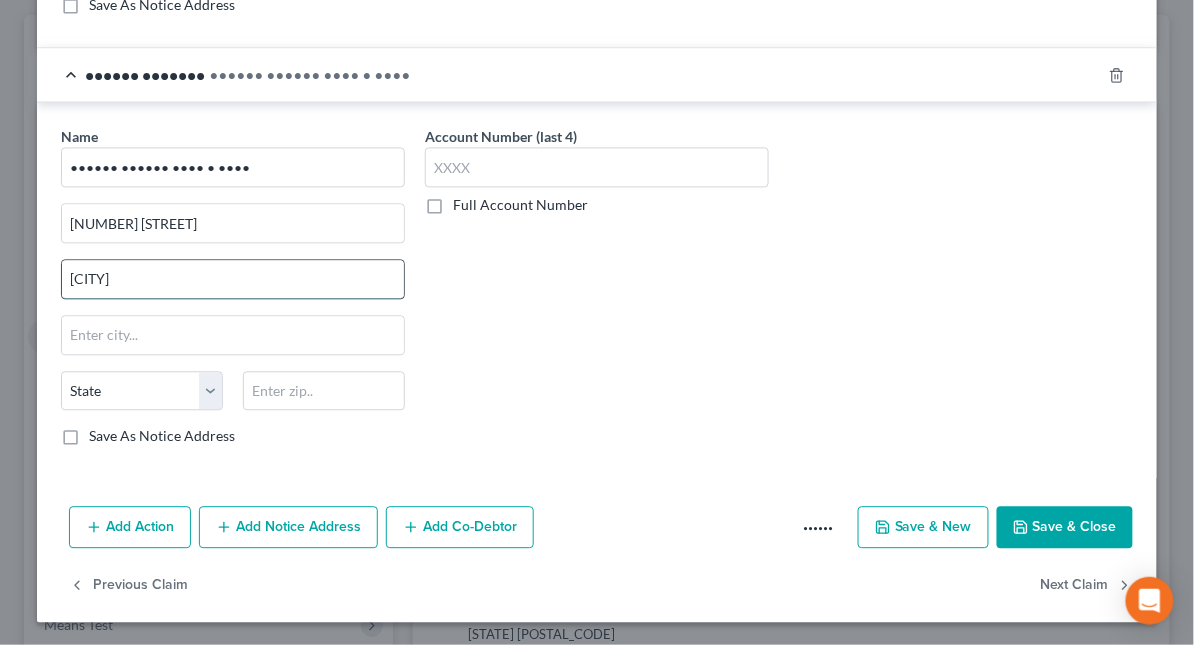 click on "[CITY]" at bounding box center (233, 279) 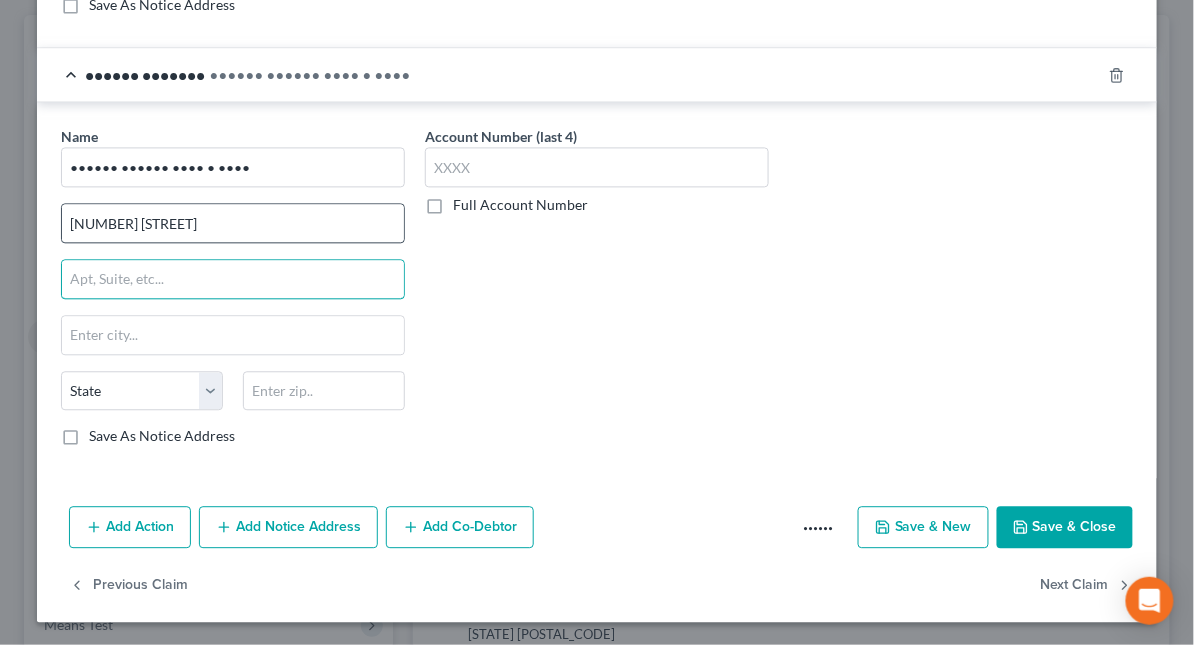 type 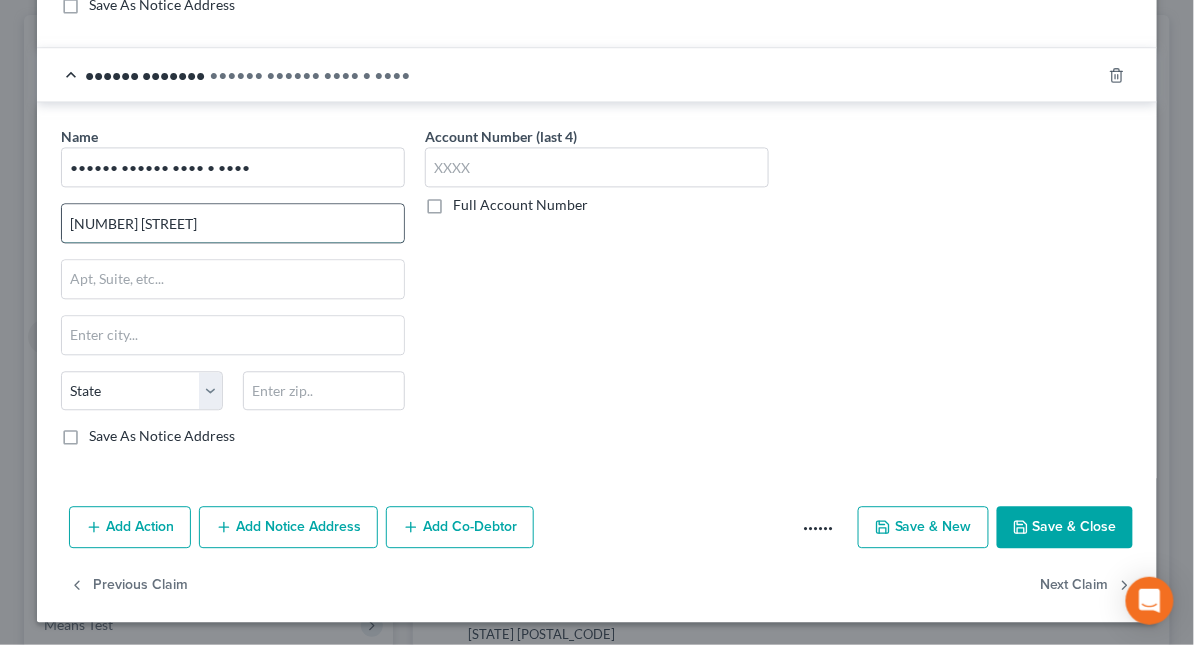 drag, startPoint x: 221, startPoint y: 230, endPoint x: 179, endPoint y: 219, distance: 43.416588 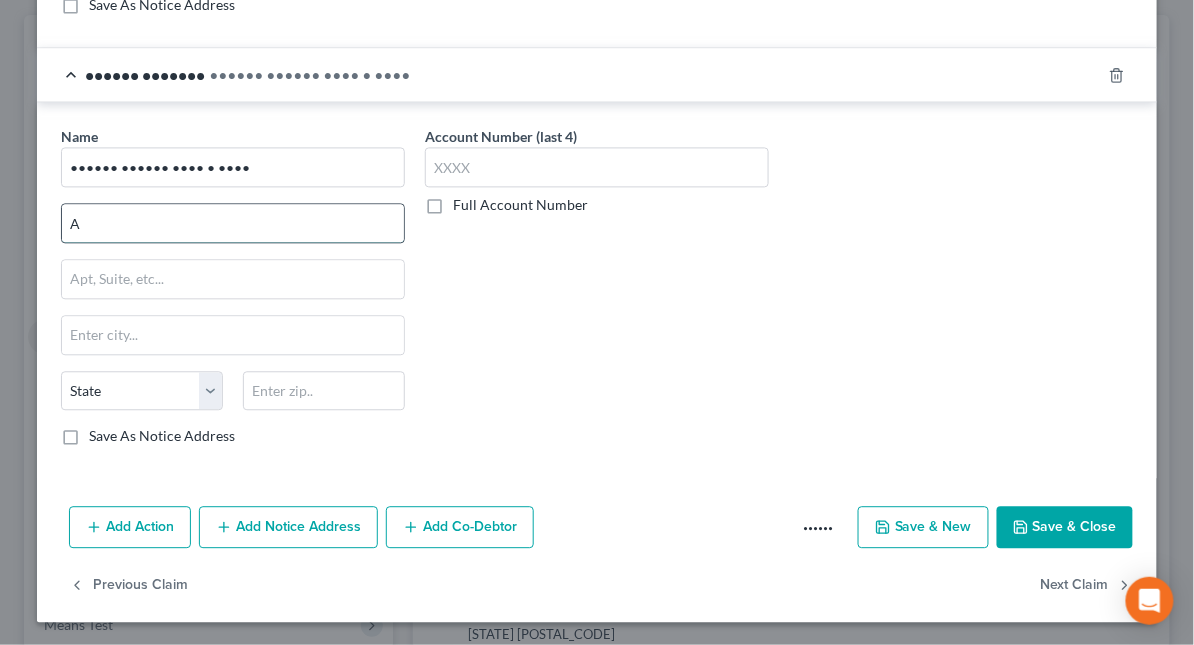 type on "Attn: President" 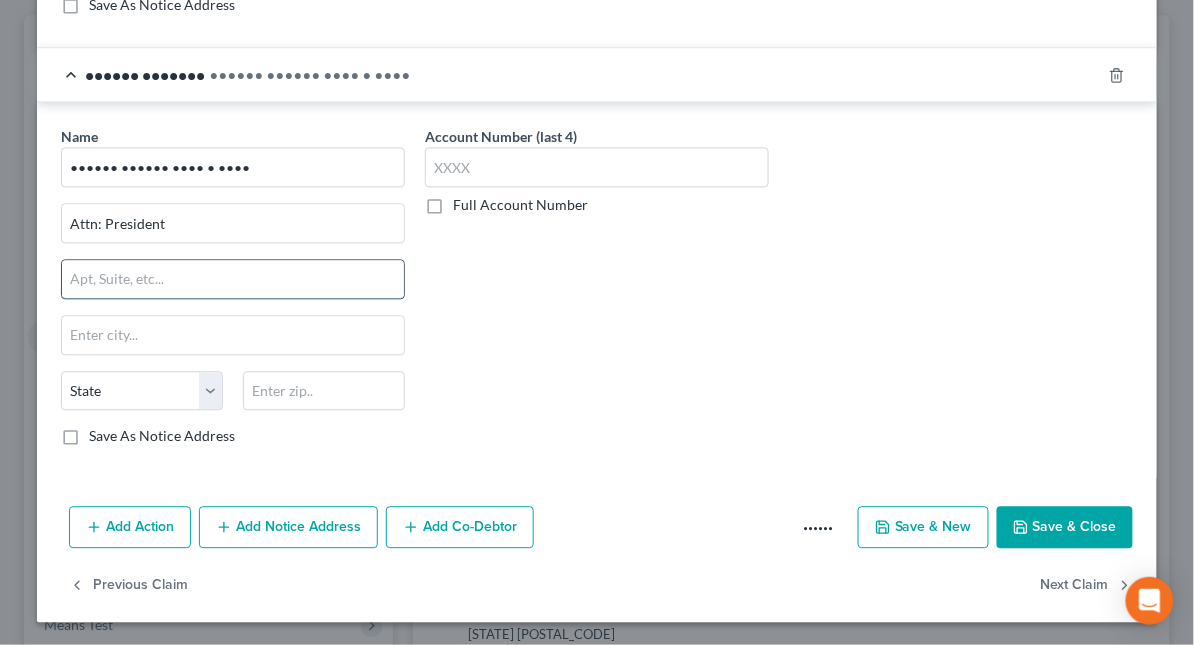 click at bounding box center (233, 279) 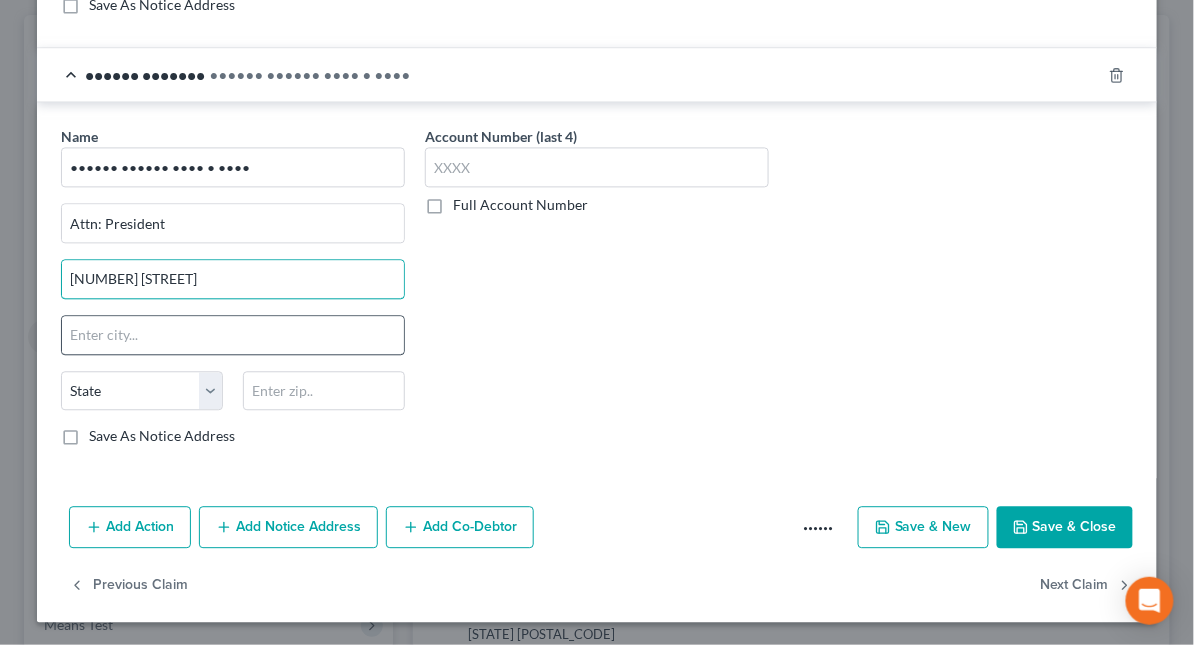 type on "[NUMBER] [STREET]" 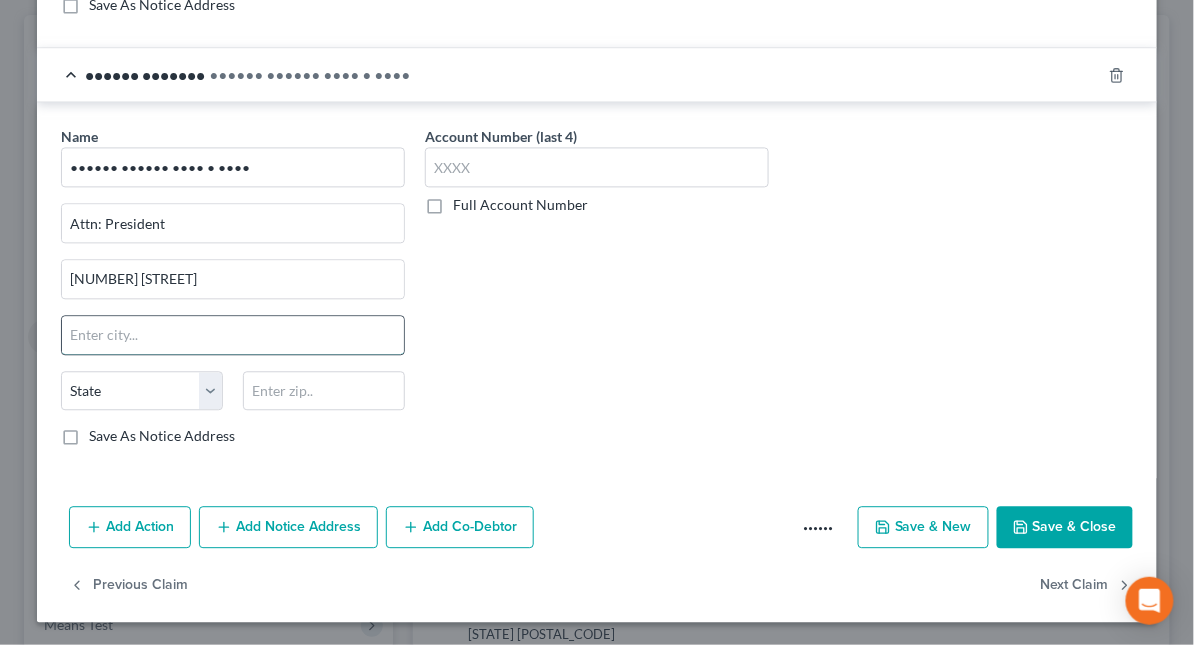click at bounding box center (233, 335) 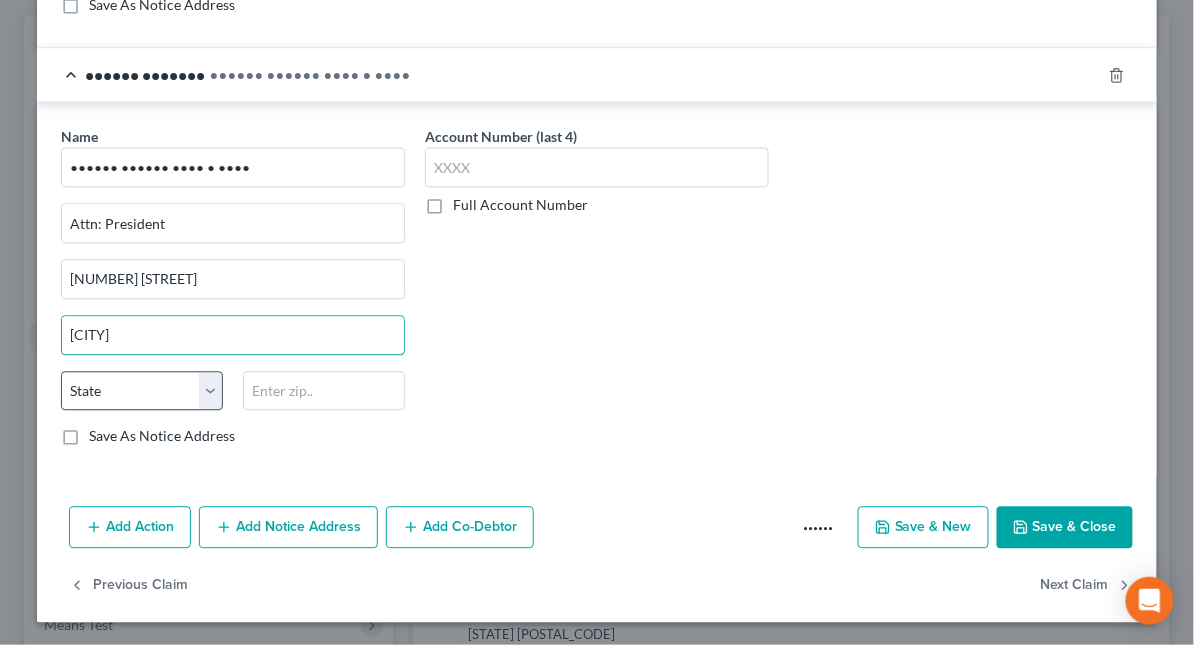 type on "[CITY]" 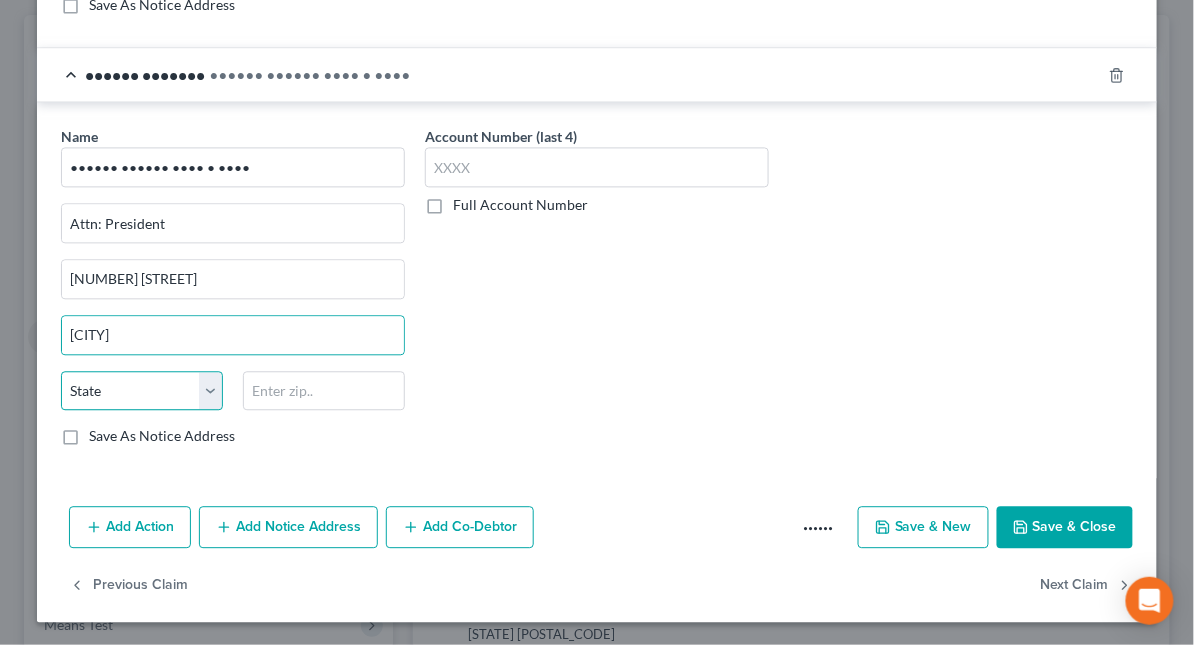 click on "State AL AK AR AZ CA CO CT DE DC FL GA GU HI ID IL IN IA KS KY LA ME MD MA MI MN MS MO MT NC ND NE NV NH NJ NM NY OH OK OR PA PR RI SC SD TN TX UT VI VA VT WA WV WI WY" at bounding box center (142, 391) 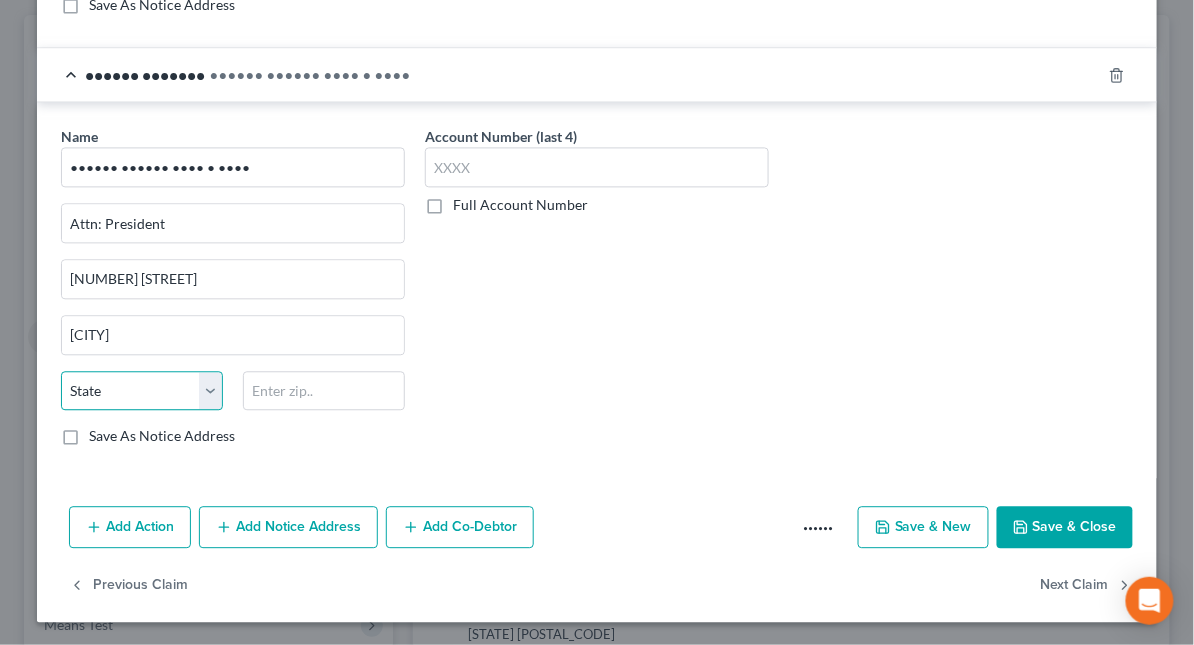 select on "6" 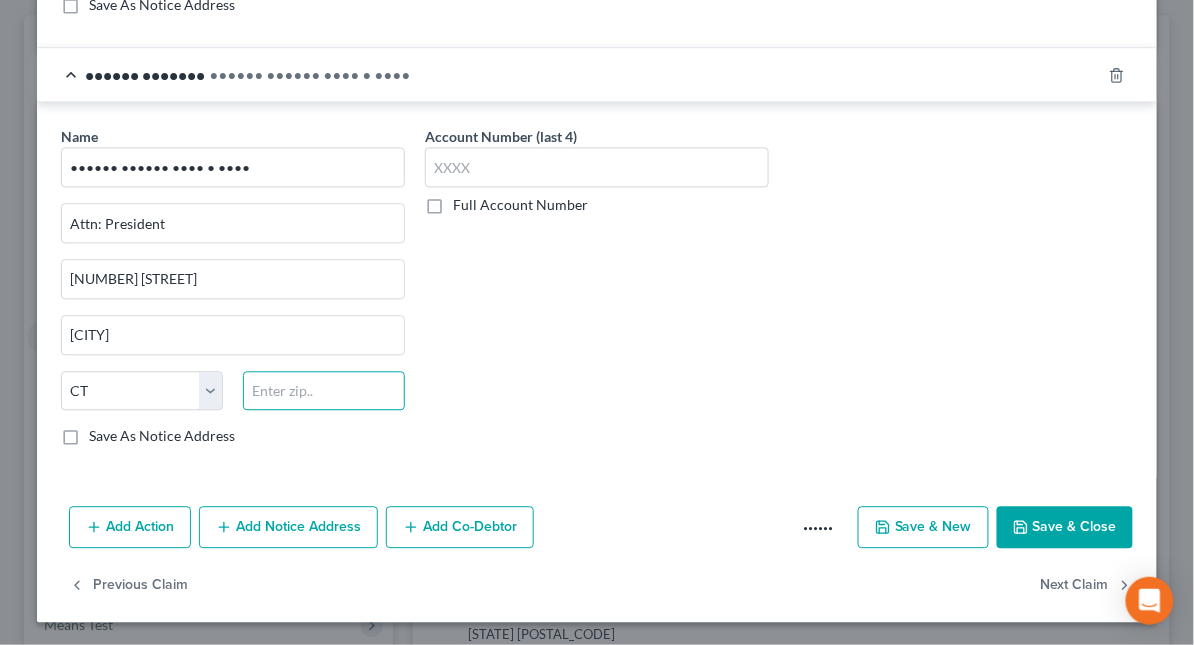 click at bounding box center [324, 391] 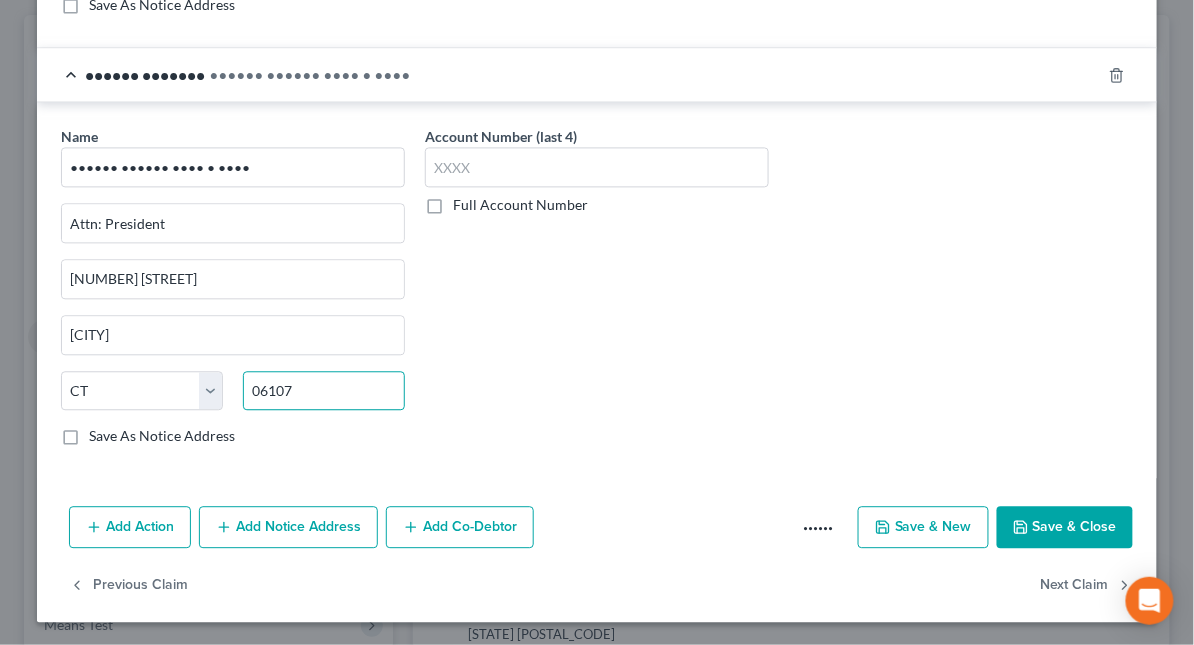 type on "06107" 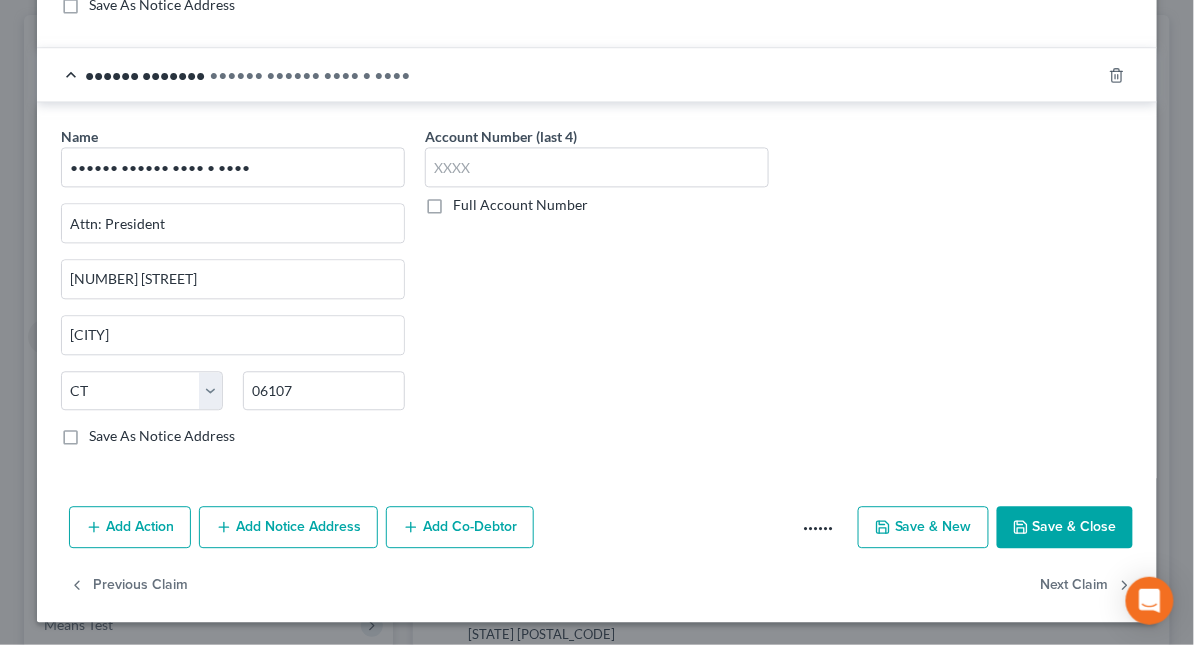 click on "Save As Notice Address" at bounding box center (162, 436) 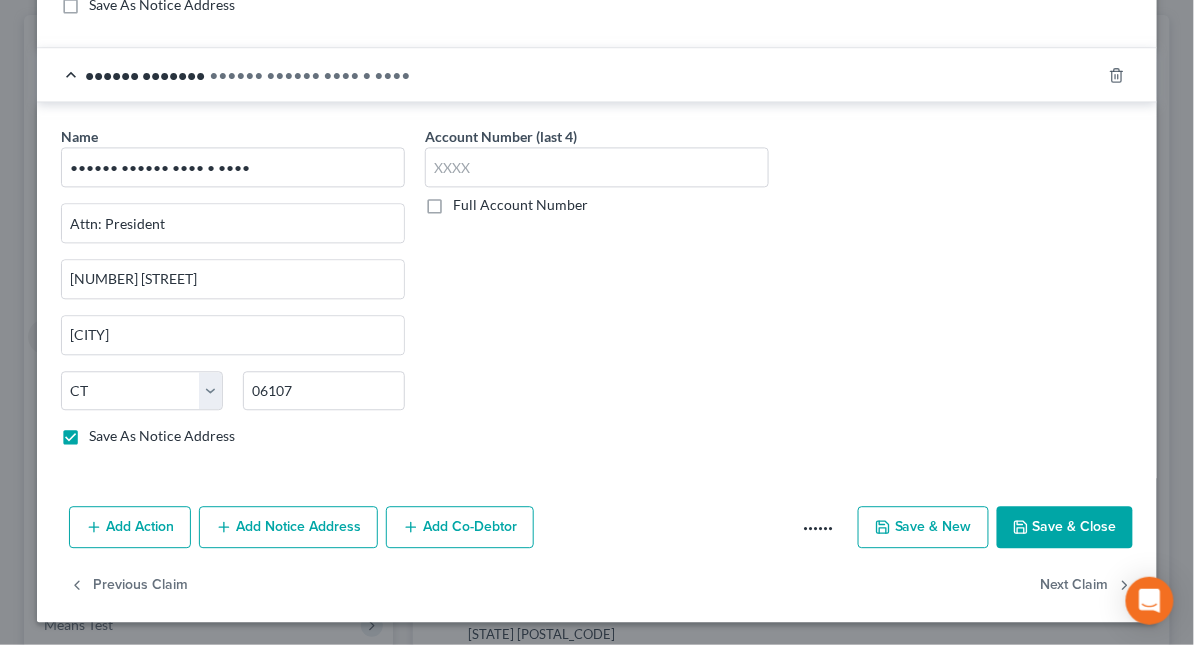 click on "Save & Close" at bounding box center (1065, 527) 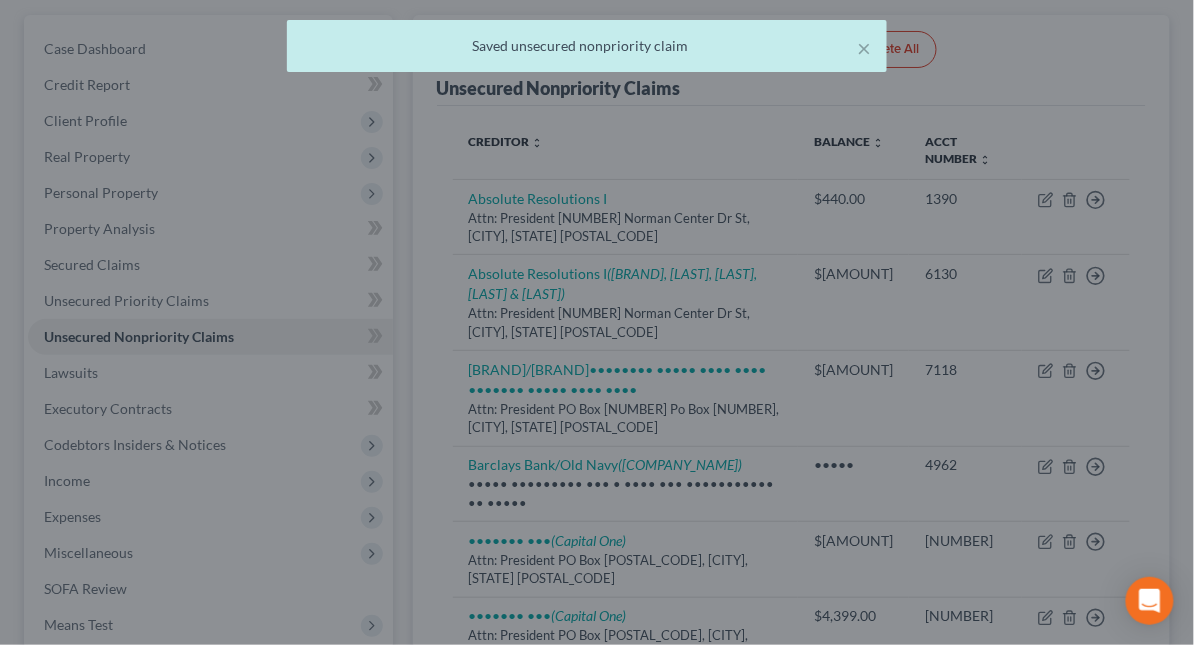 scroll, scrollTop: 0, scrollLeft: 0, axis: both 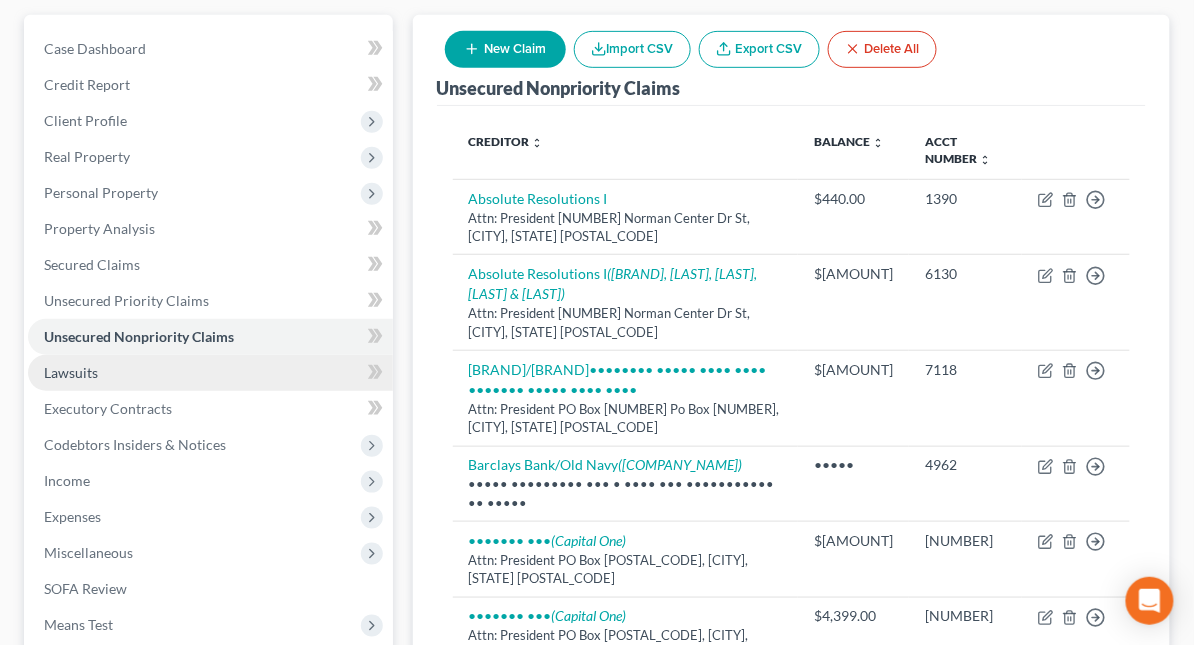 click on "Lawsuits" at bounding box center (210, 373) 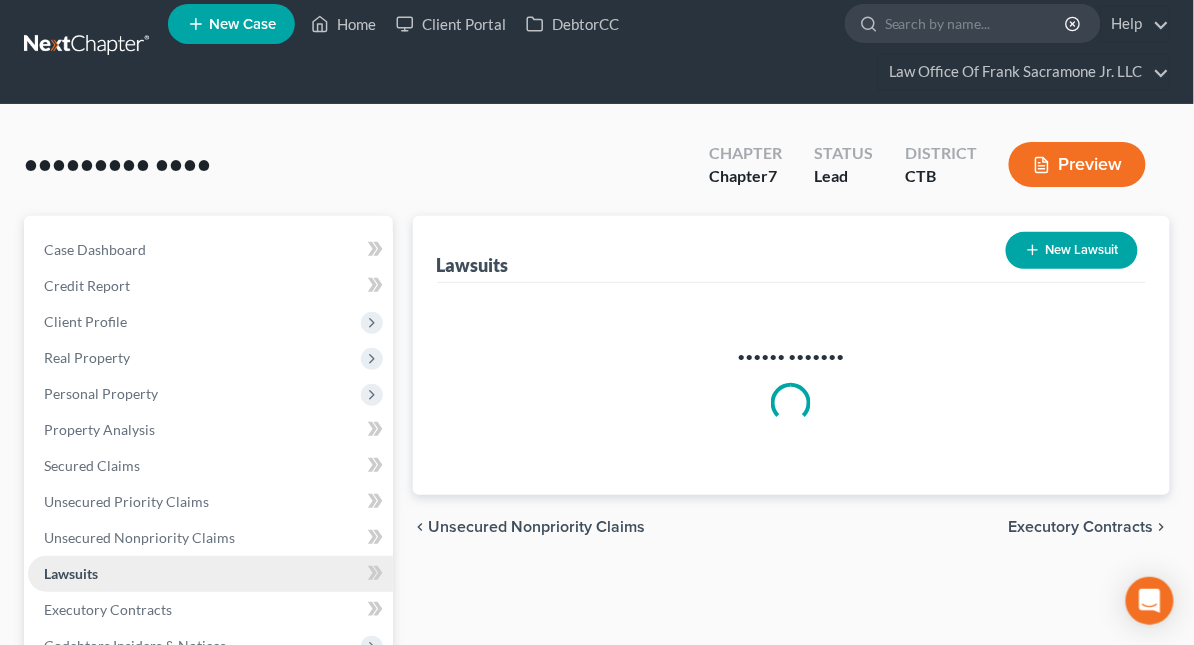 scroll, scrollTop: 0, scrollLeft: 0, axis: both 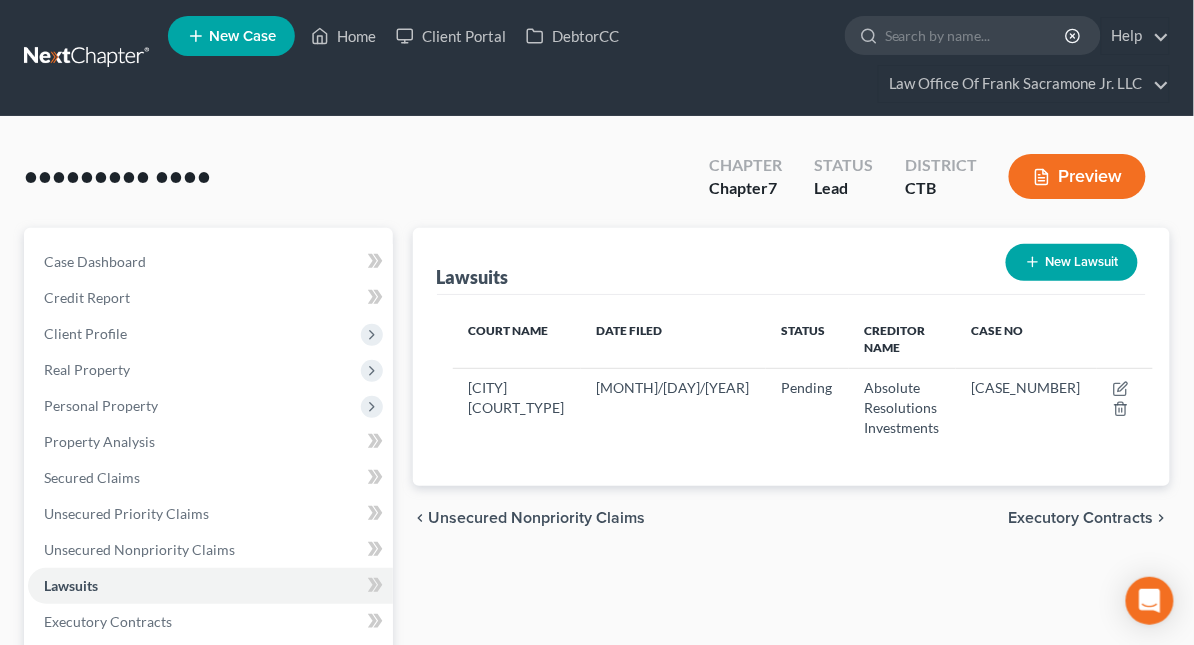 click on "New Lawsuit" at bounding box center (1072, 262) 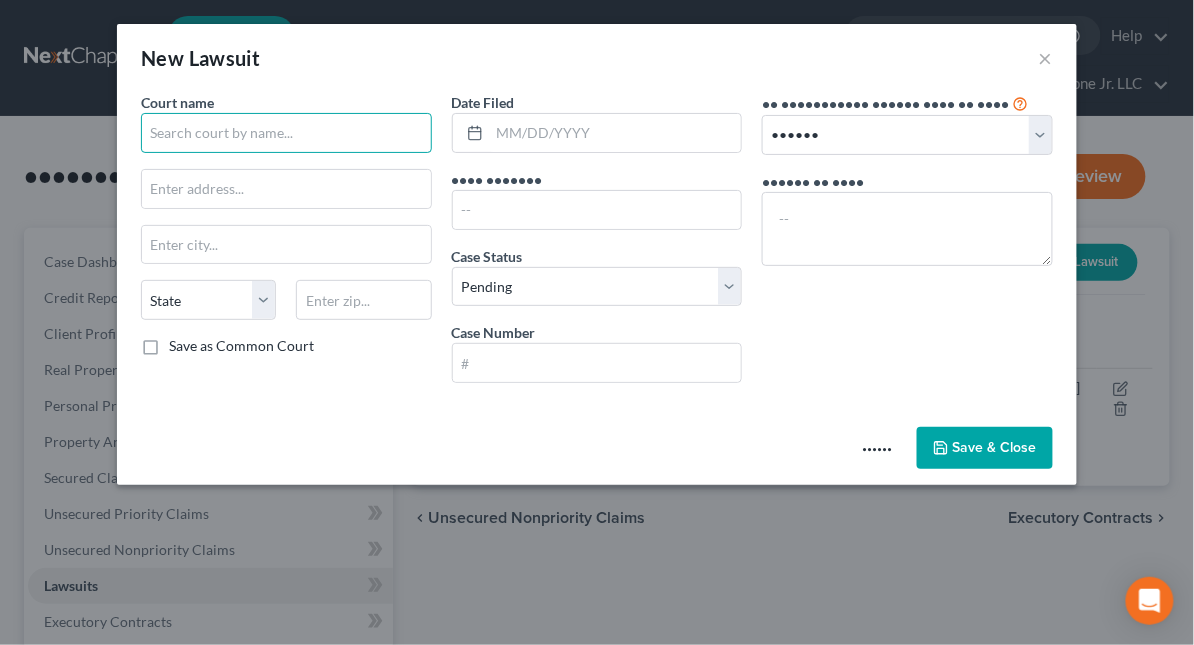 click at bounding box center (286, 133) 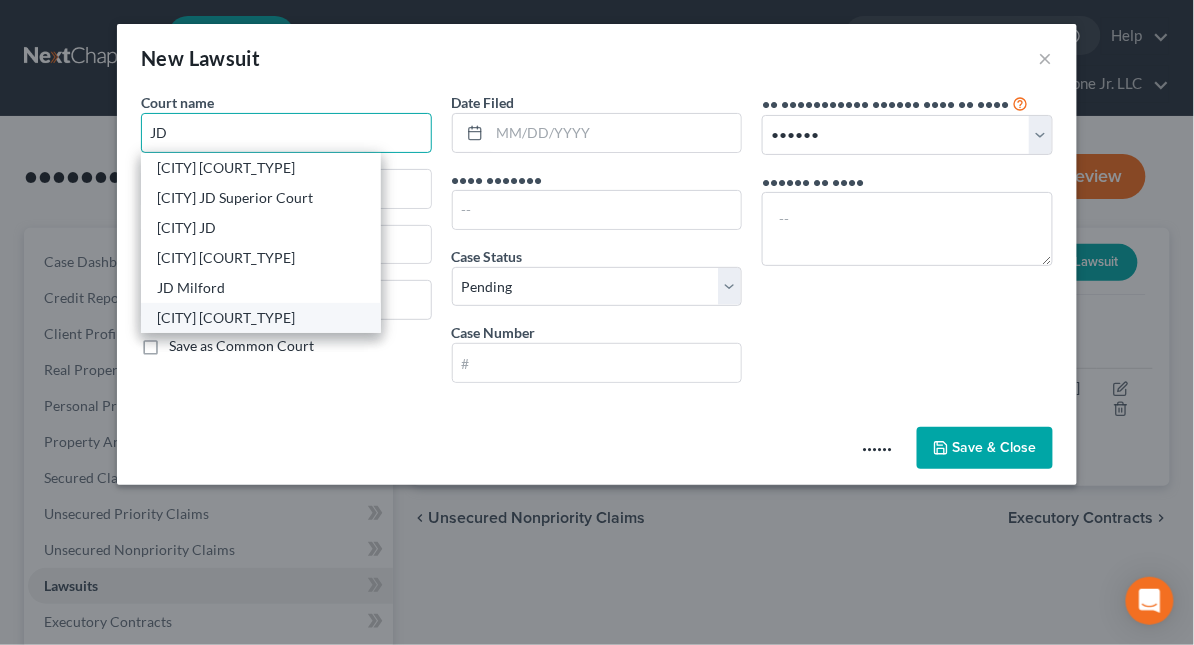 type on "JD" 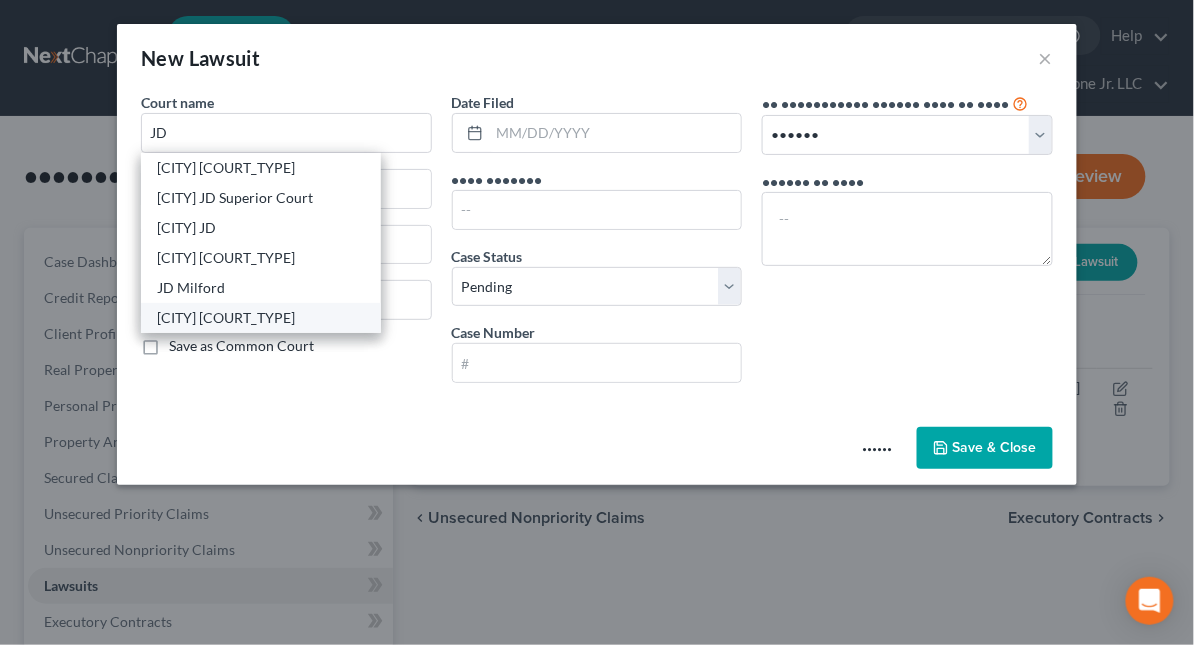 click on "[CITY] [COURT_TYPE]" at bounding box center (261, 318) 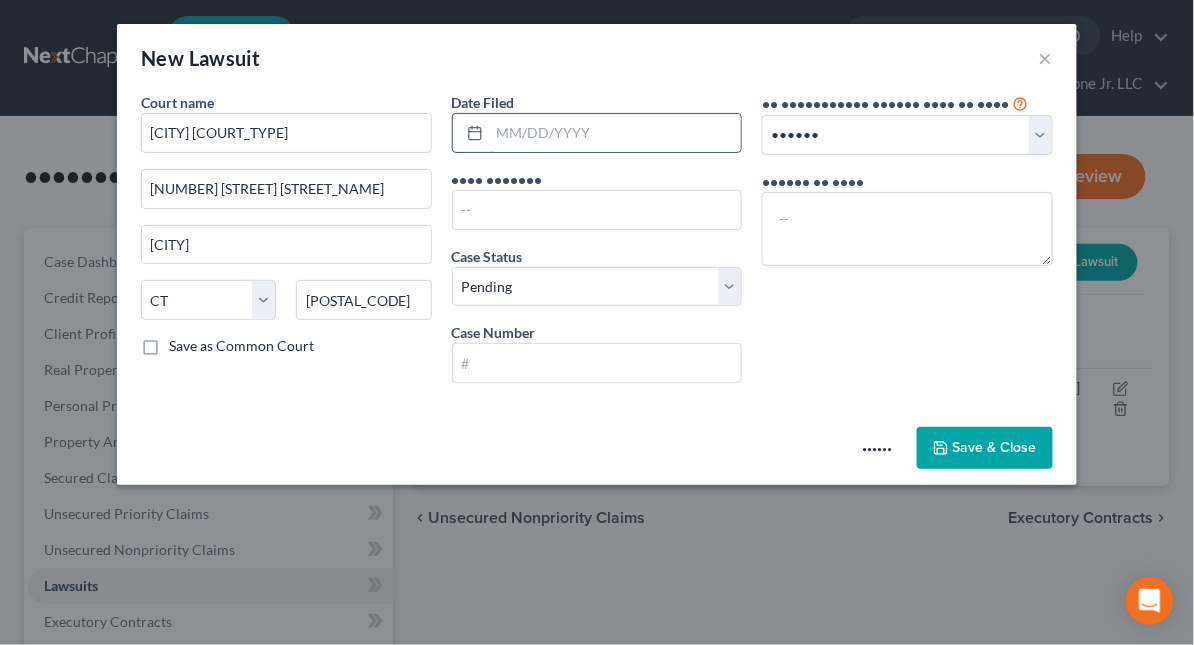 click at bounding box center [616, 133] 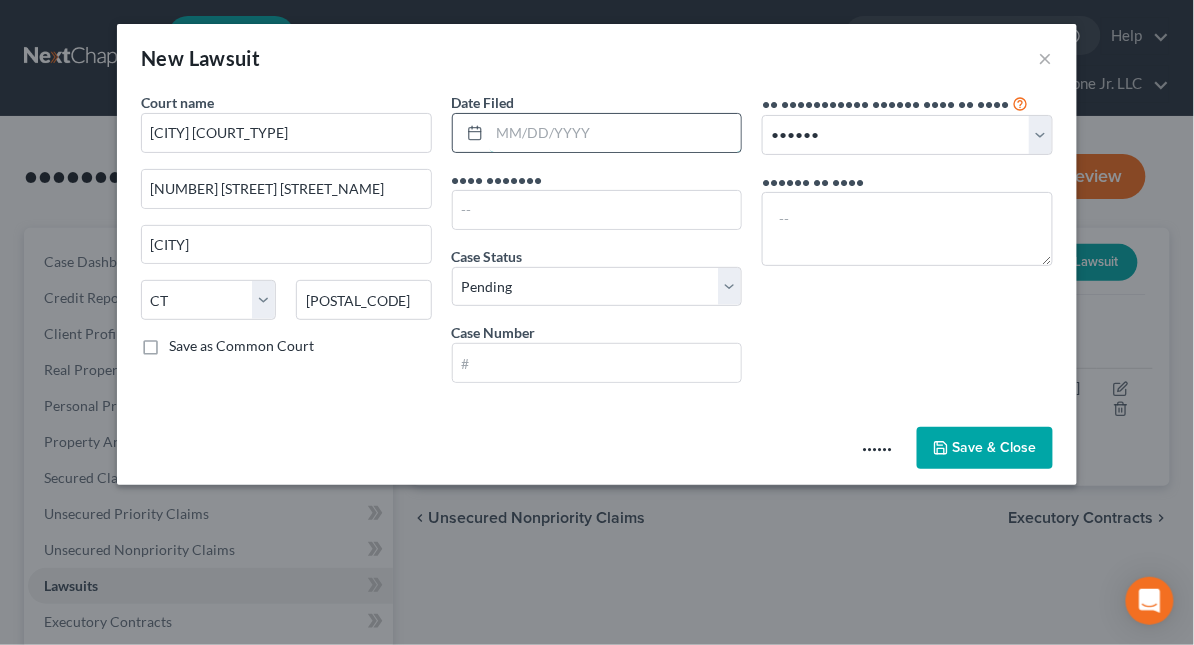 paste on "02/19/2025" 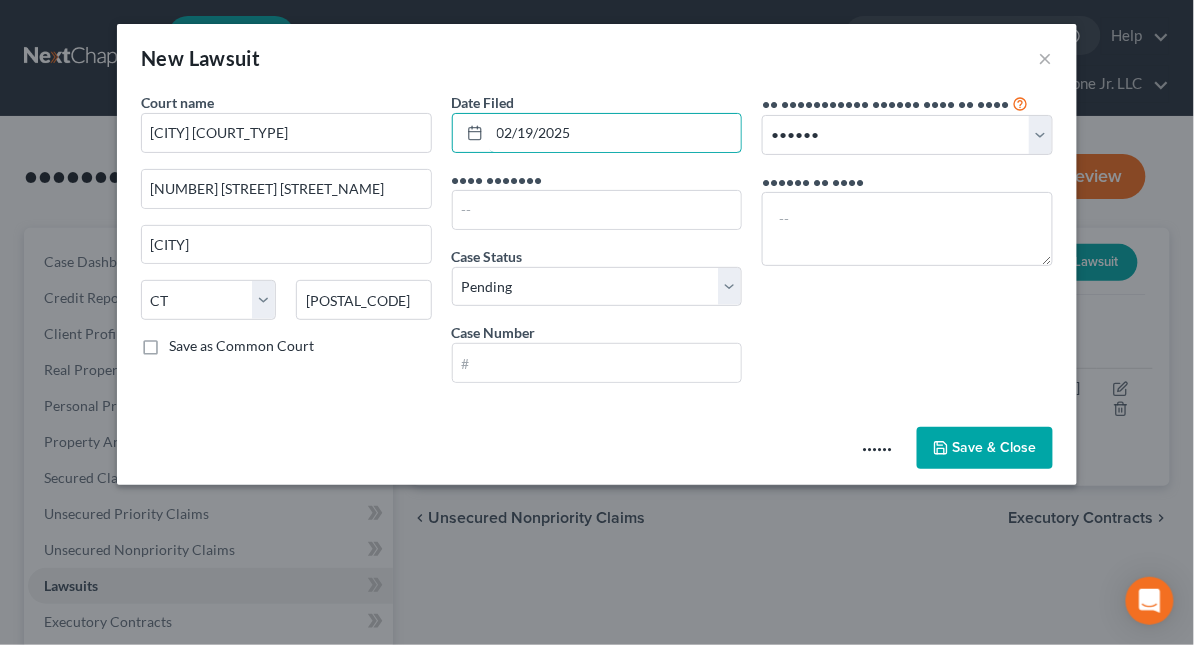type on "02/19/2025" 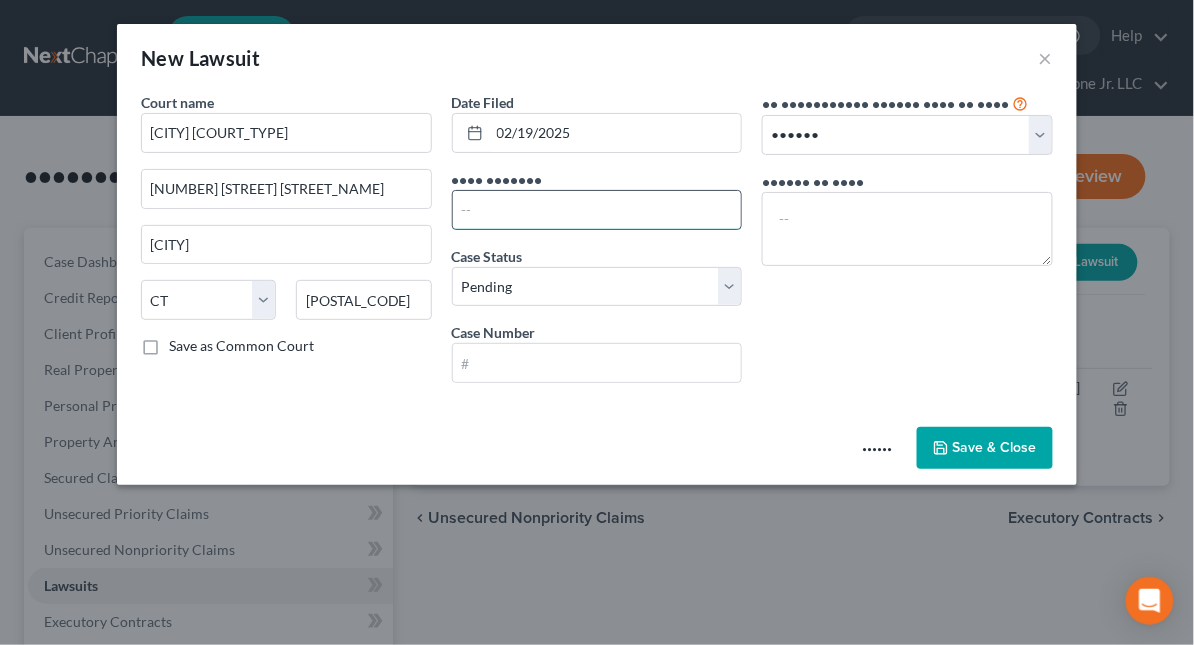 click at bounding box center (597, 210) 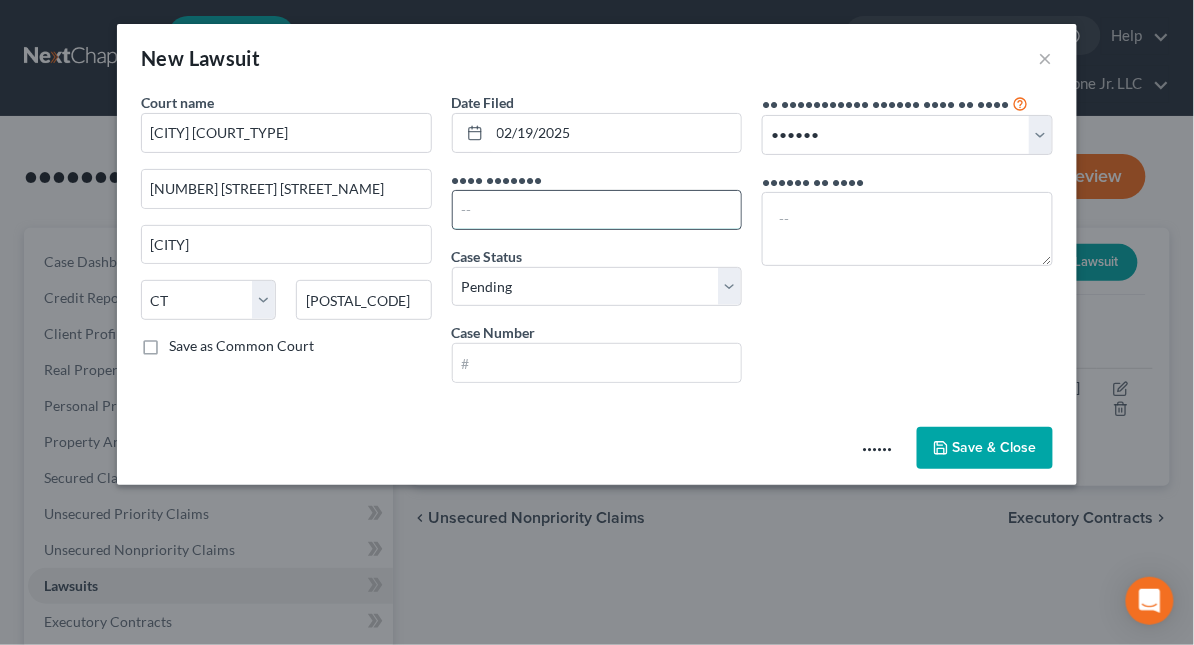 paste on "••••••• •••• •••• •• ••••••••• •••• •" 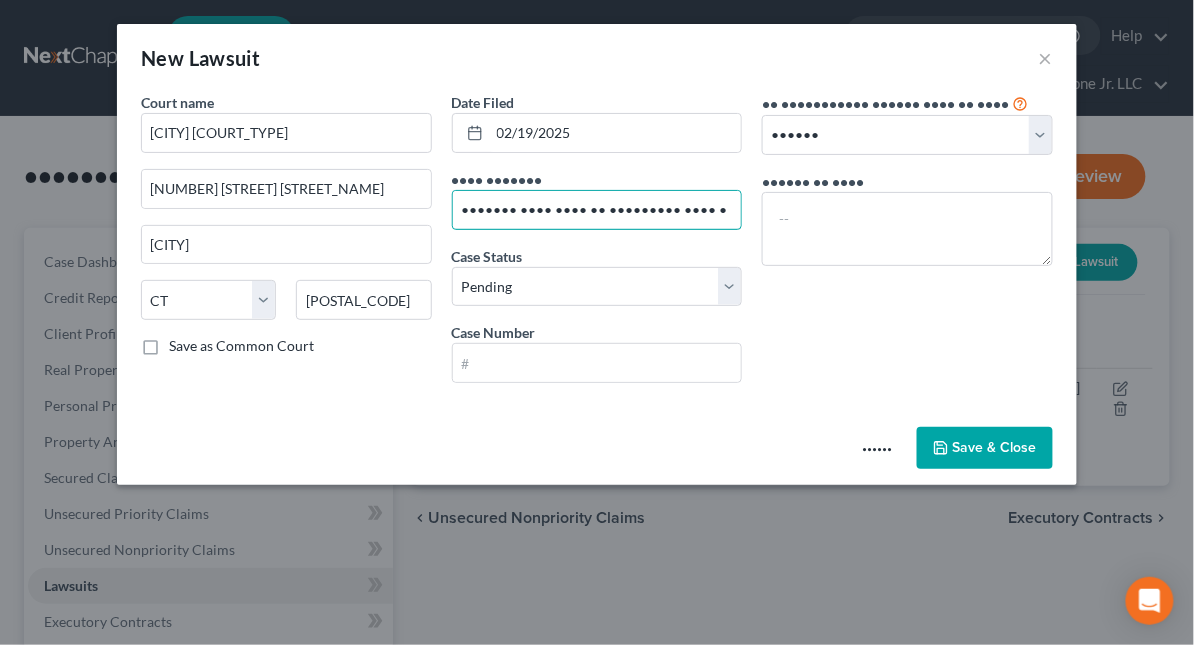 type on "••••••• •••• •••• •• ••••••••• •••• •" 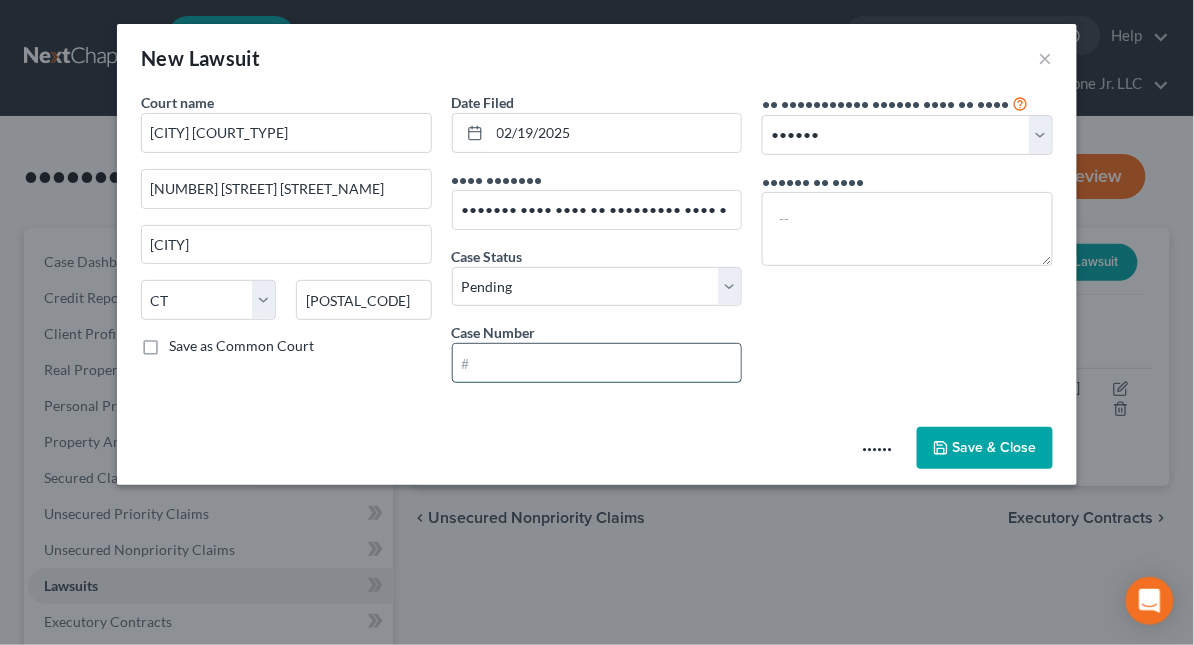 click at bounding box center [597, 363] 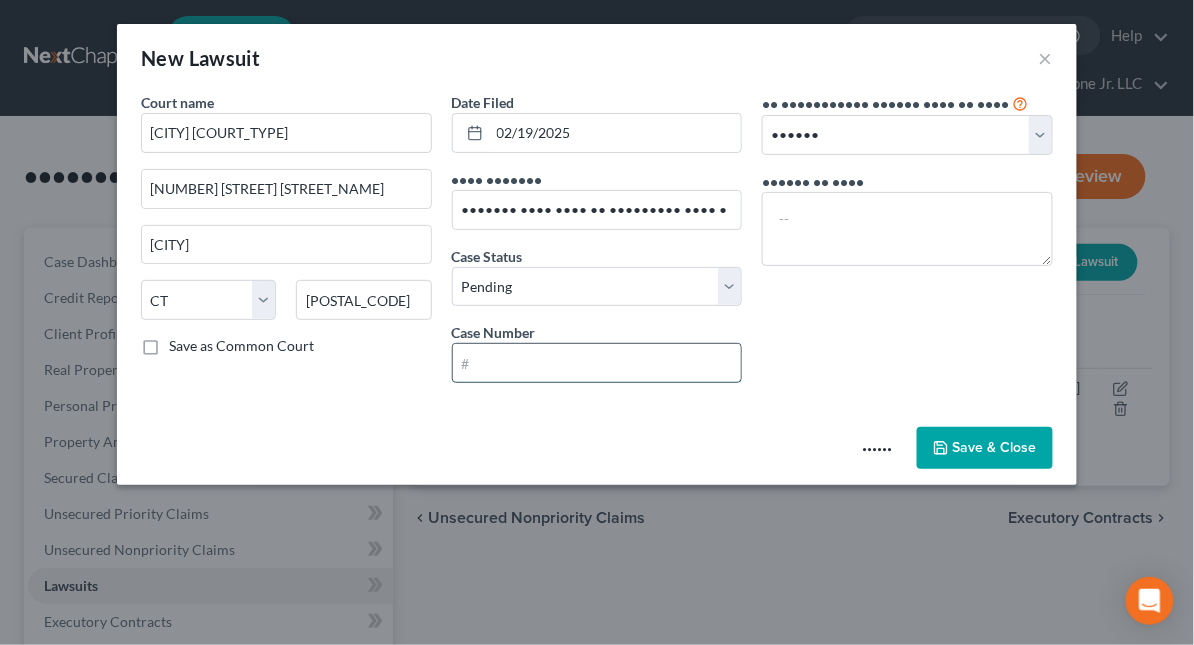paste on "[CASE_NUMBER]" 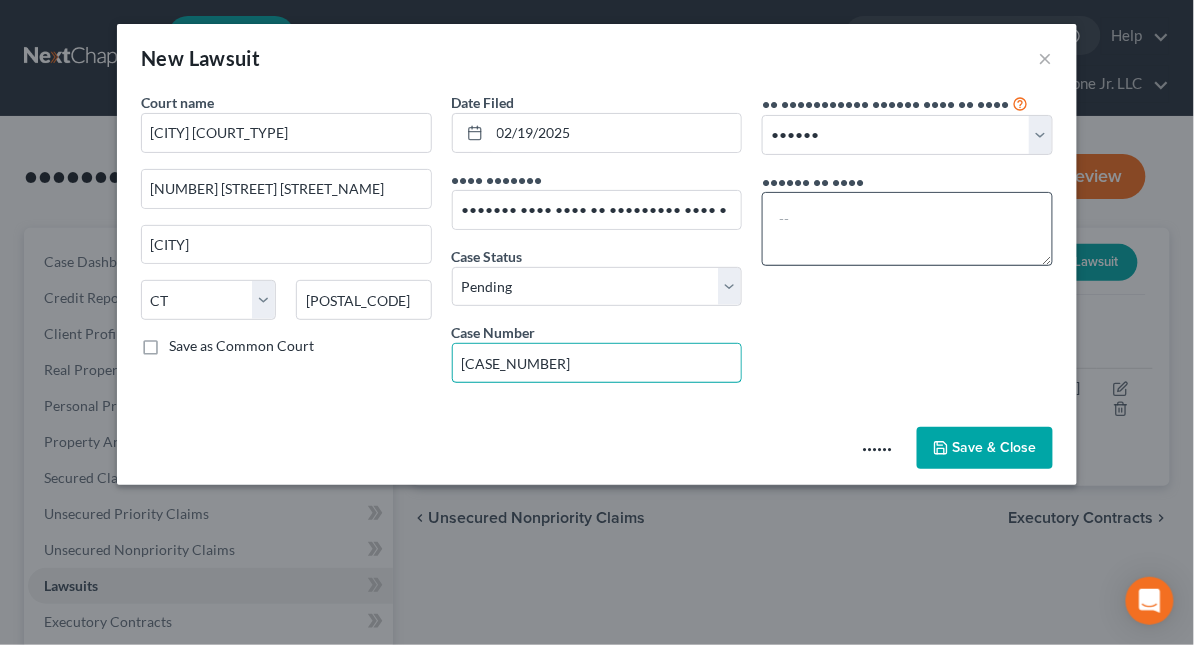 type on "[CASE_NUMBER]" 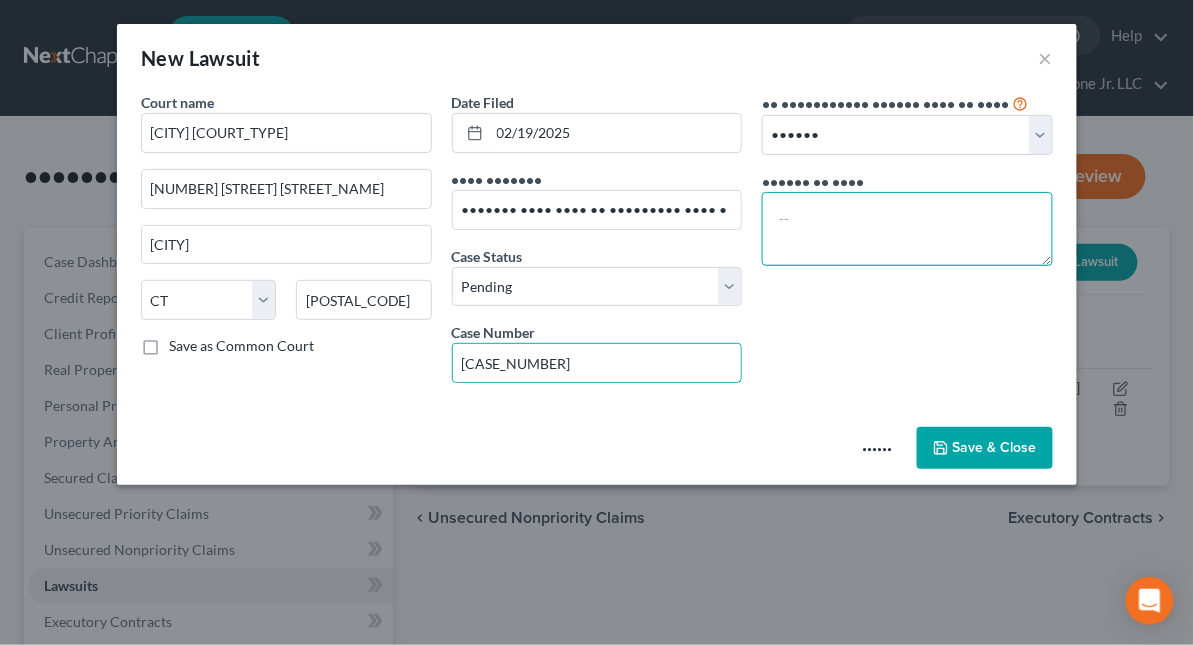 click at bounding box center (907, 229) 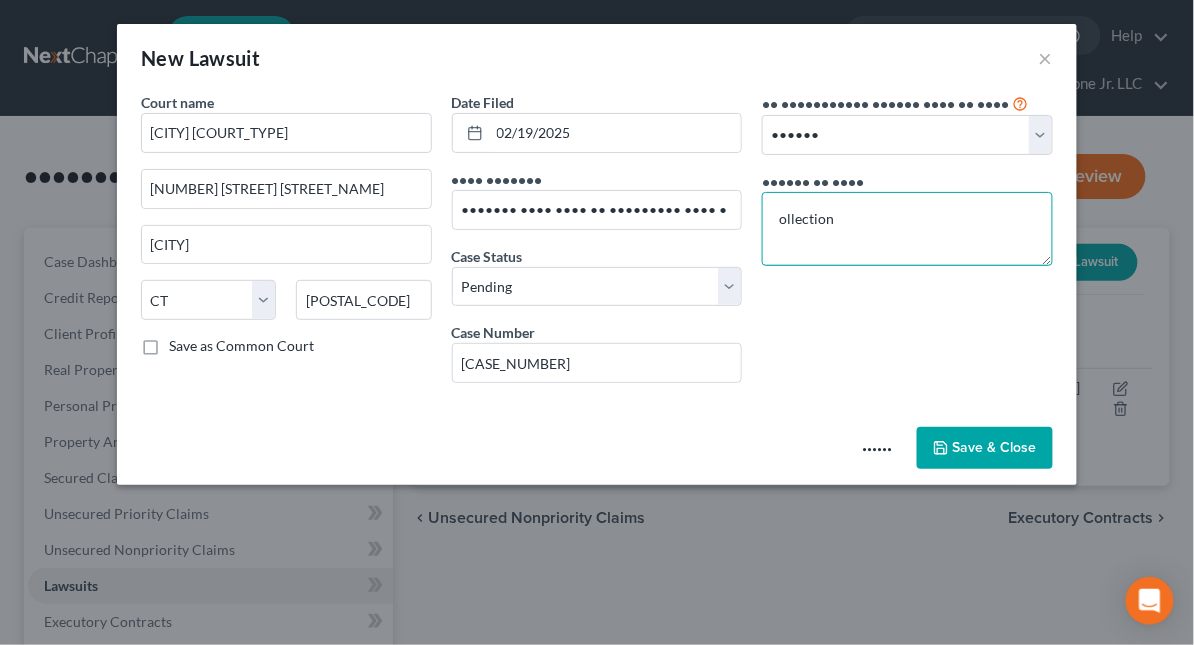 click on "ollection" at bounding box center (907, 229) 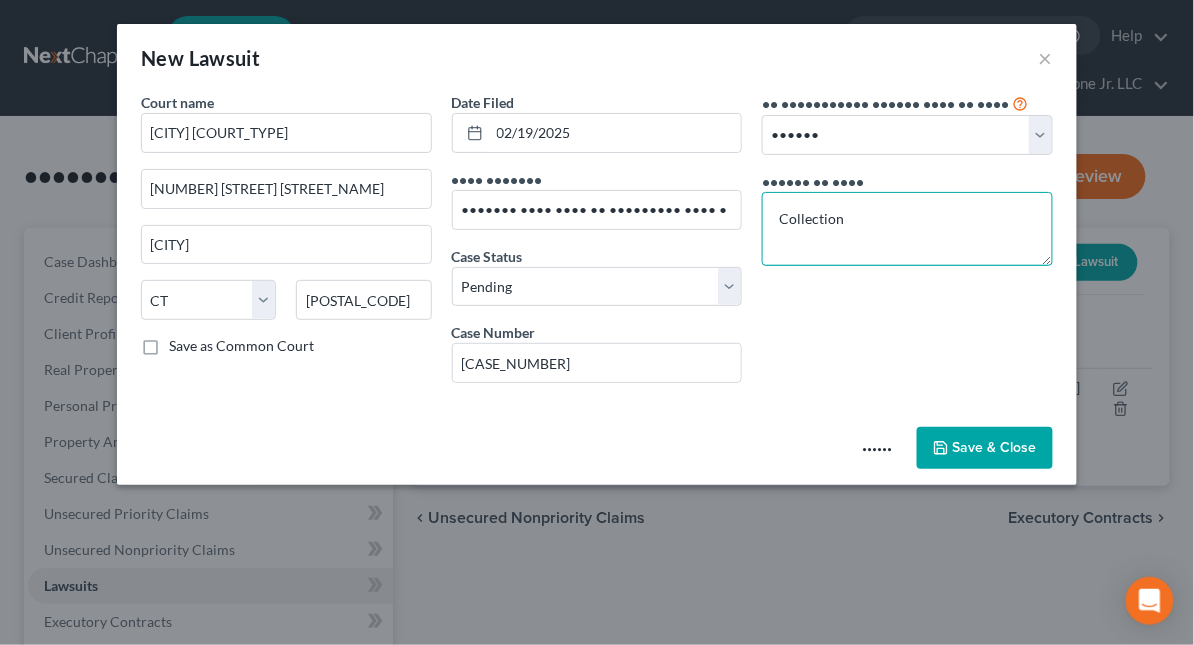 type on "Collection" 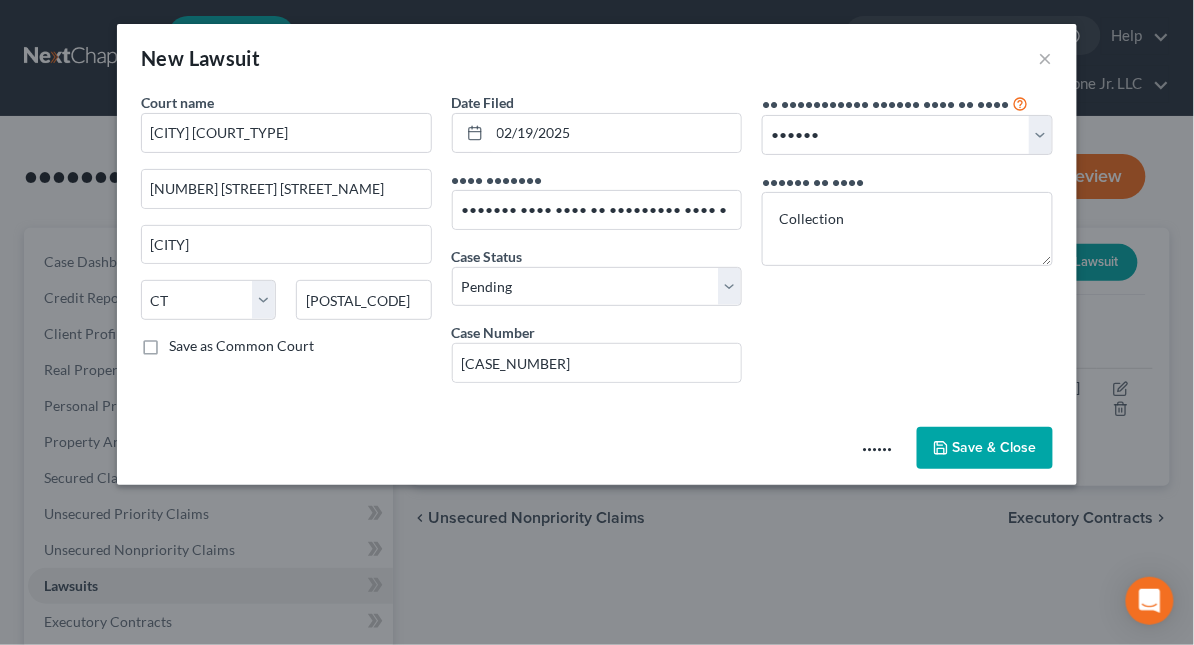 click on "Save & Close" at bounding box center [995, 447] 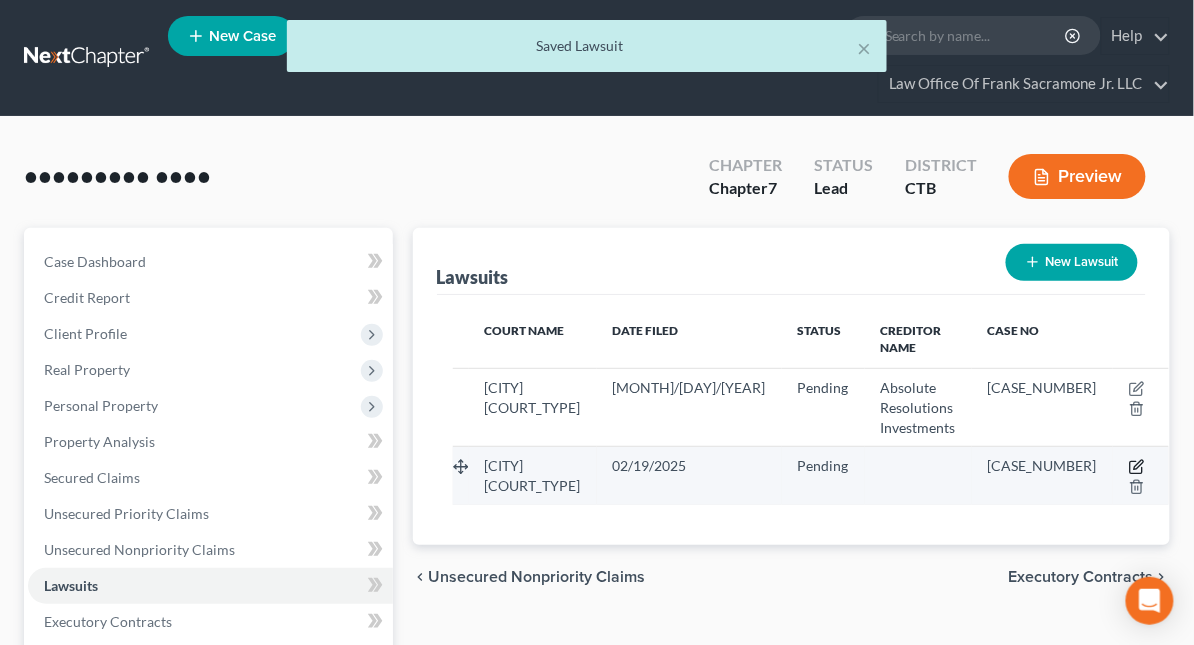 click at bounding box center [1138, 386] 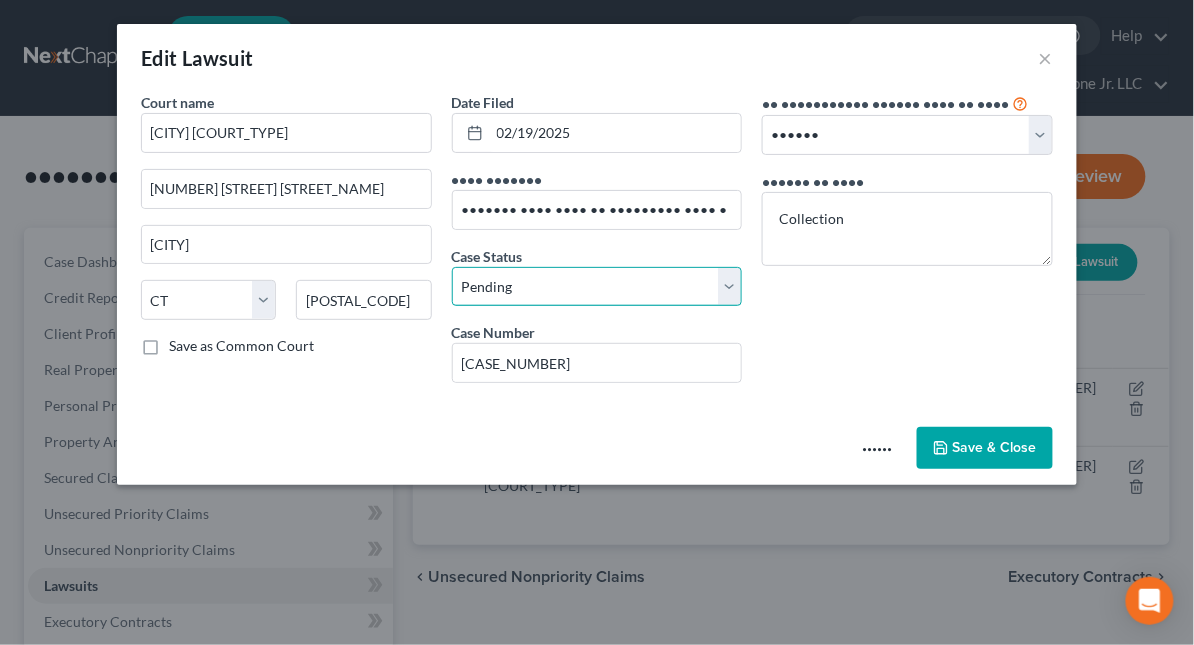 click on "•••••• ••••••• •• •••••• •••••••••" at bounding box center (597, 287) 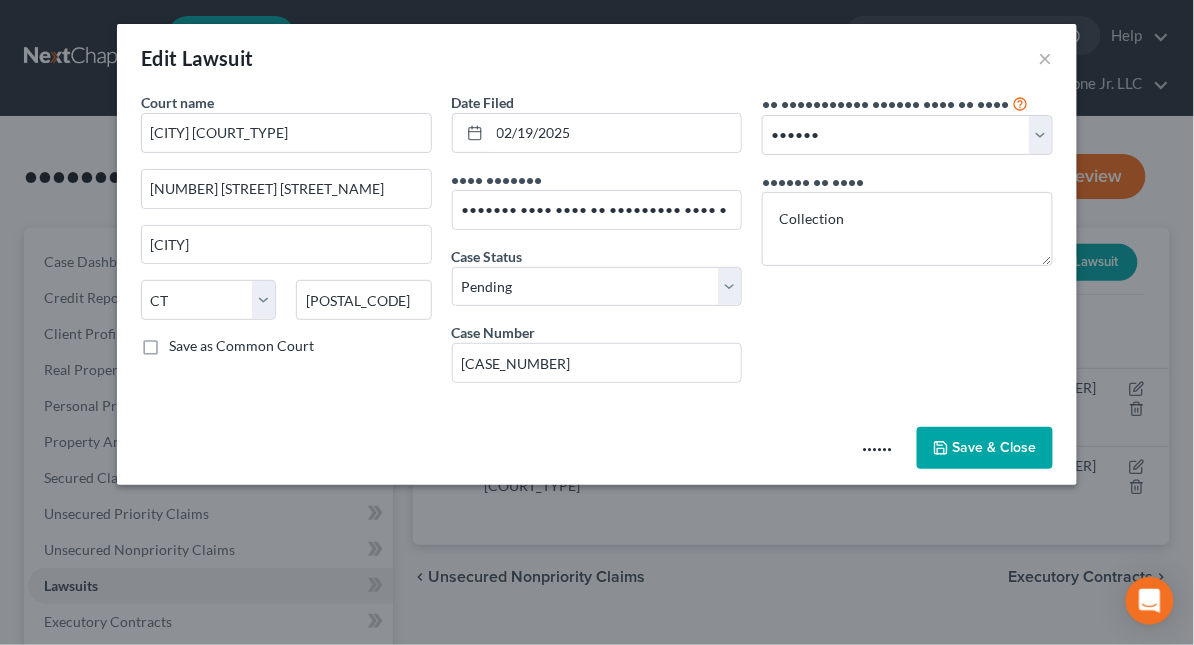 click at bounding box center (941, 451) 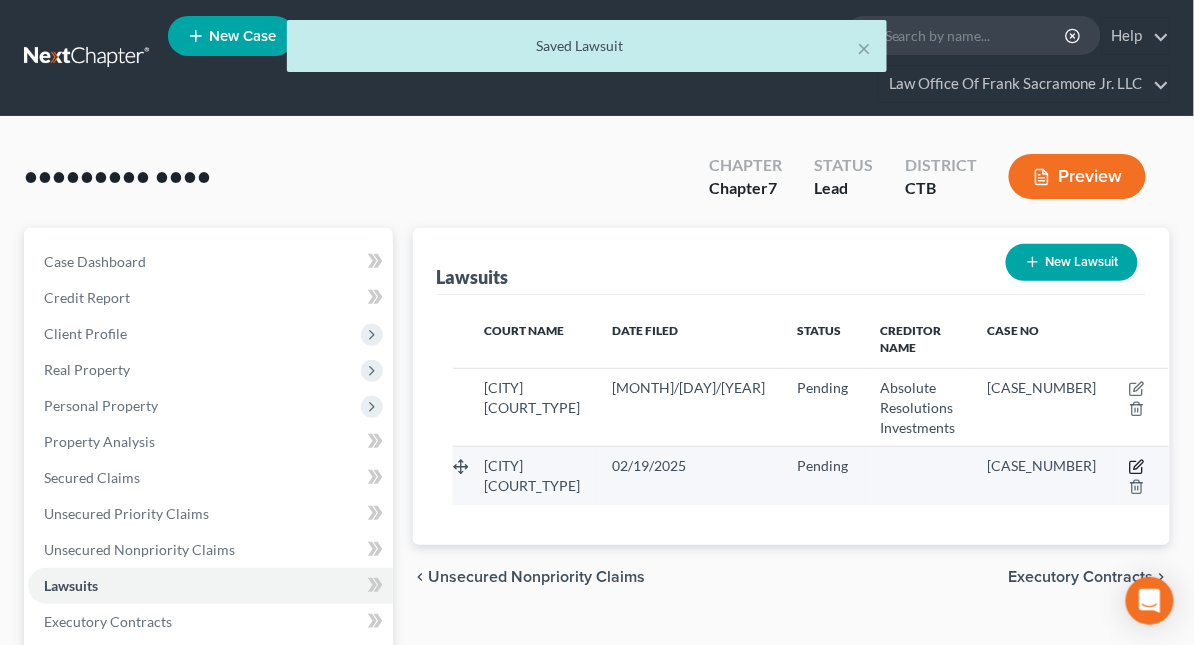 click at bounding box center [1137, 389] 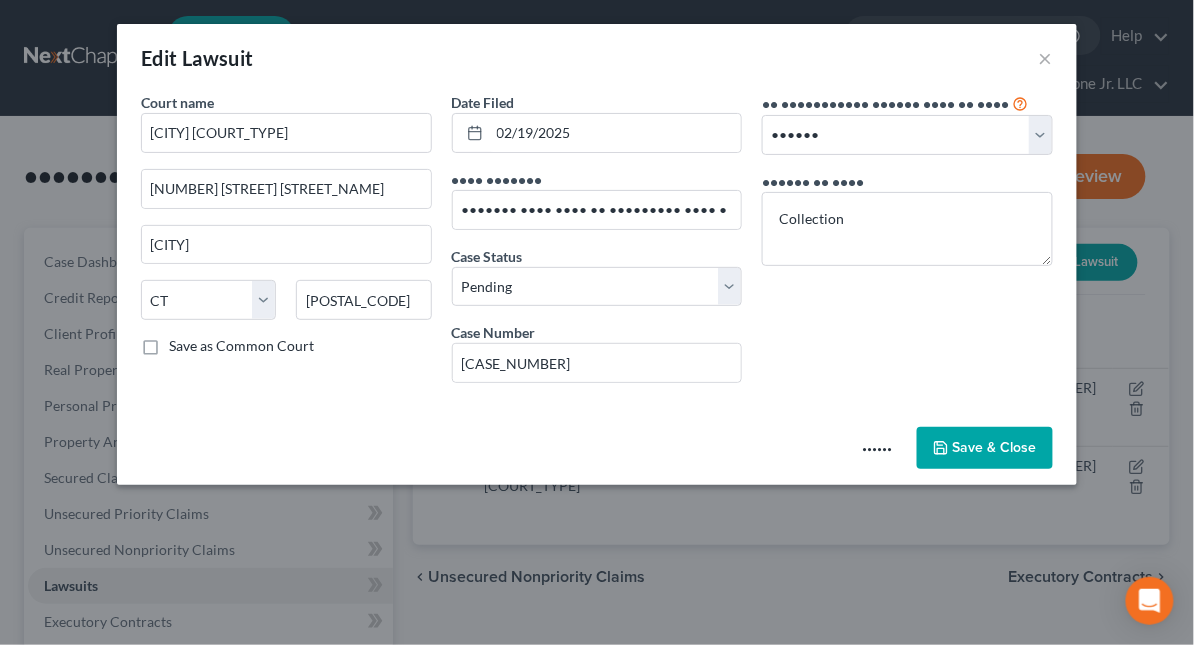 click on "Save & Close" at bounding box center (995, 447) 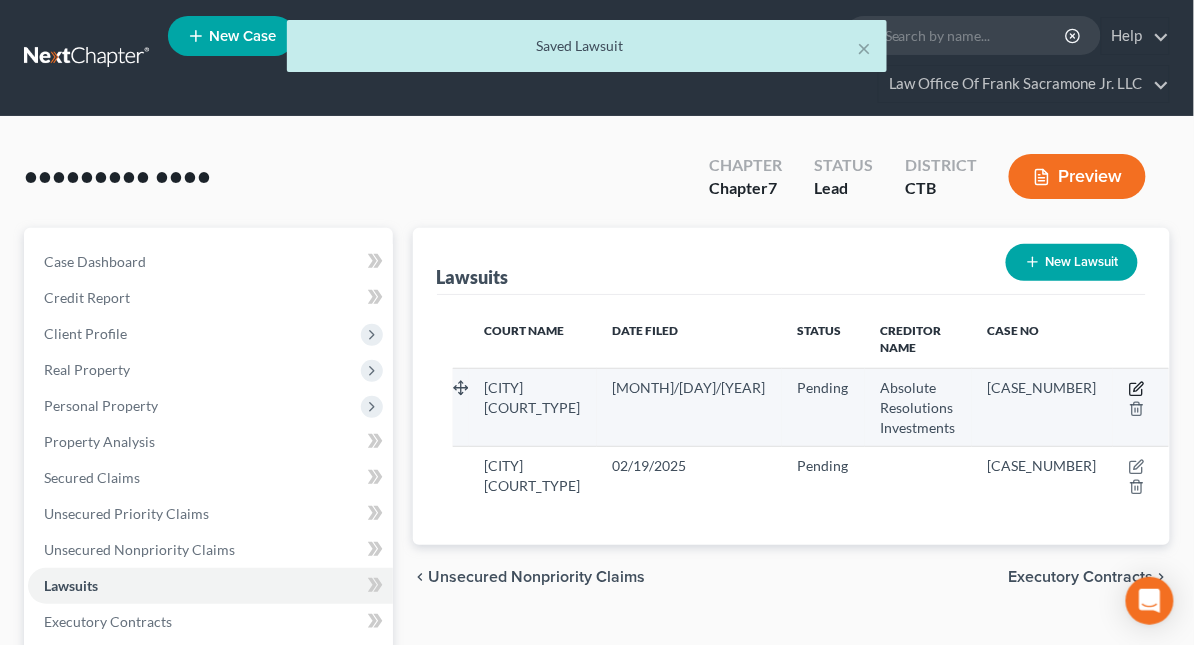click at bounding box center [1137, 389] 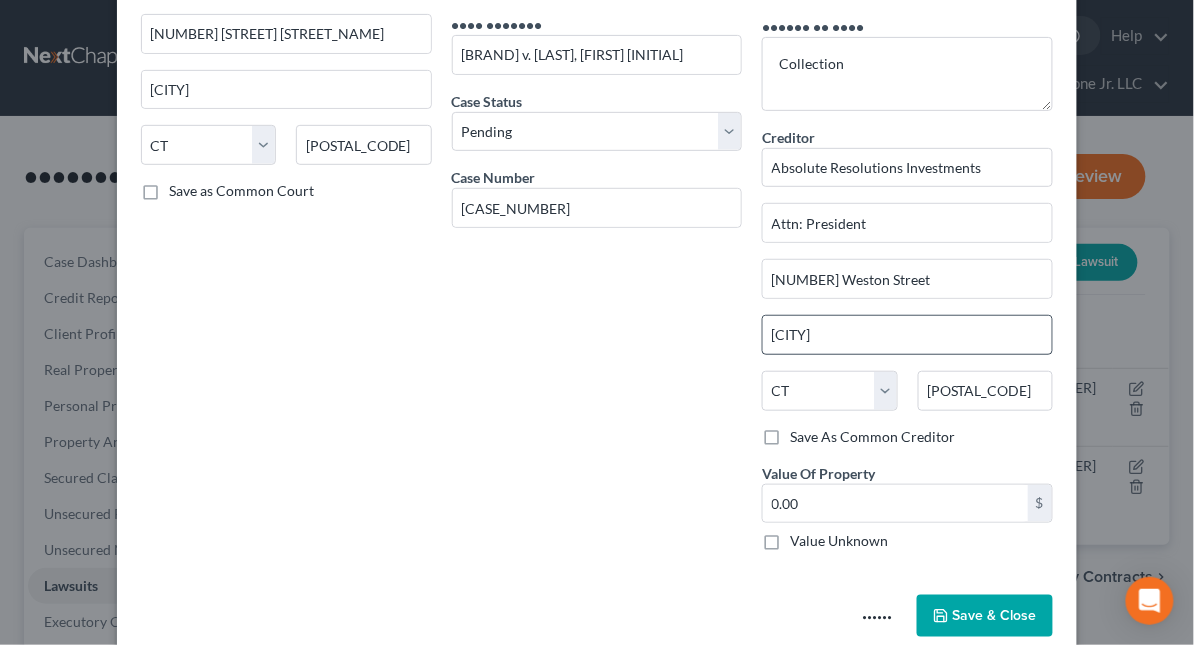 scroll, scrollTop: 186, scrollLeft: 0, axis: vertical 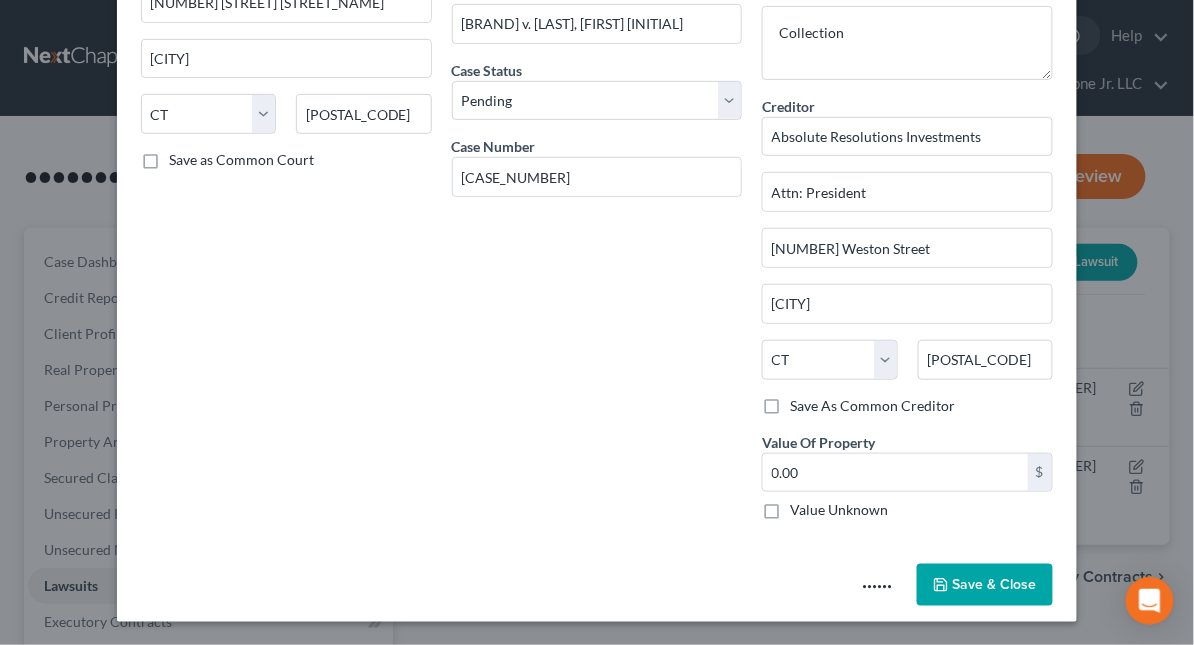 click on "Save & Close" at bounding box center [995, 584] 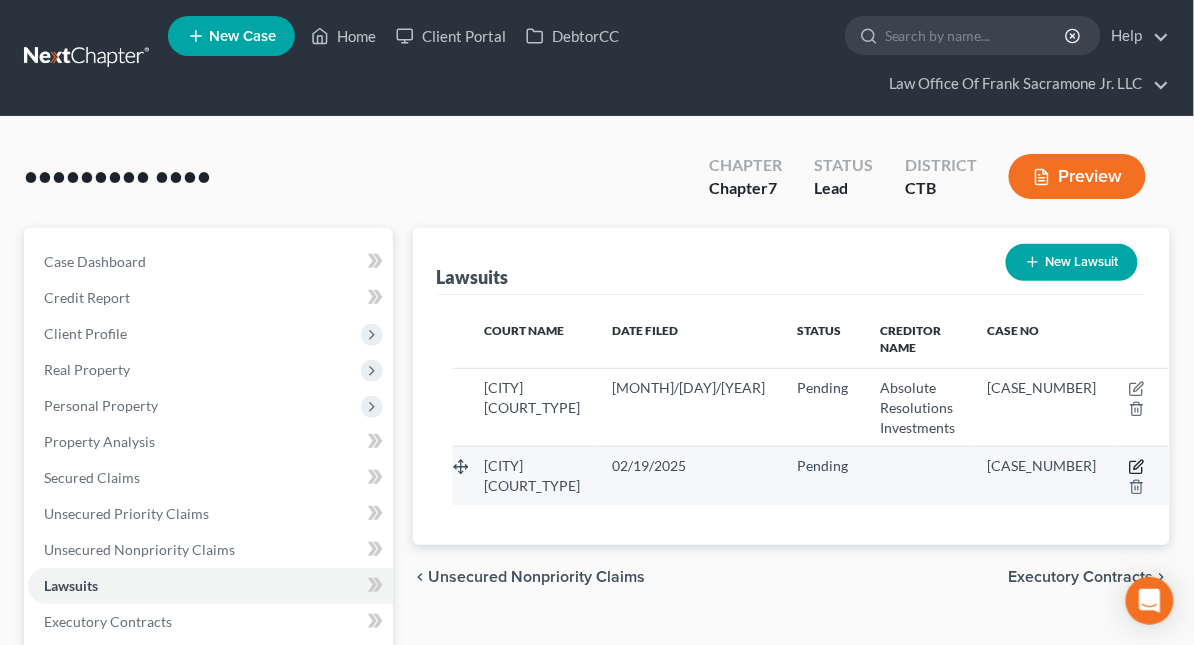 click at bounding box center (1137, 389) 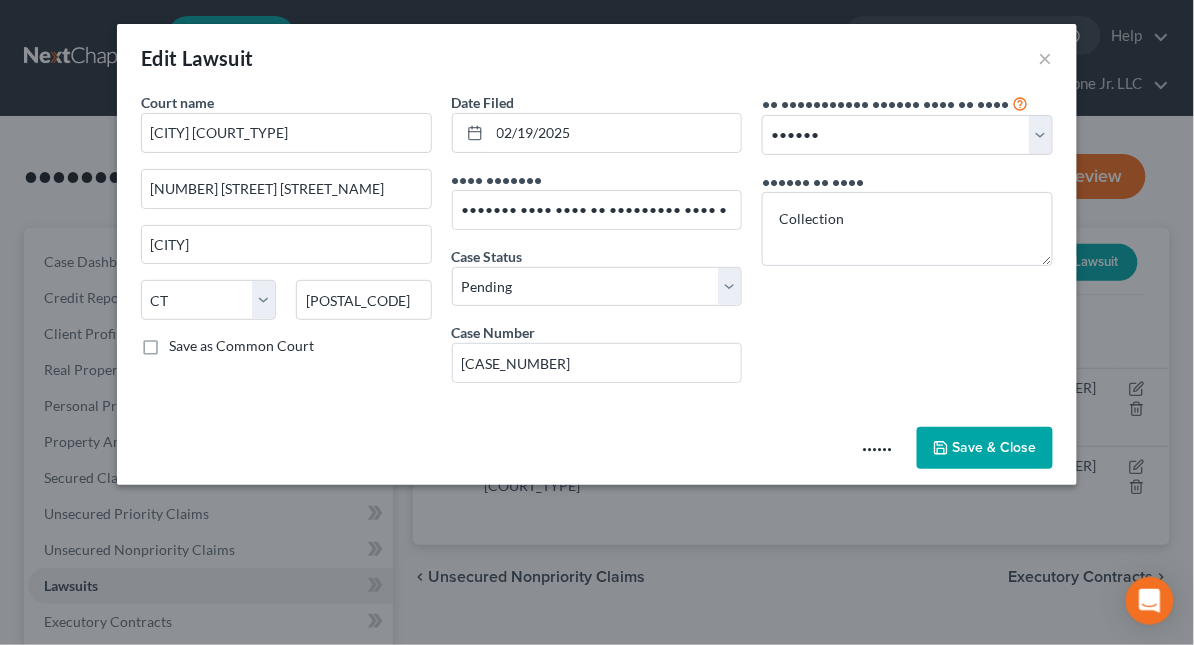 click on "Save & Close" at bounding box center [995, 447] 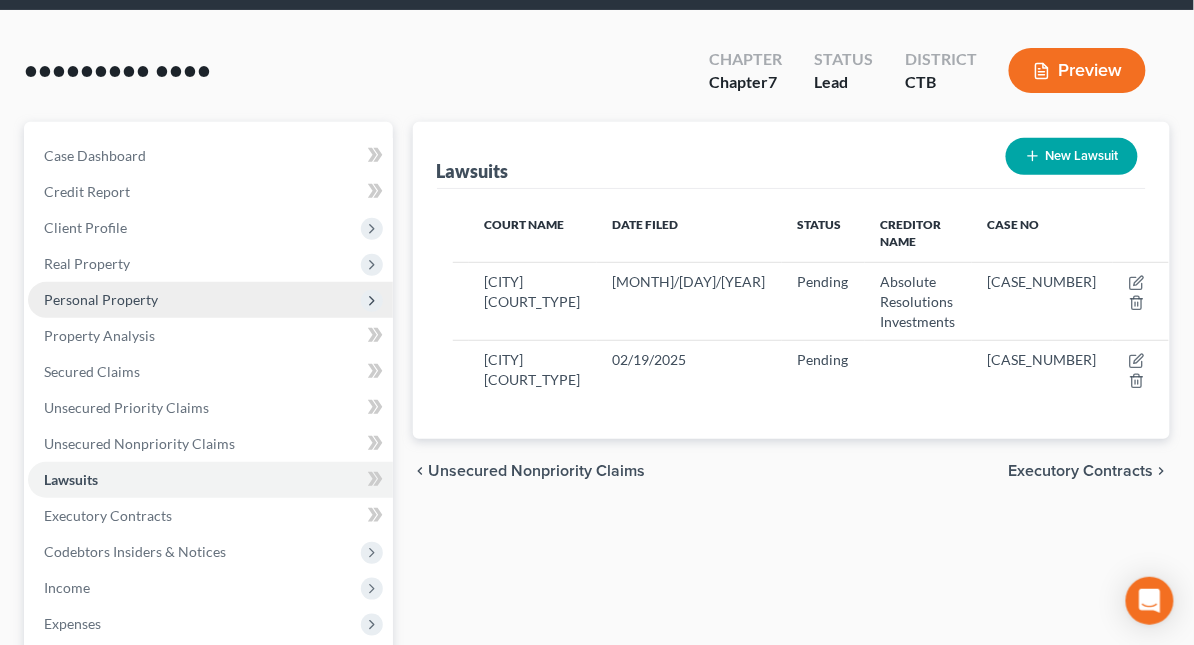 scroll, scrollTop: 133, scrollLeft: 0, axis: vertical 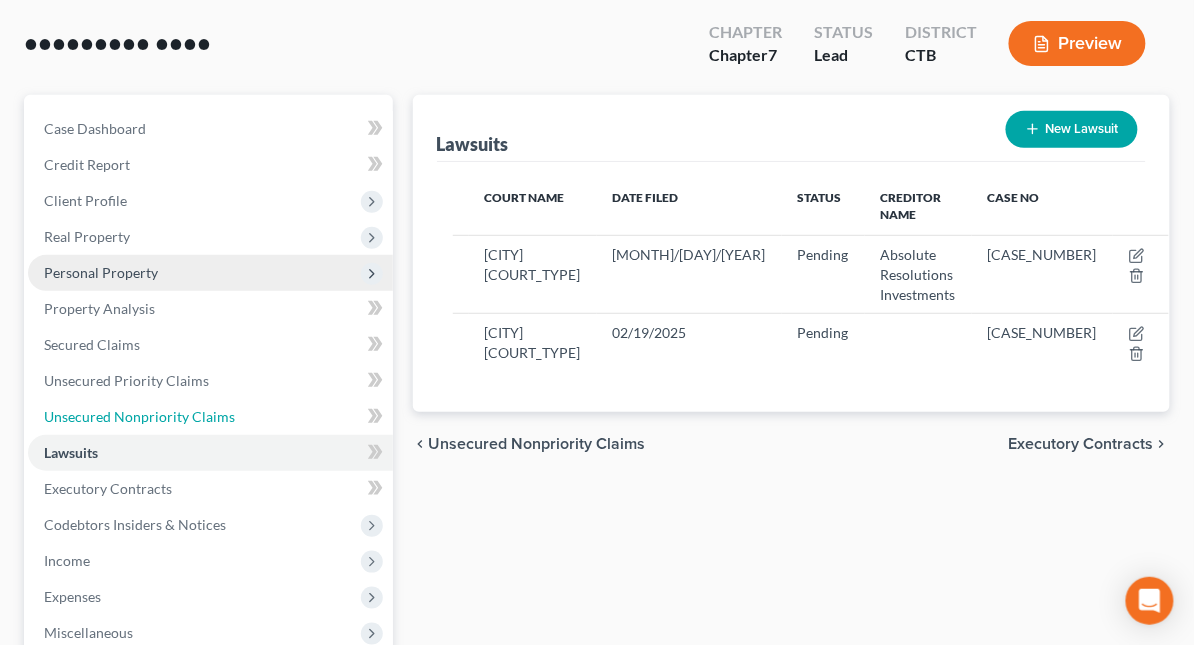 click on "Unsecured Nonpriority Claims" at bounding box center (139, 416) 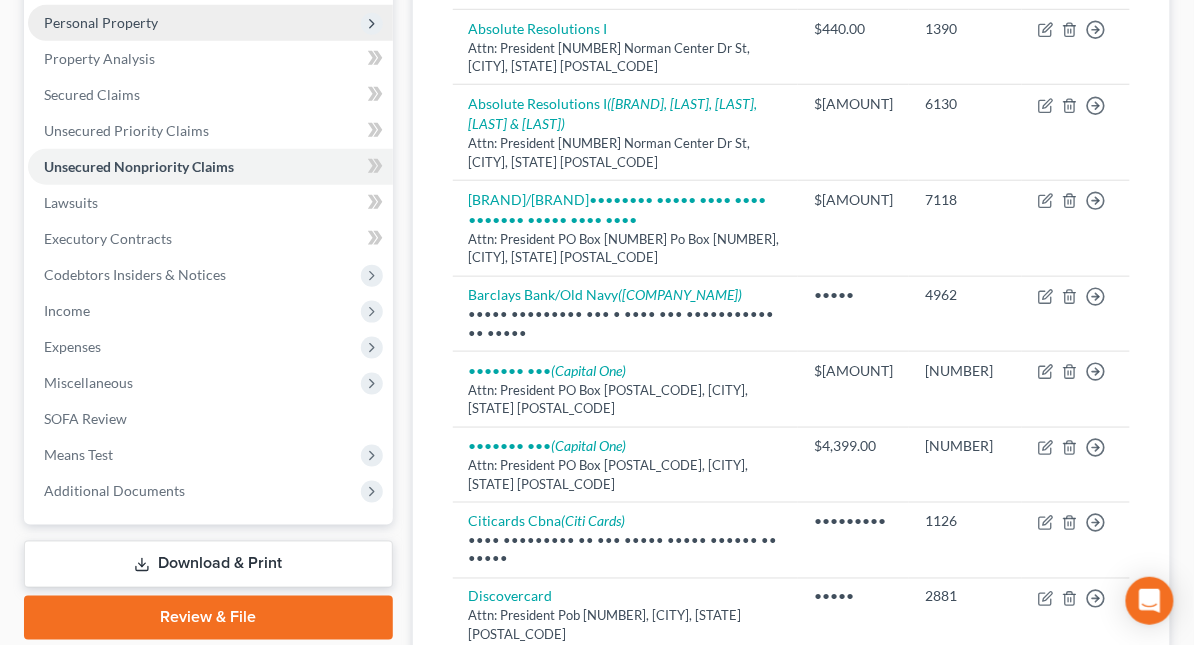 scroll, scrollTop: 400, scrollLeft: 0, axis: vertical 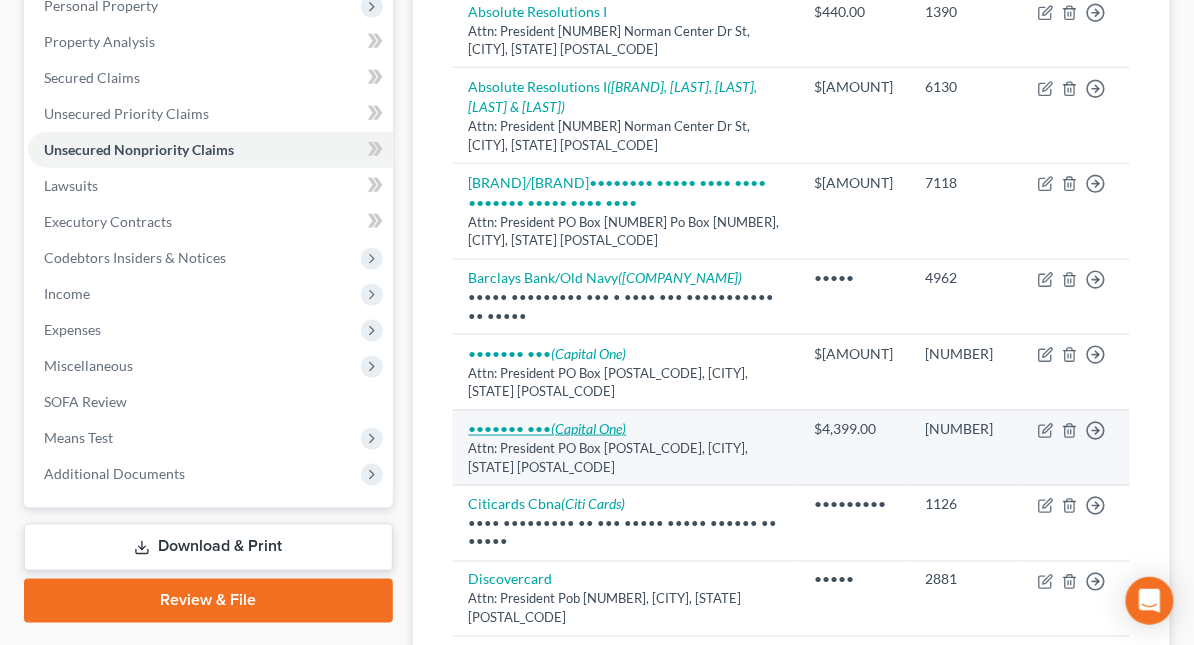 click on "(Capital One)" at bounding box center [613, 96] 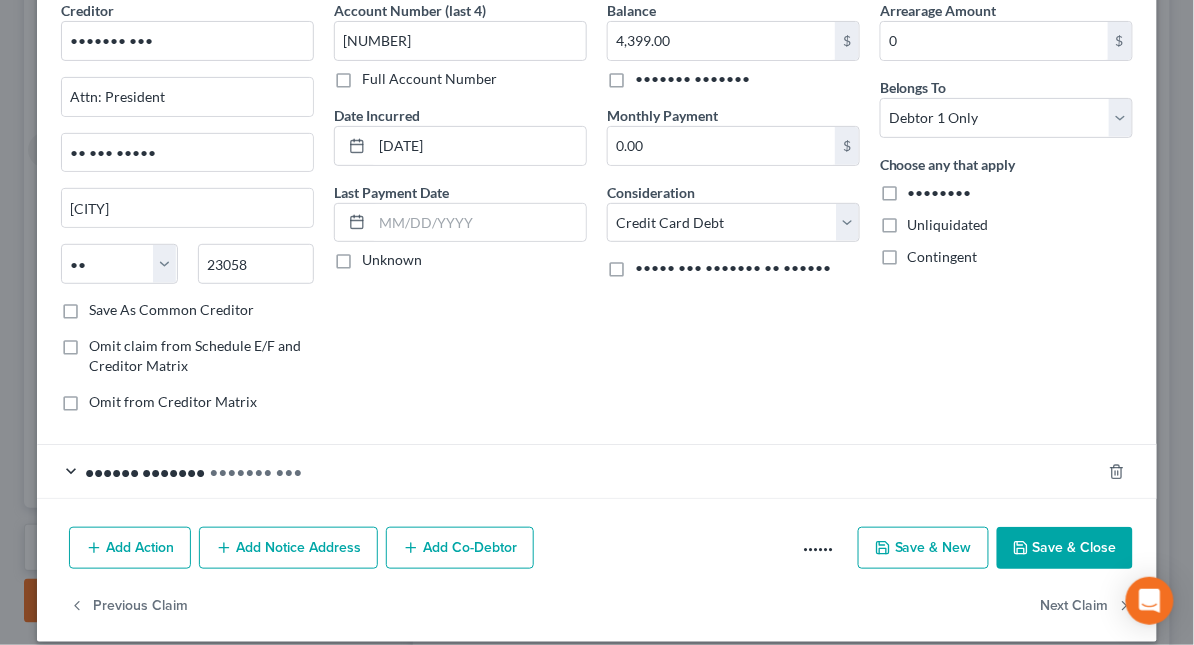 scroll, scrollTop: 113, scrollLeft: 0, axis: vertical 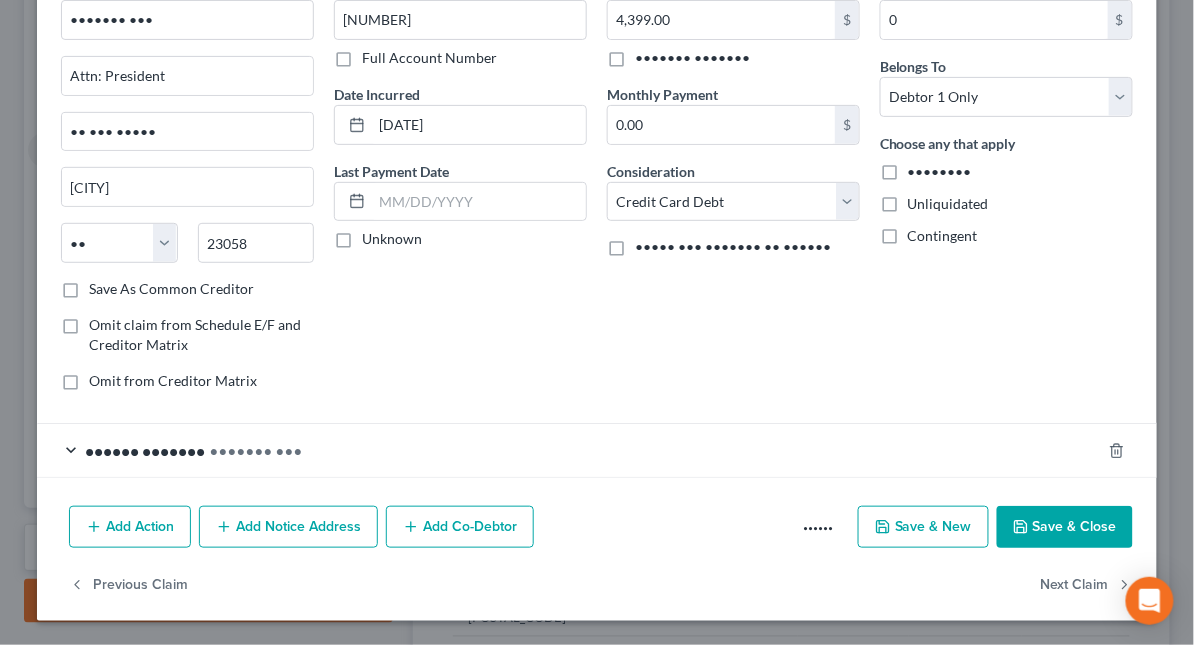 click on "Add Notice Address" at bounding box center [288, 527] 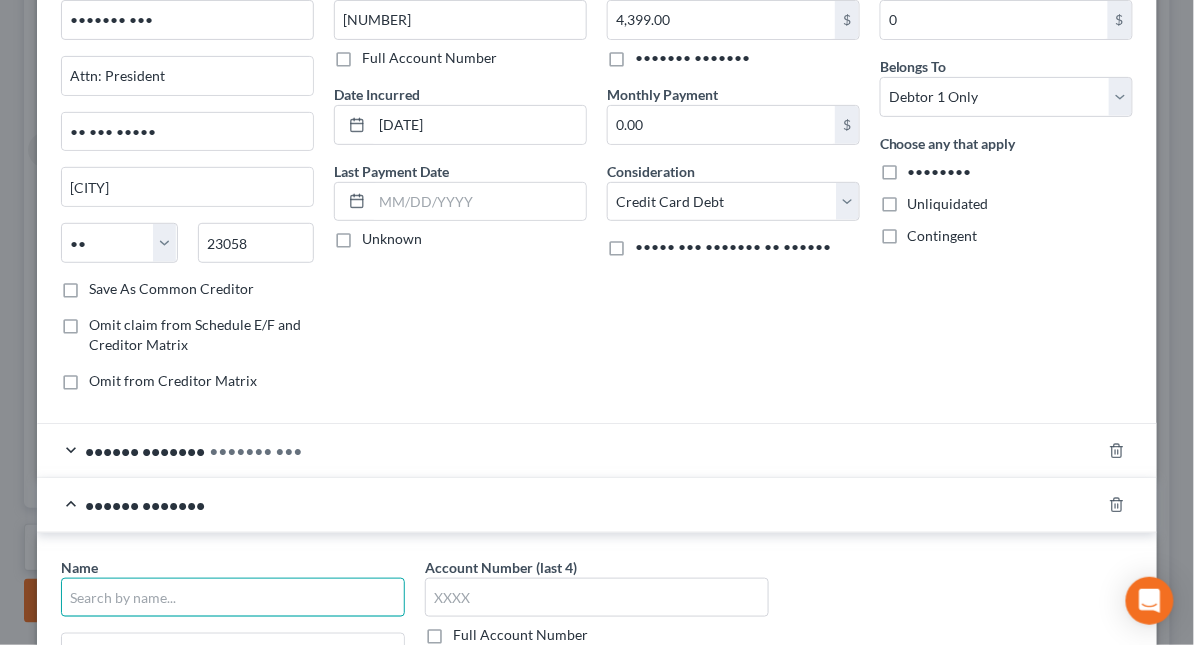 click at bounding box center (233, 598) 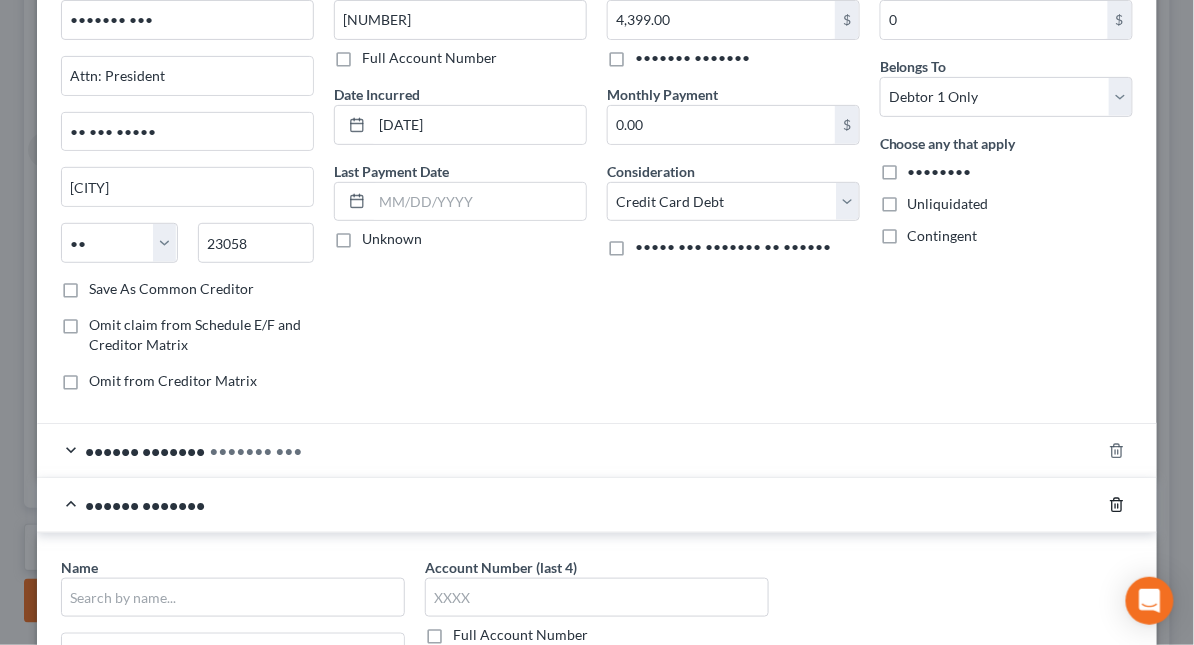 click at bounding box center [1117, 505] 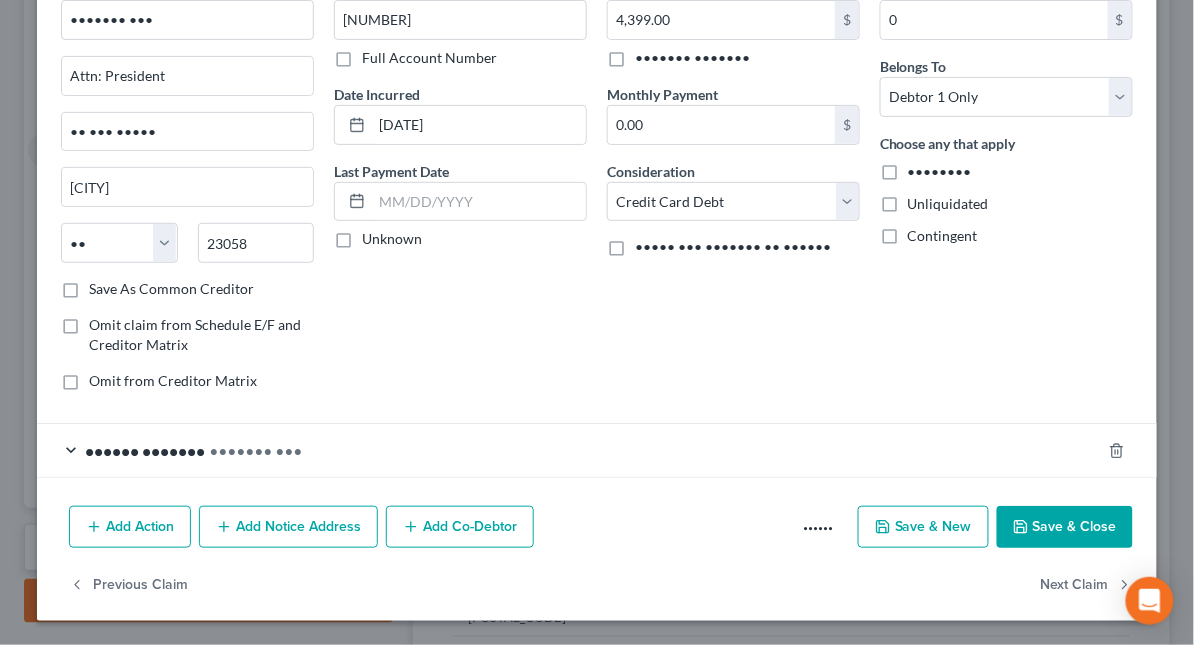 click on "Save & Close" at bounding box center [1065, 527] 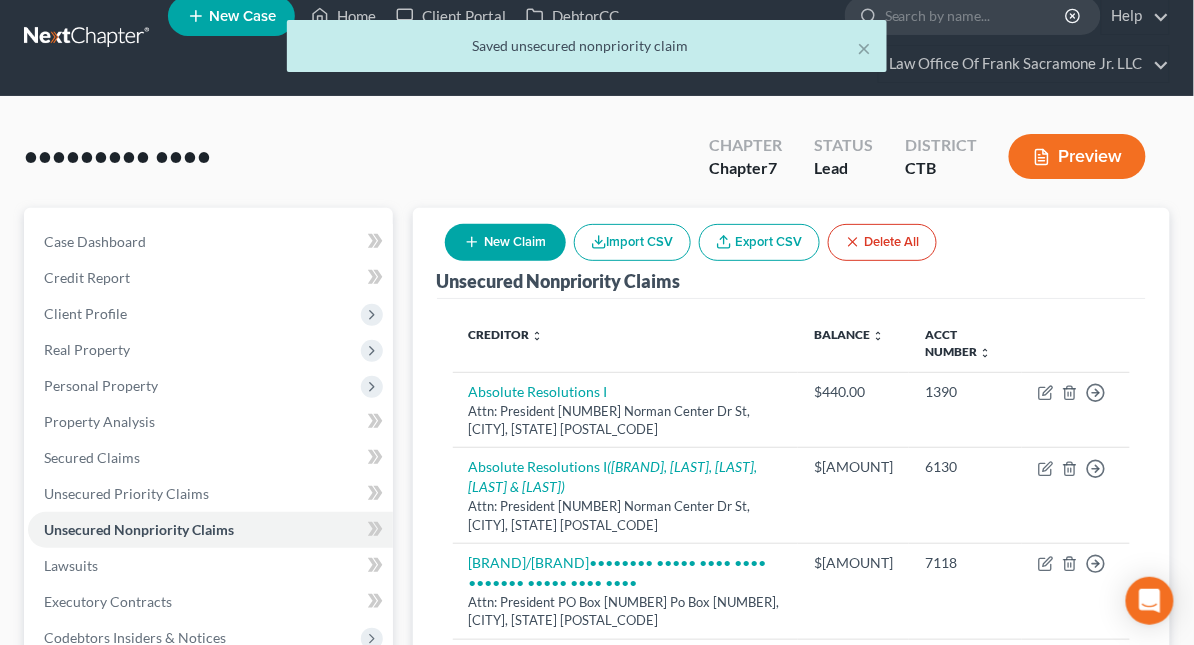 scroll, scrollTop: 0, scrollLeft: 0, axis: both 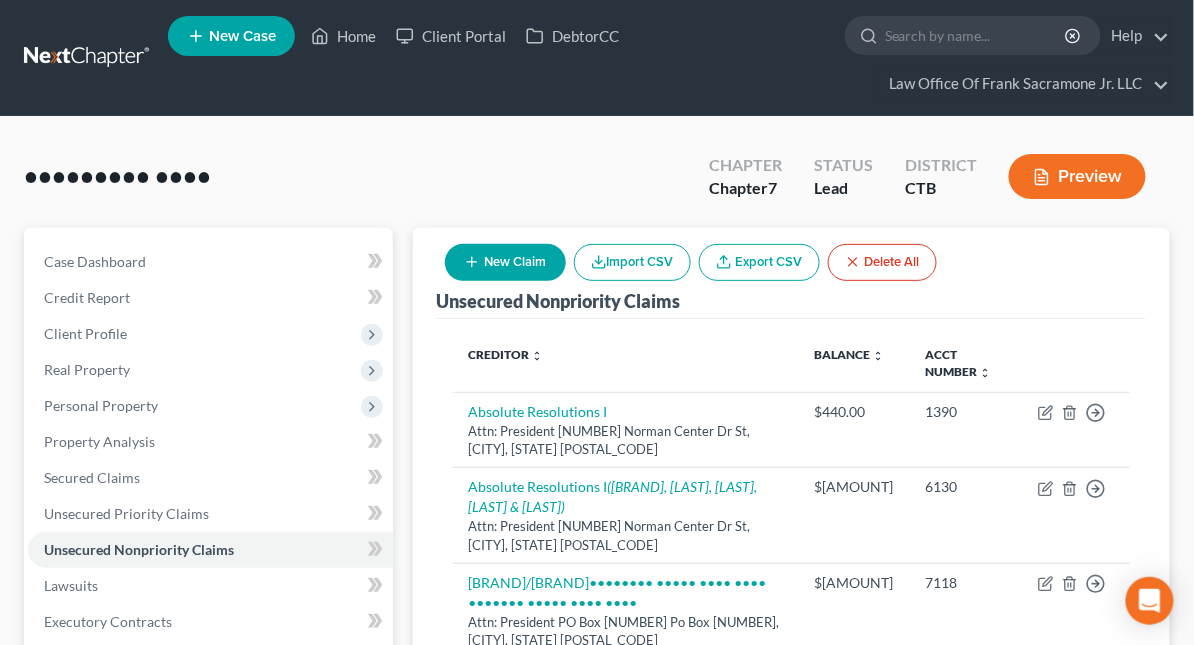 click on "••••••••• •••• •••••••• ••••••• •••••••  • •••••• •••• •••••••• ••• •••••••" at bounding box center (597, 184) 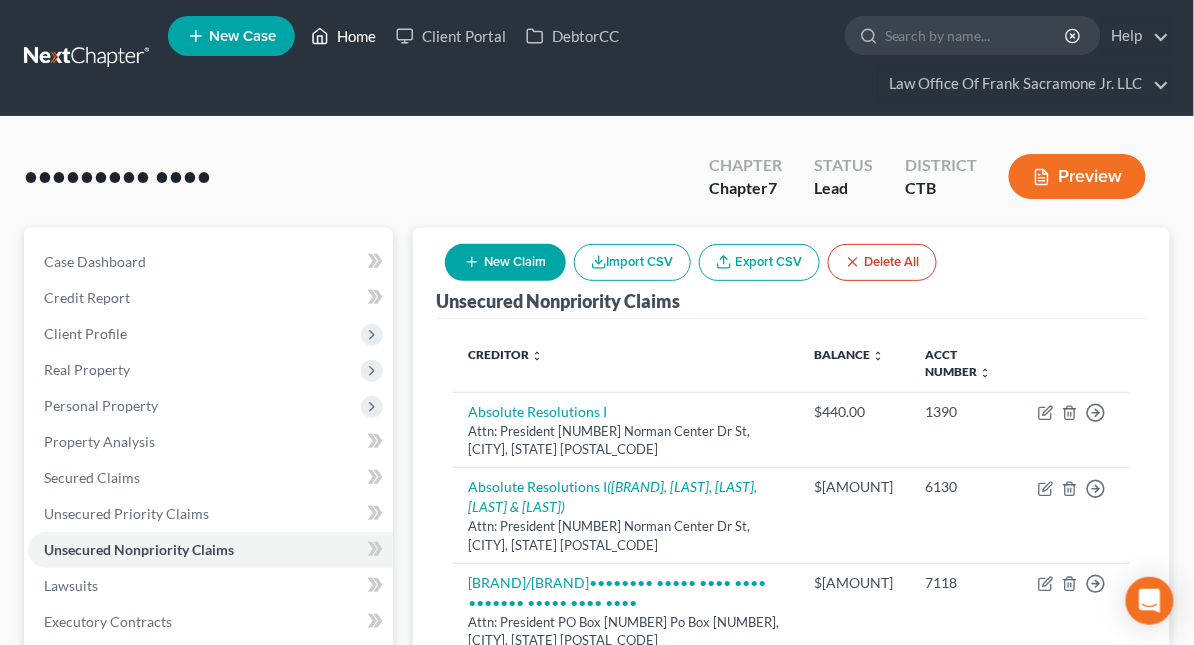 click on "Home" at bounding box center [343, 36] 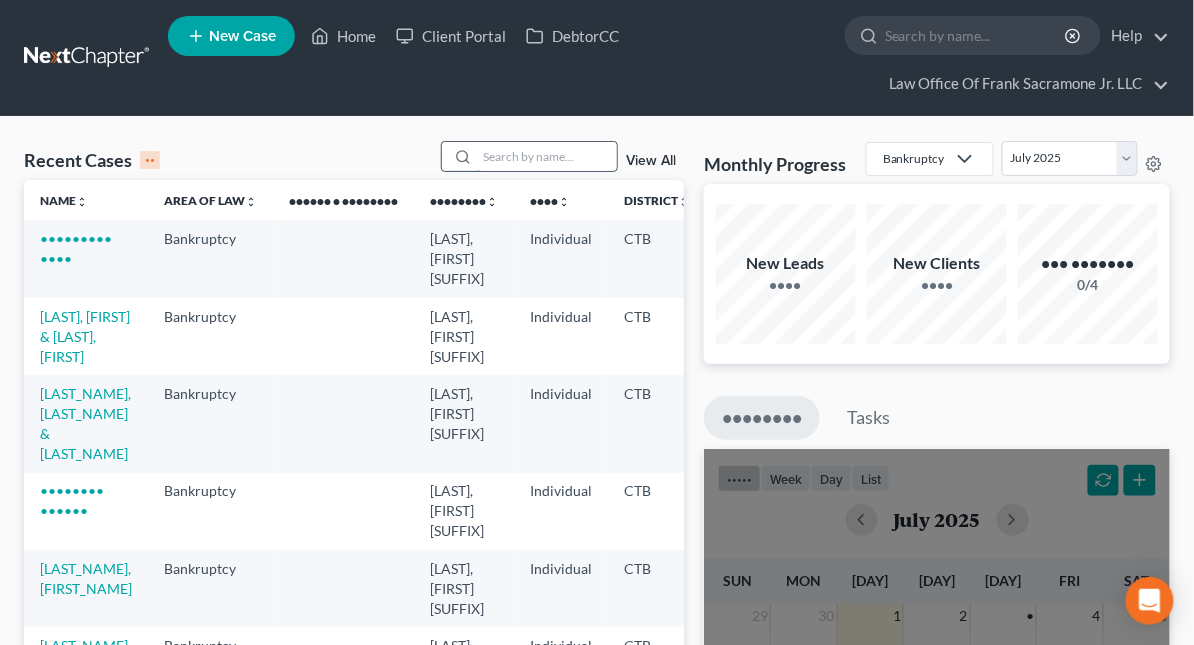 click at bounding box center (547, 156) 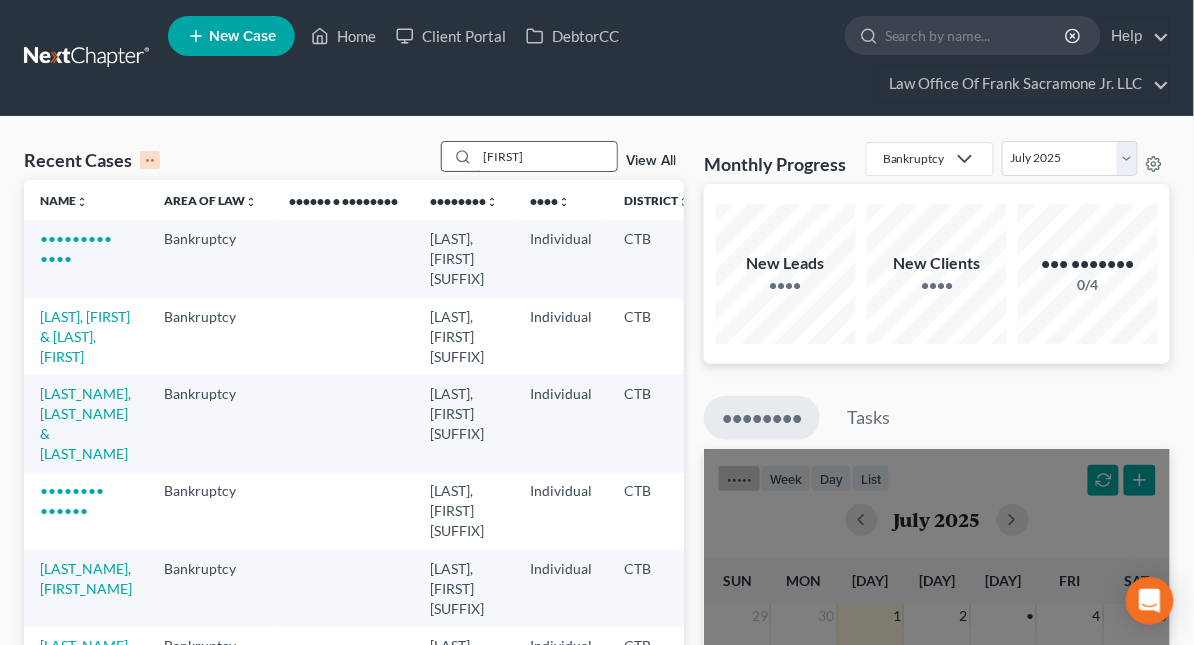 type on "[FIRST]" 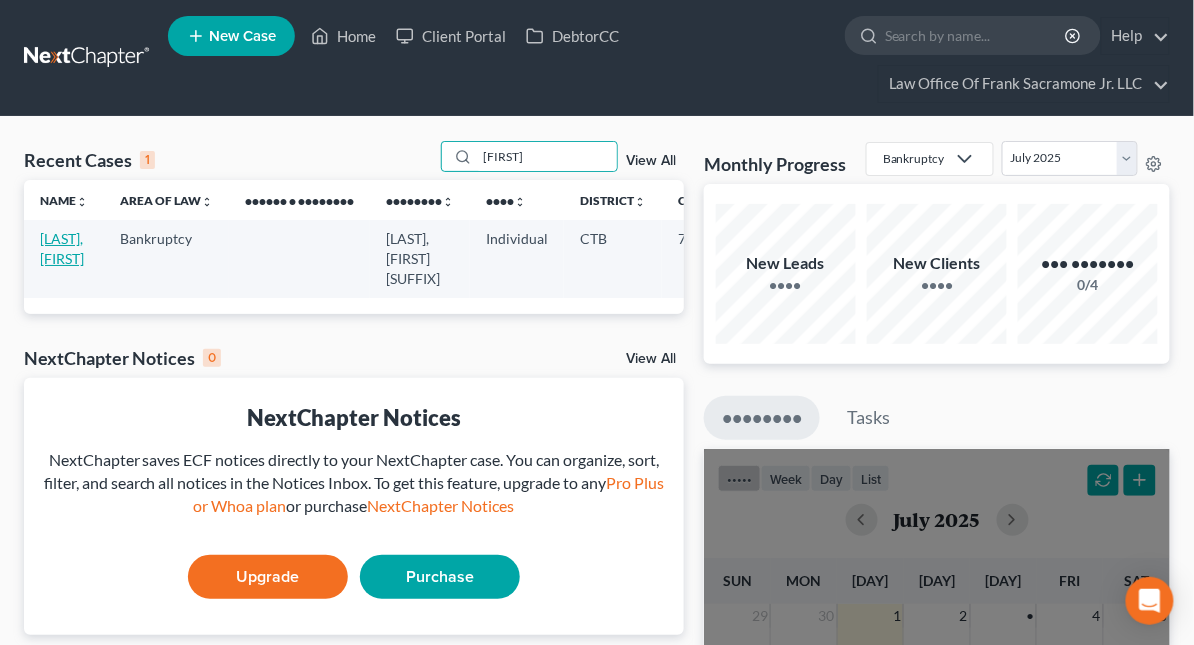 click on "[LAST], [FIRST]" at bounding box center [62, 248] 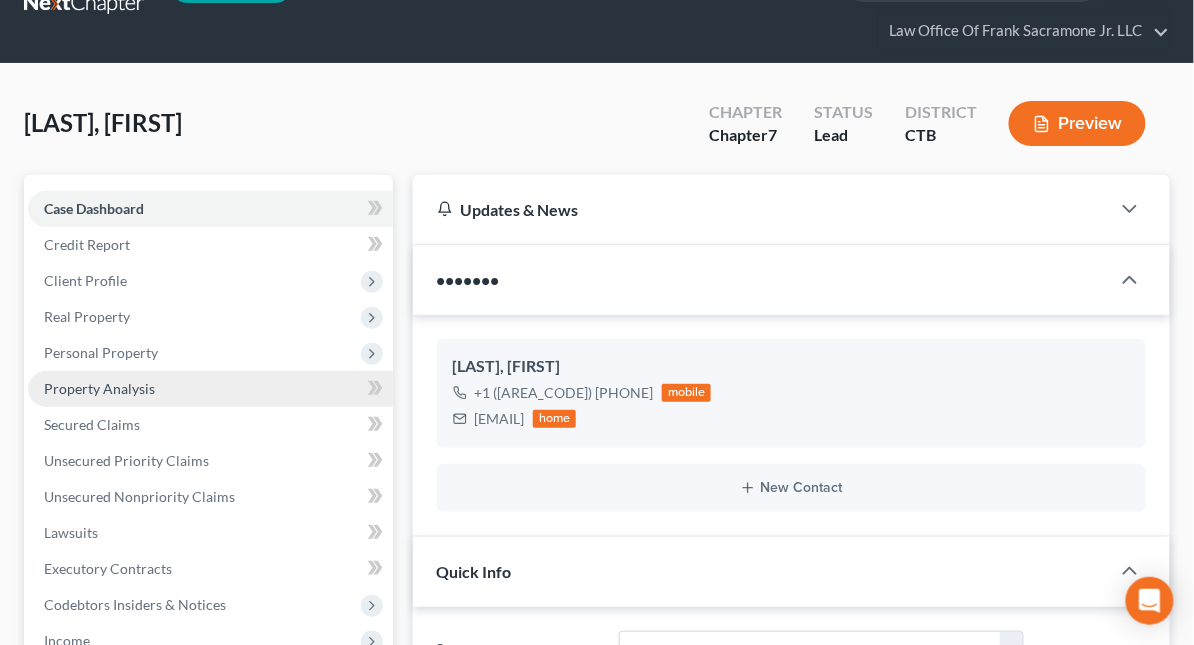 scroll, scrollTop: 26, scrollLeft: 0, axis: vertical 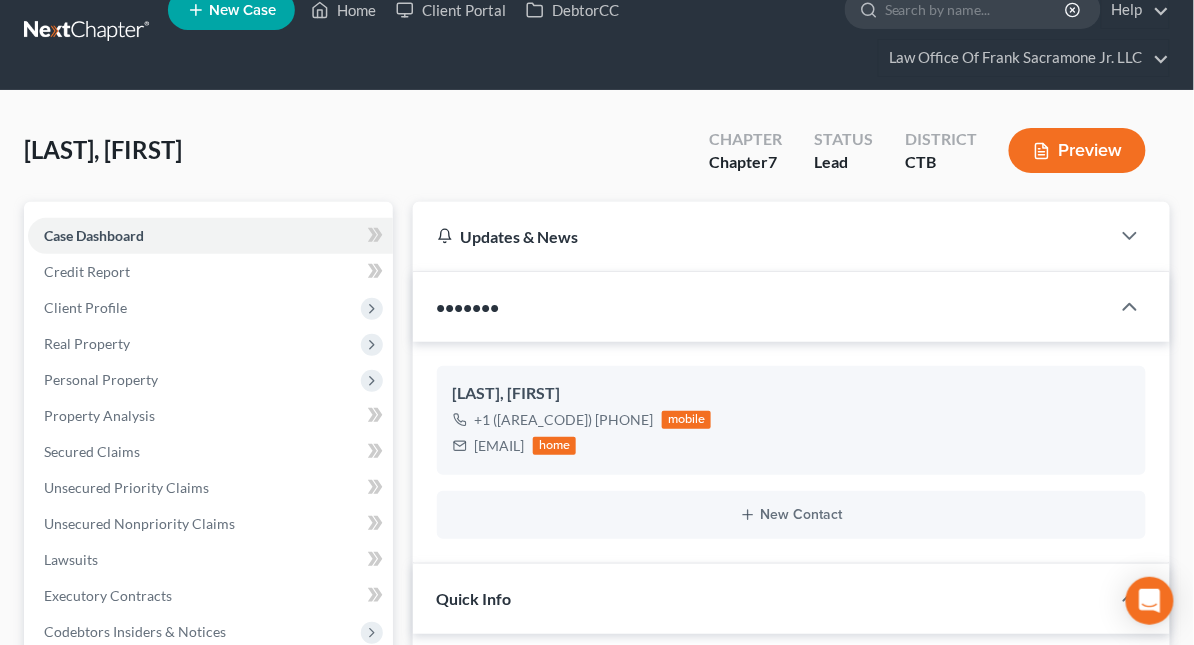 click on "Preview" at bounding box center [1077, 150] 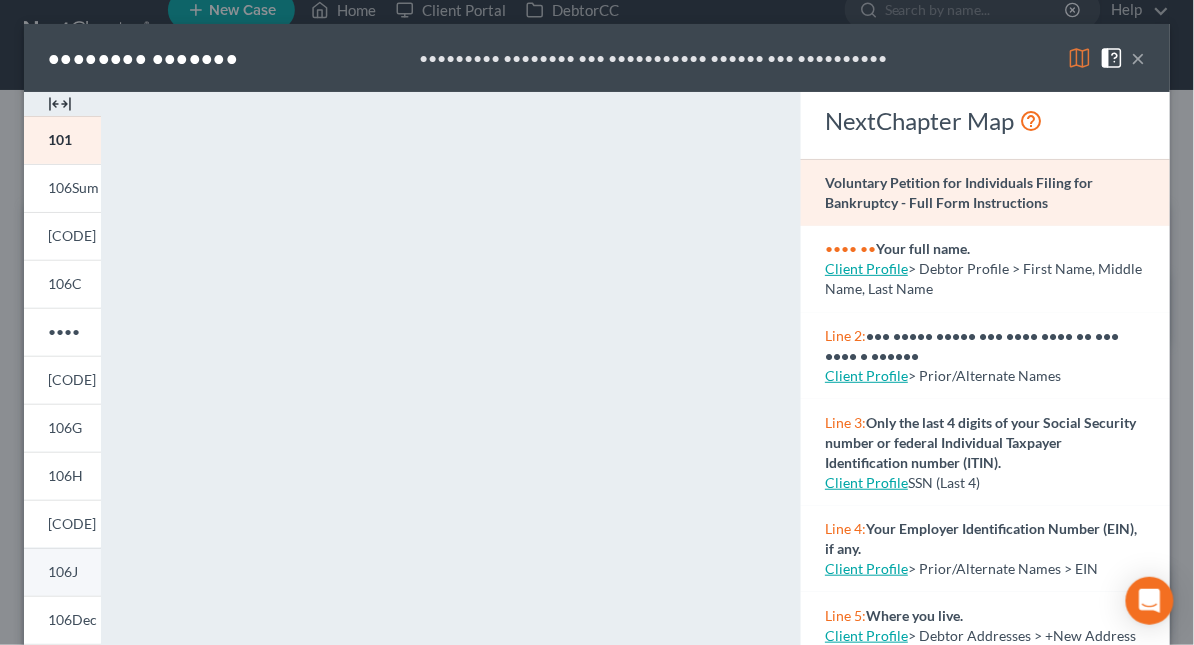 click on "106J" at bounding box center (60, 139) 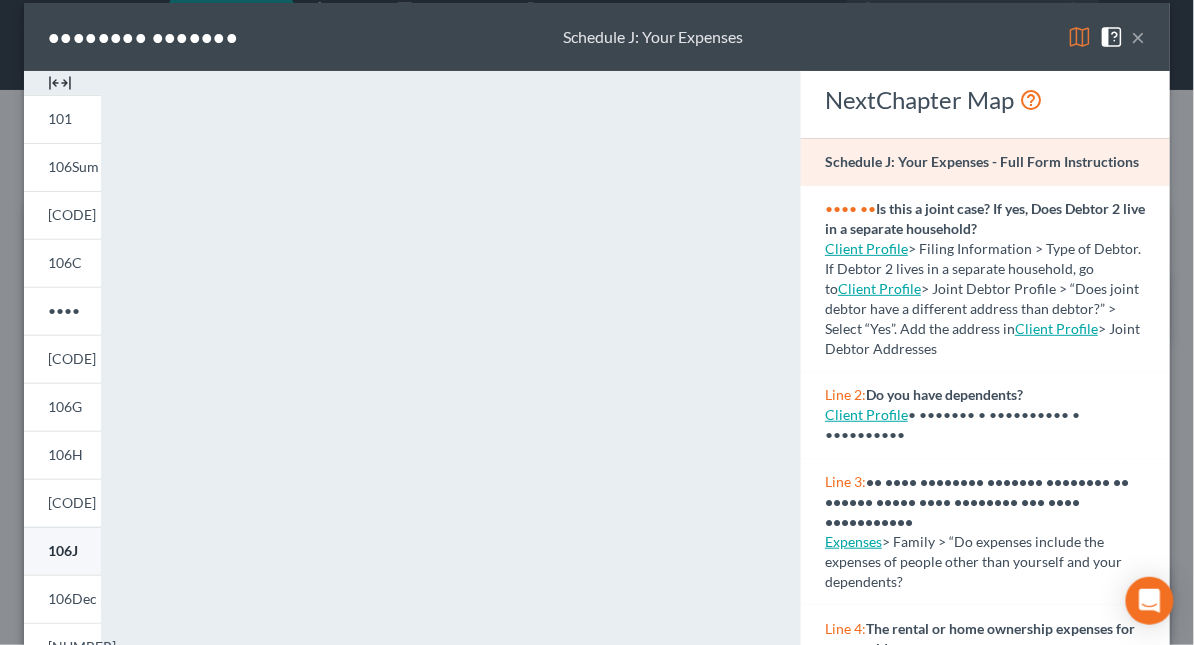scroll, scrollTop: 0, scrollLeft: 0, axis: both 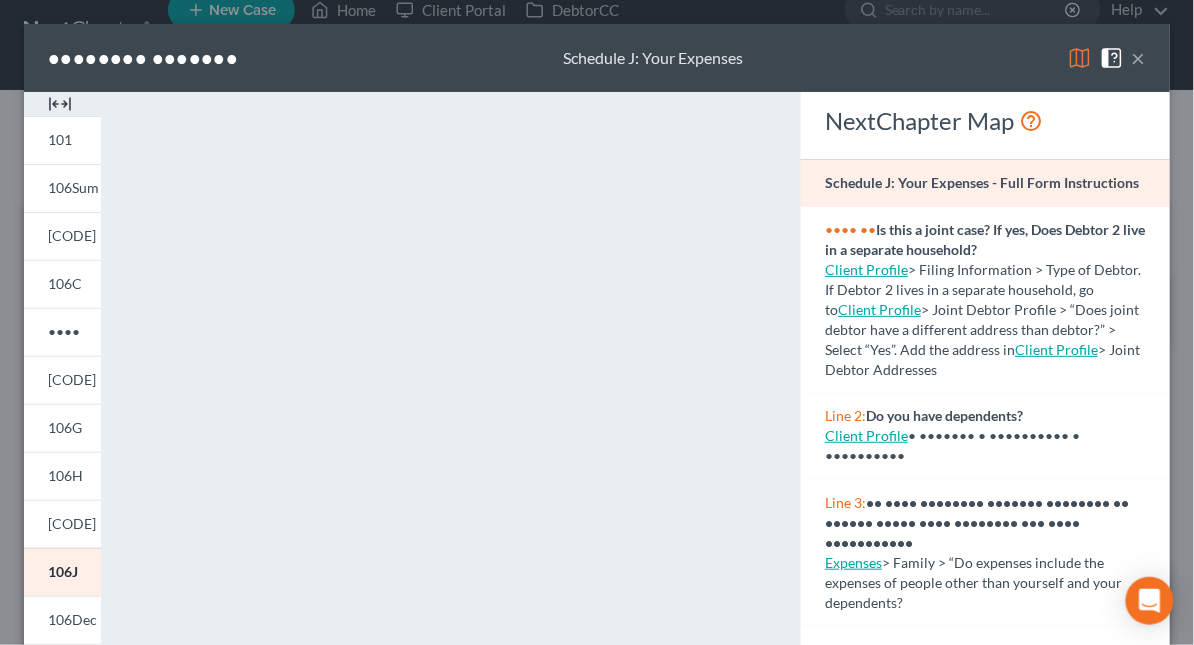 click at bounding box center [60, 104] 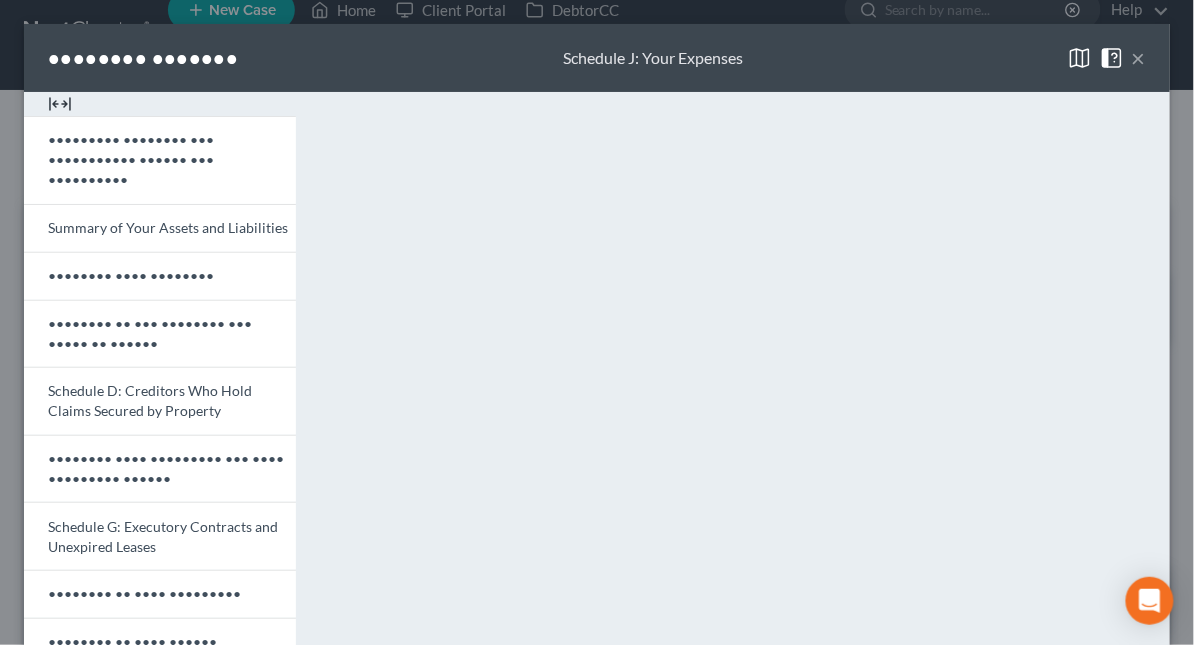 click on "×" at bounding box center (1139, 58) 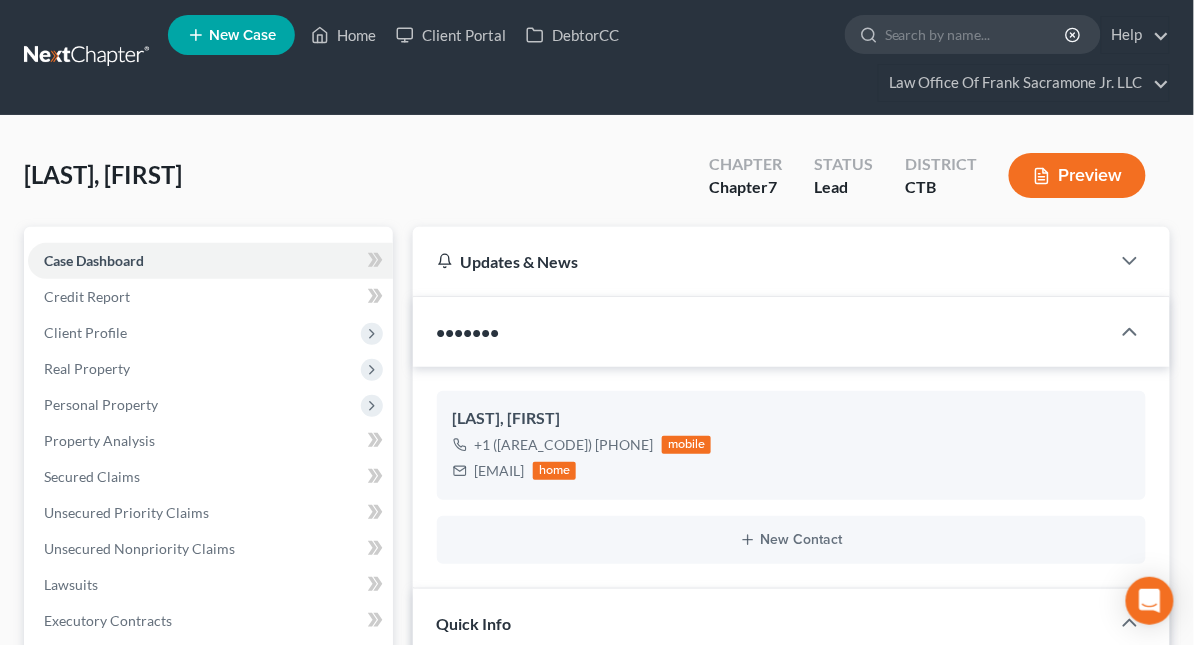 scroll, scrollTop: 0, scrollLeft: 0, axis: both 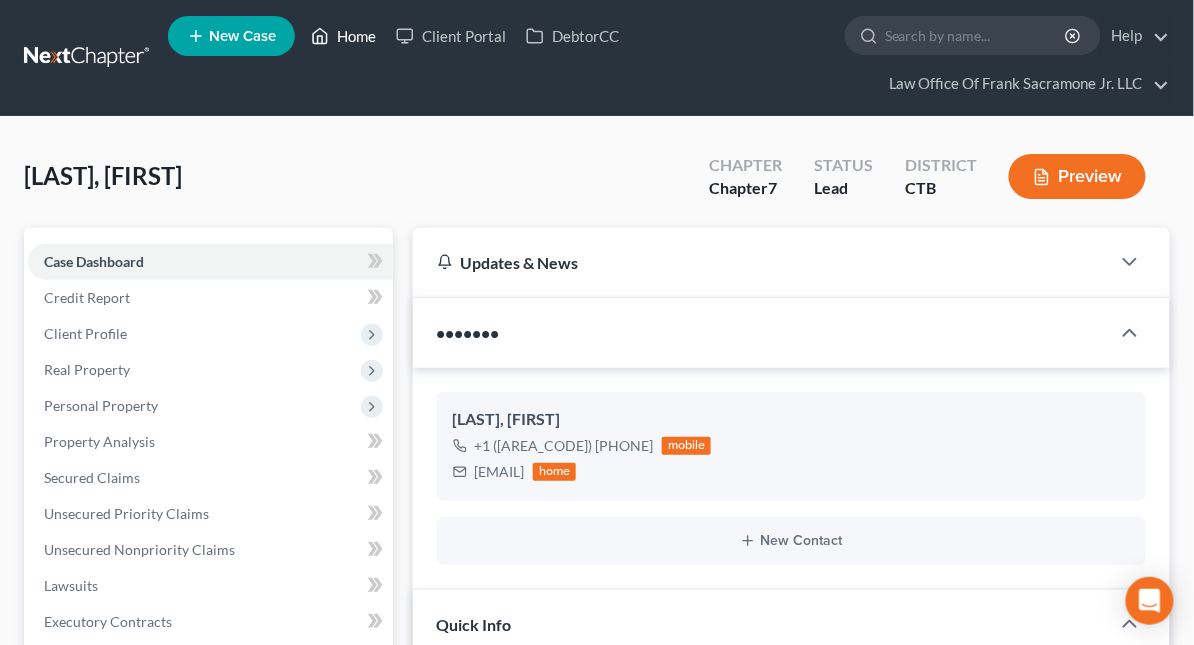click on "Home" at bounding box center (343, 36) 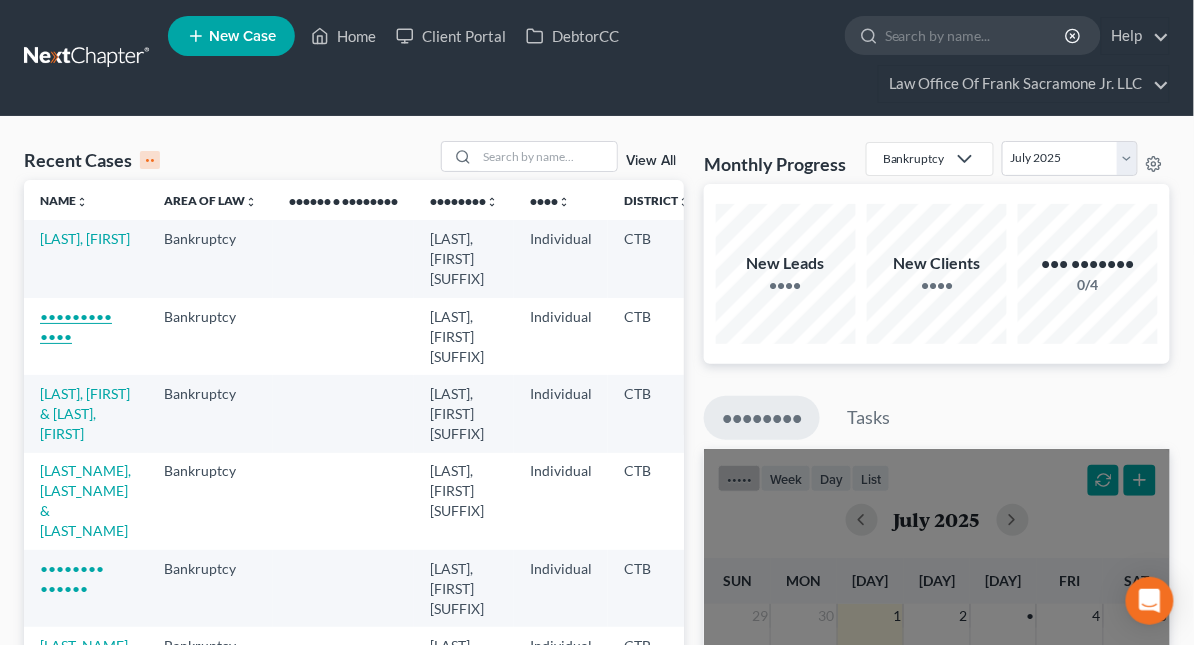 click on "••••••••• ••••" at bounding box center (76, 326) 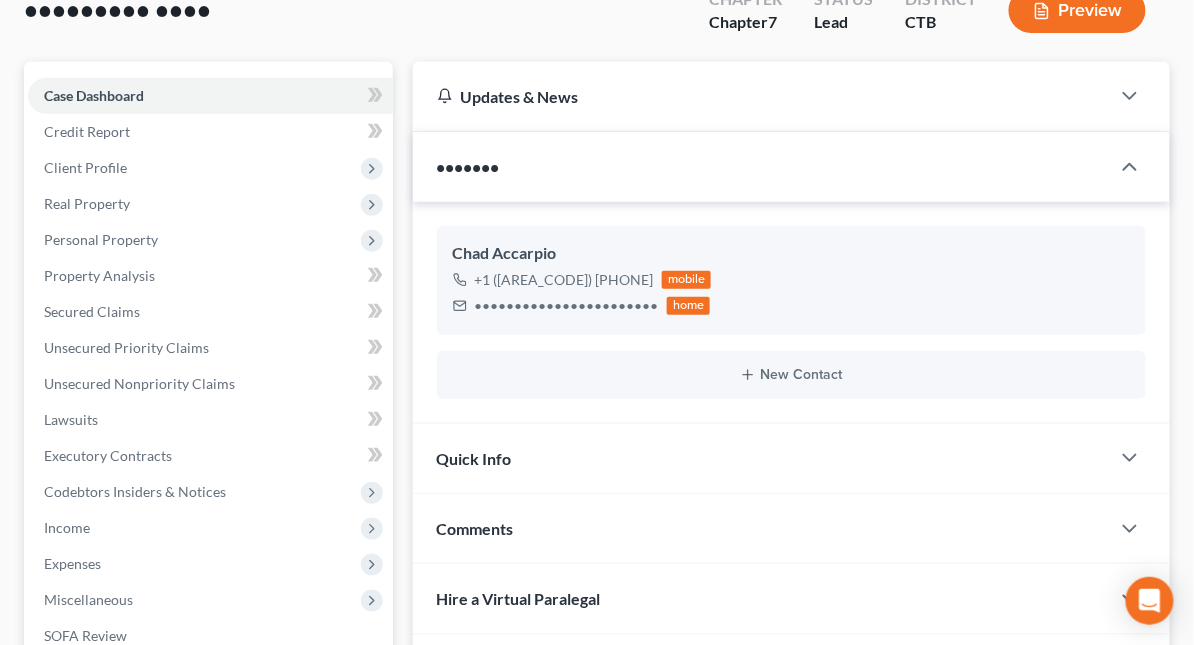scroll, scrollTop: 186, scrollLeft: 0, axis: vertical 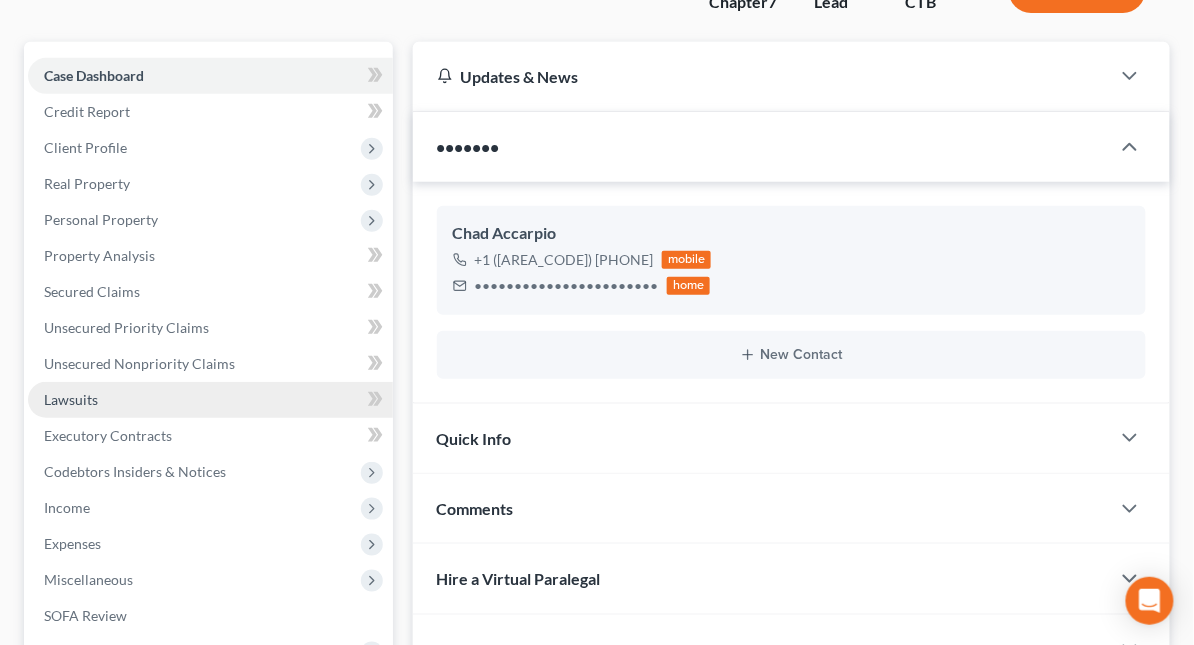 click on "Lawsuits" at bounding box center [71, 399] 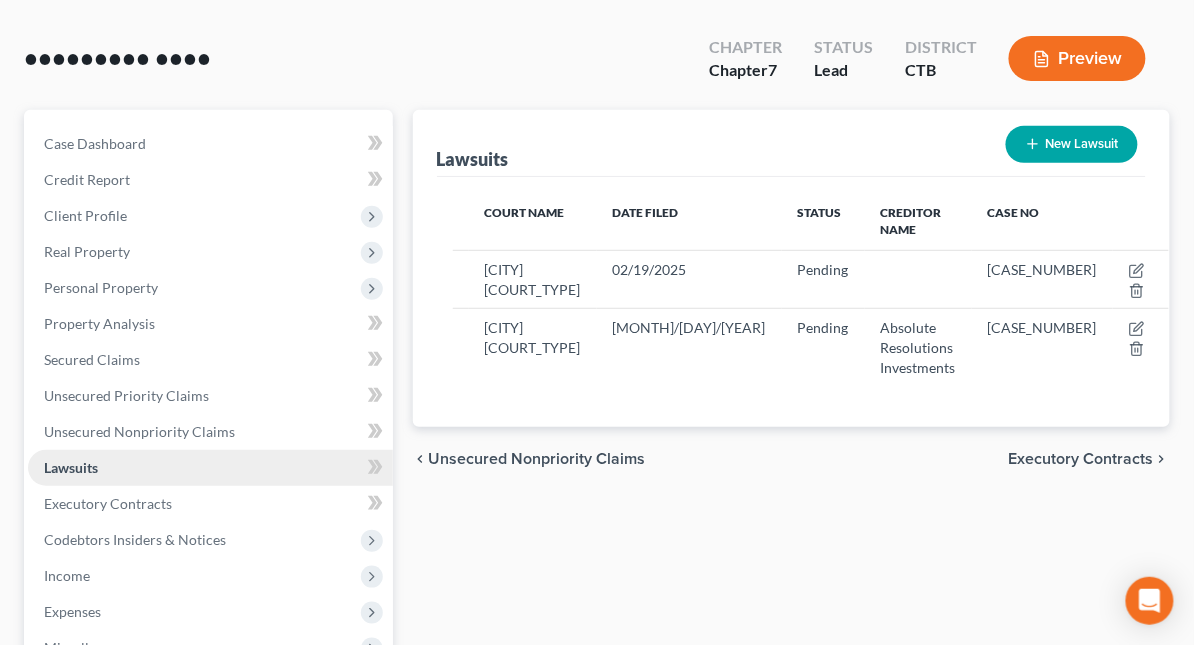 scroll, scrollTop: 0, scrollLeft: 0, axis: both 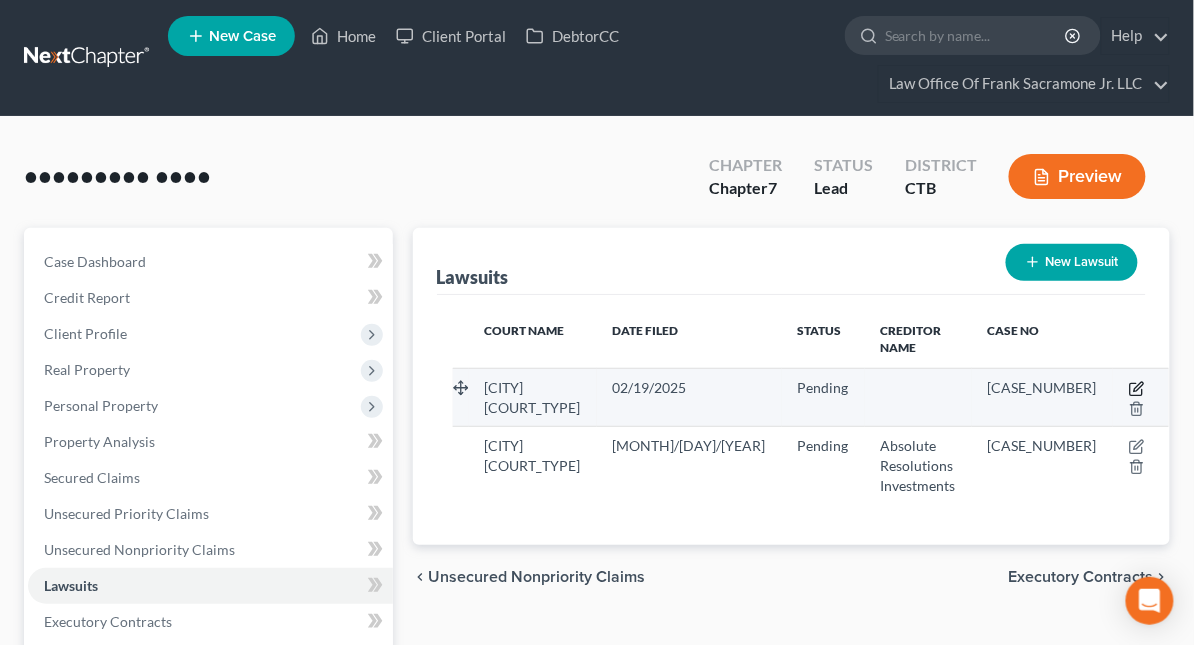 click at bounding box center (1137, 389) 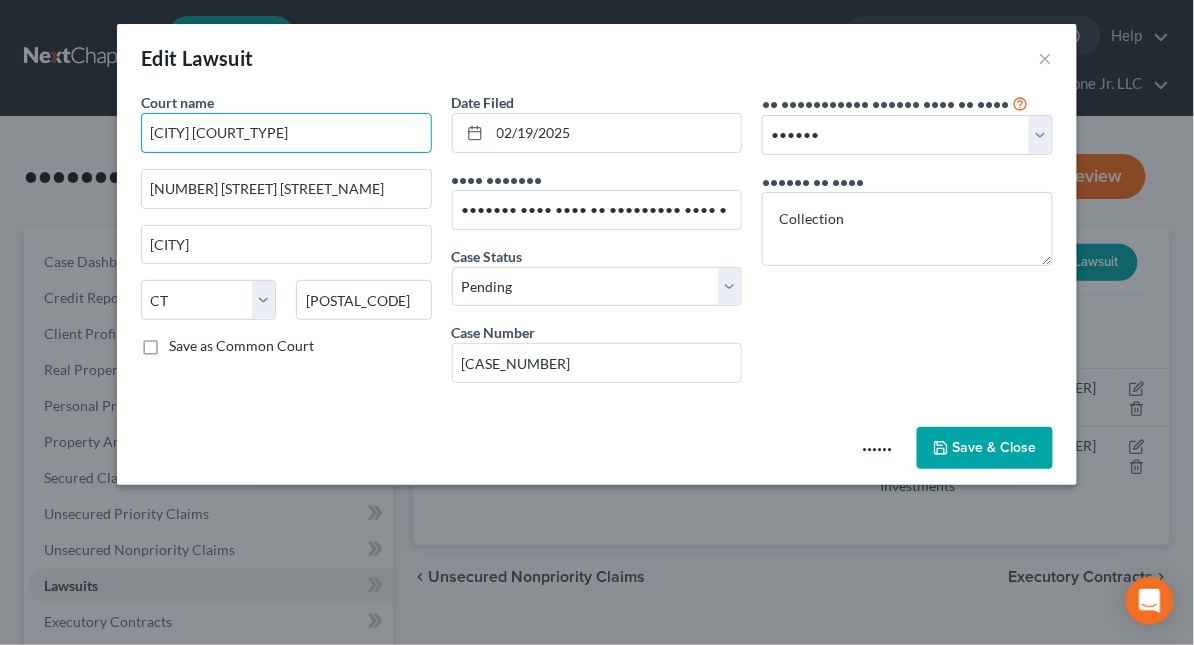 click on "[CITY] [COURT_TYPE]" at bounding box center [286, 133] 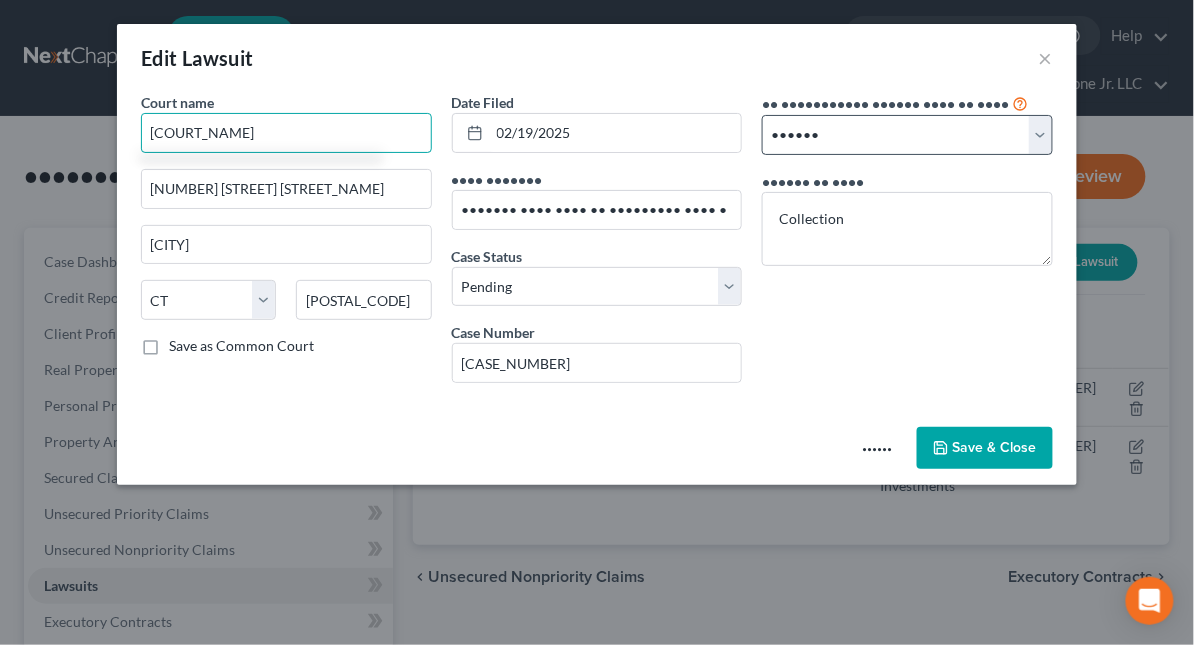 type on "[COURT_NAME]" 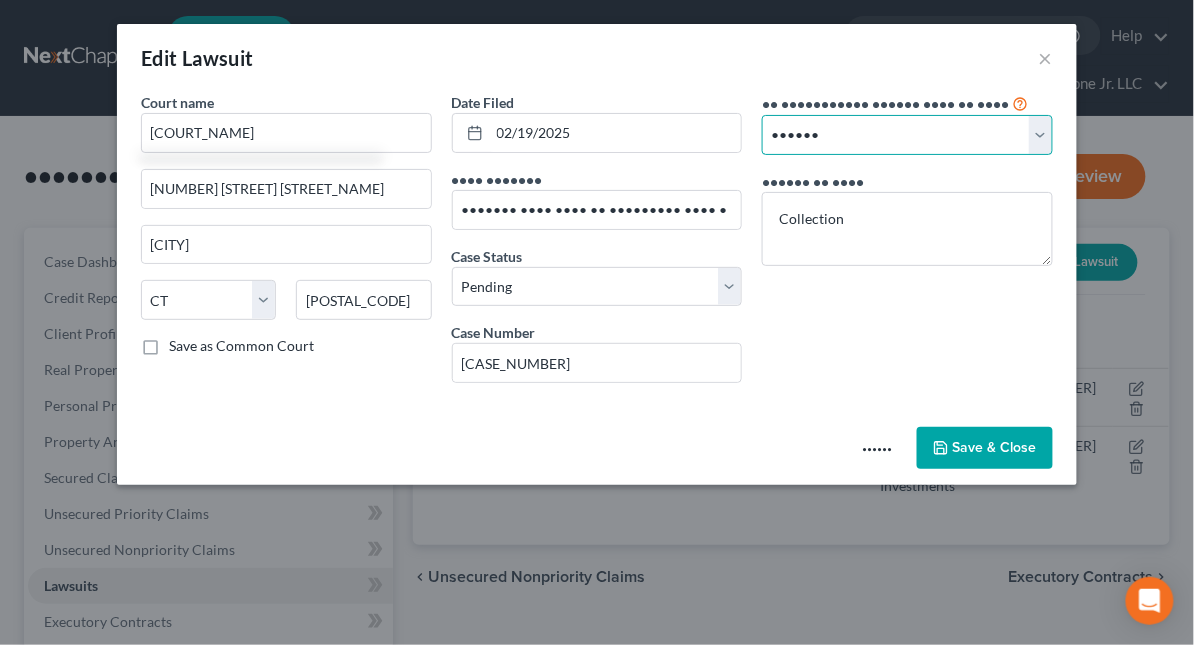 click on "Select Repossession Garnishment Foreclosure Attached, Seized, Or Levied Other" at bounding box center [907, 135] 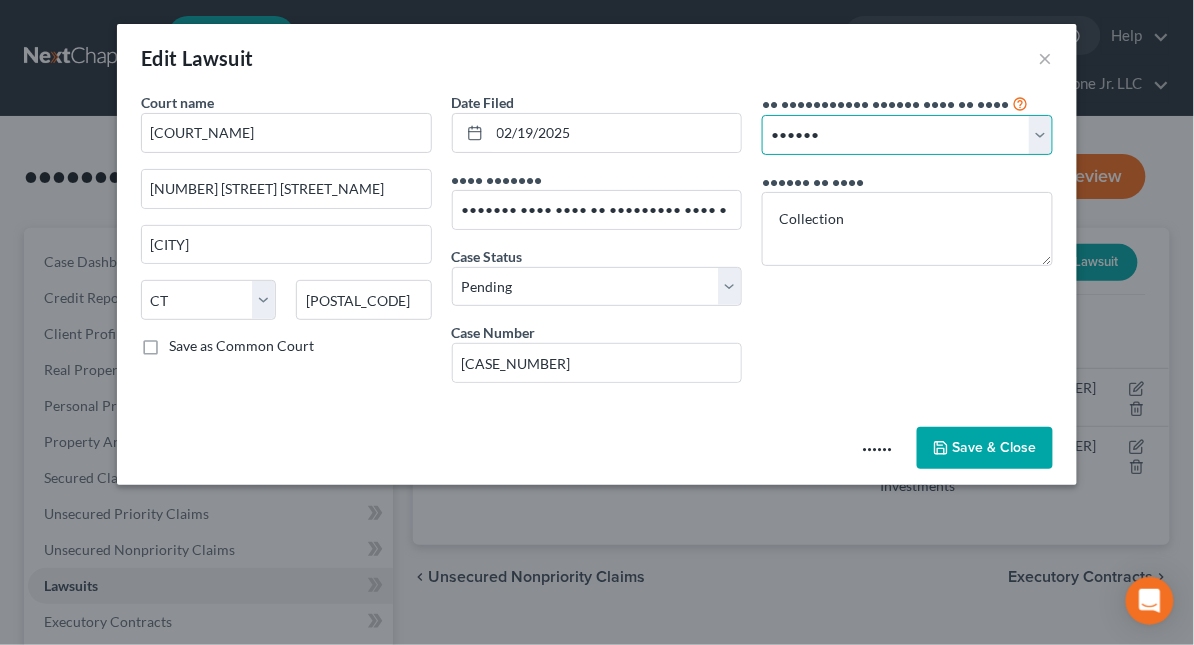 select on "4" 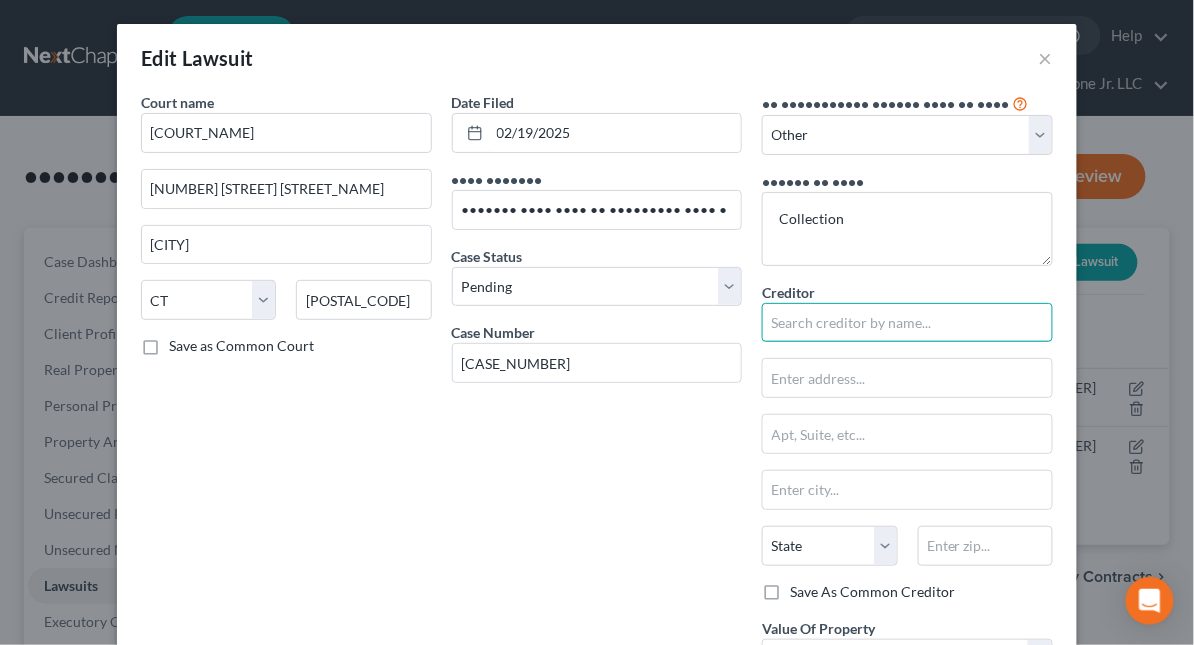 click at bounding box center [907, 323] 